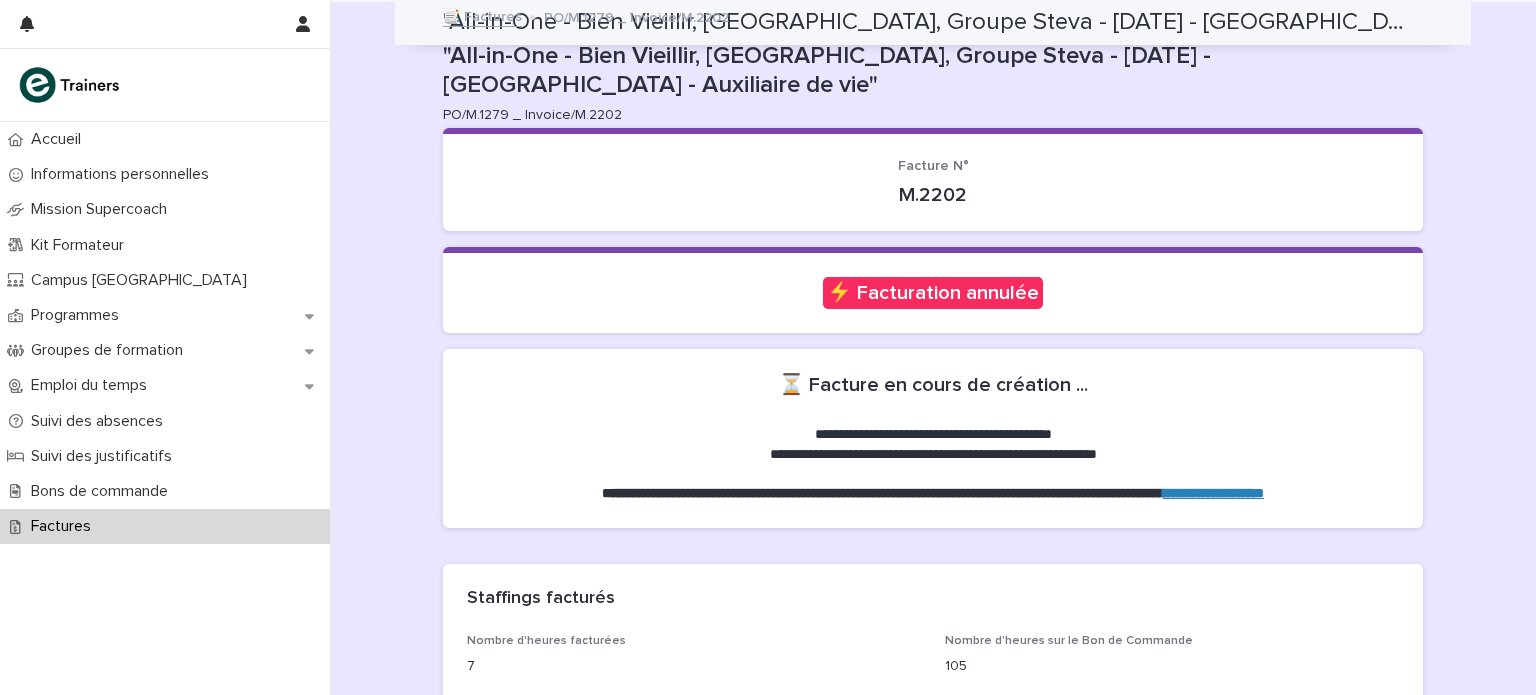 scroll, scrollTop: 0, scrollLeft: 0, axis: both 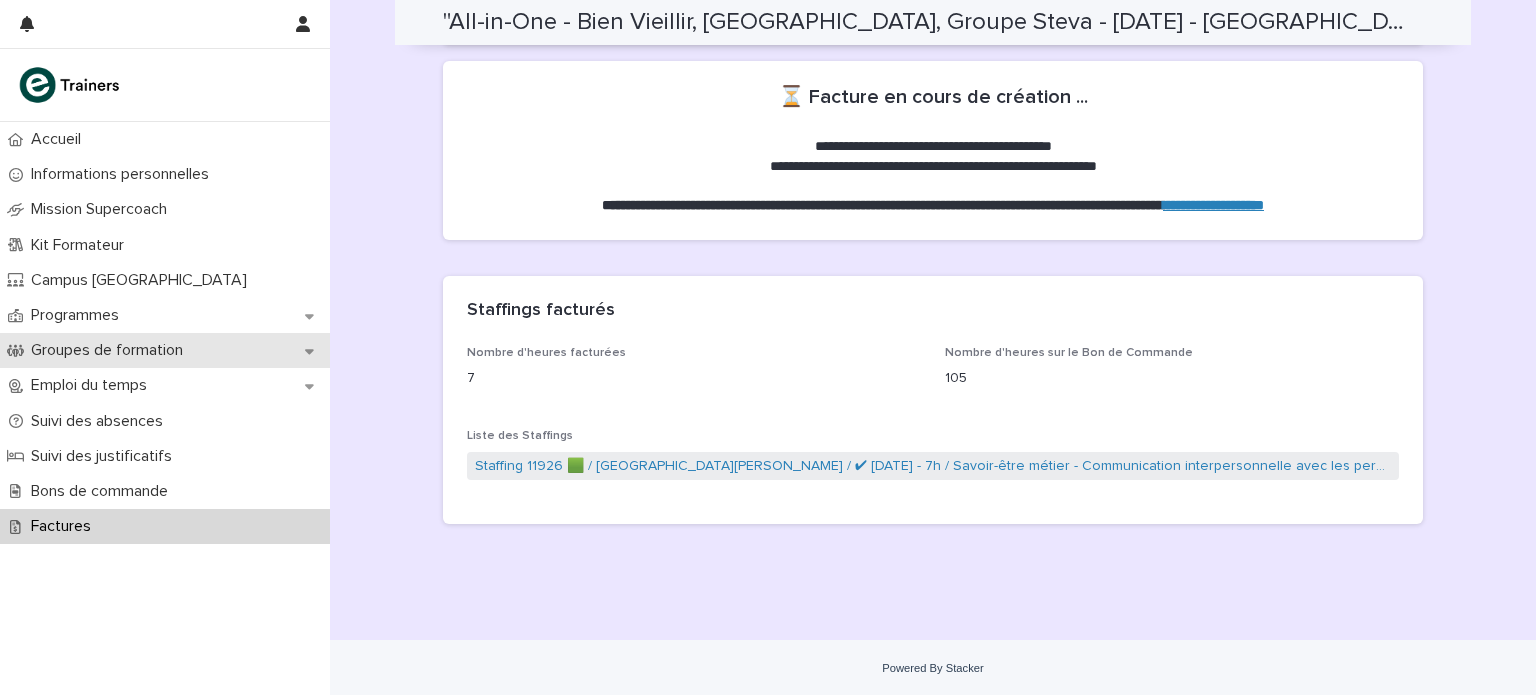 click on "Groupes de formation" at bounding box center (111, 350) 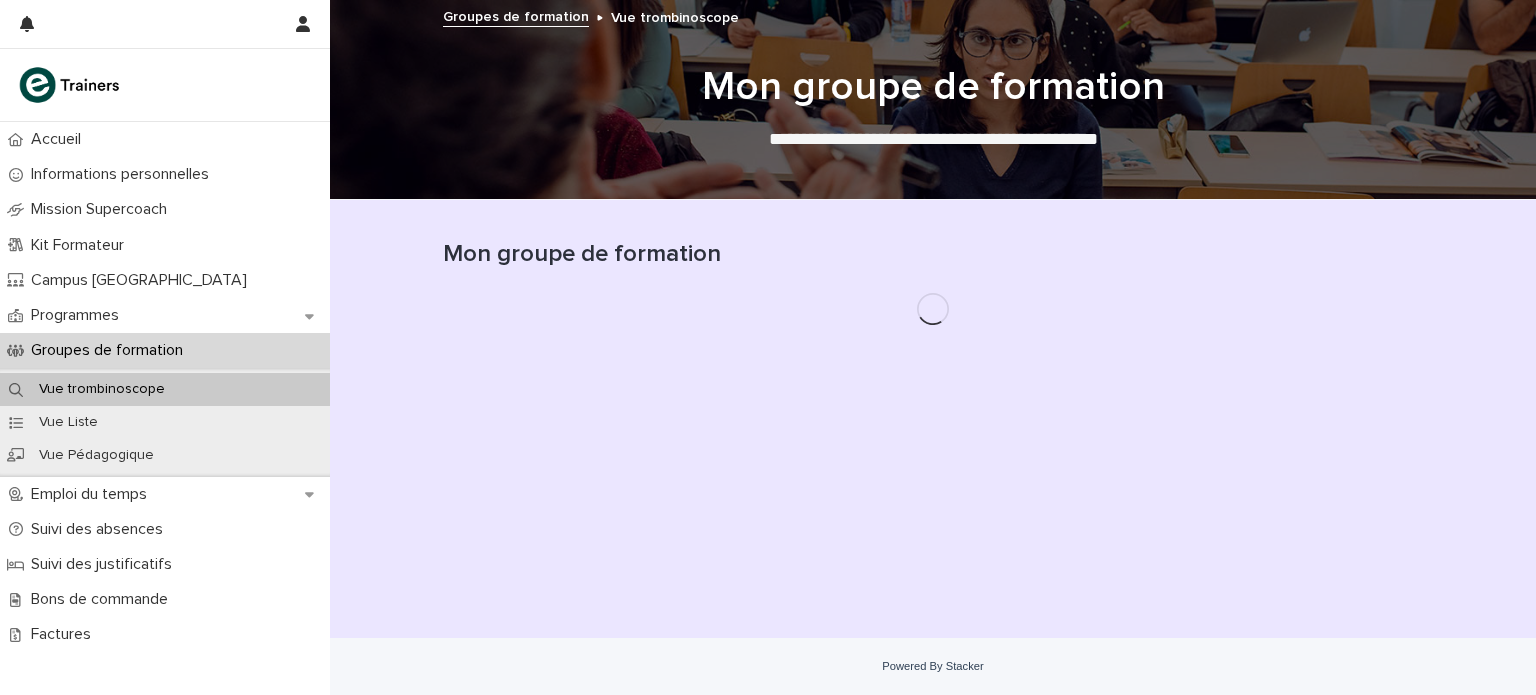 scroll, scrollTop: 0, scrollLeft: 0, axis: both 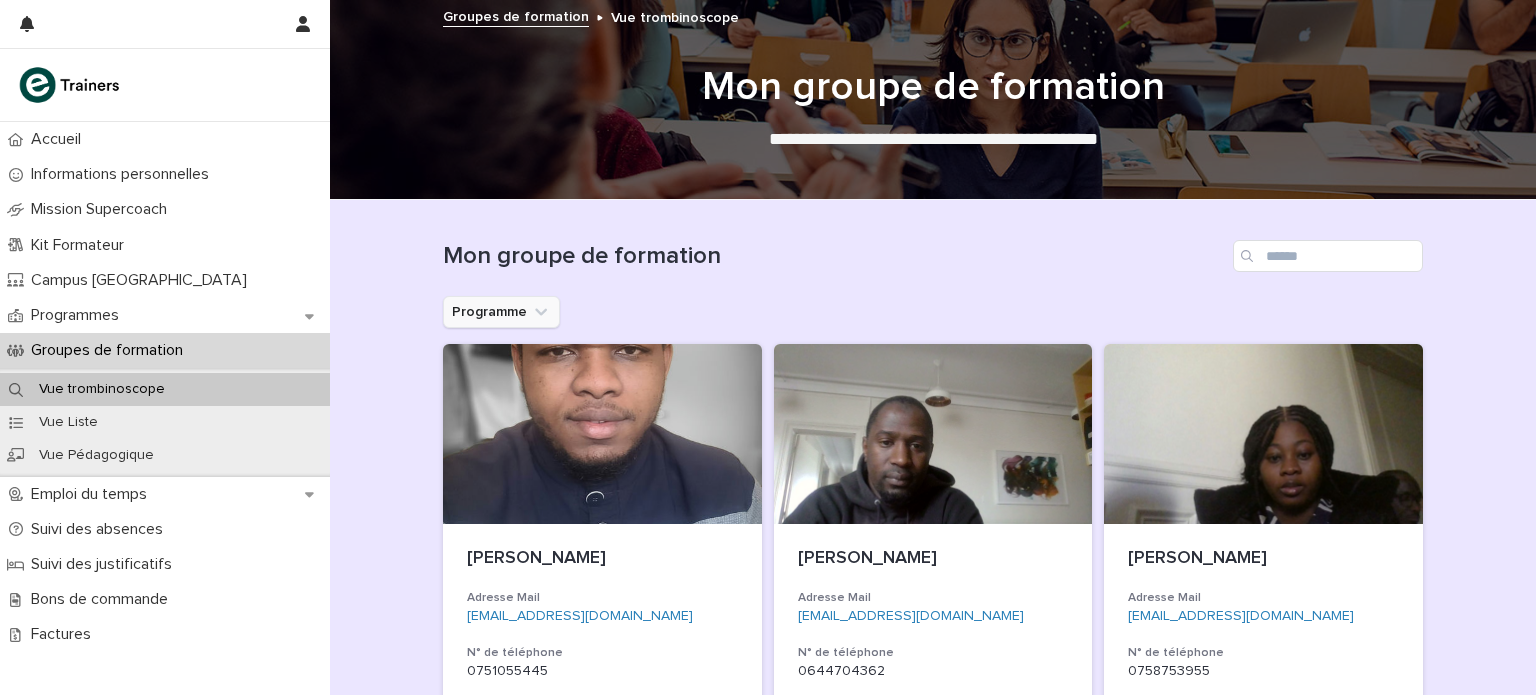 click on "Programme" at bounding box center (501, 312) 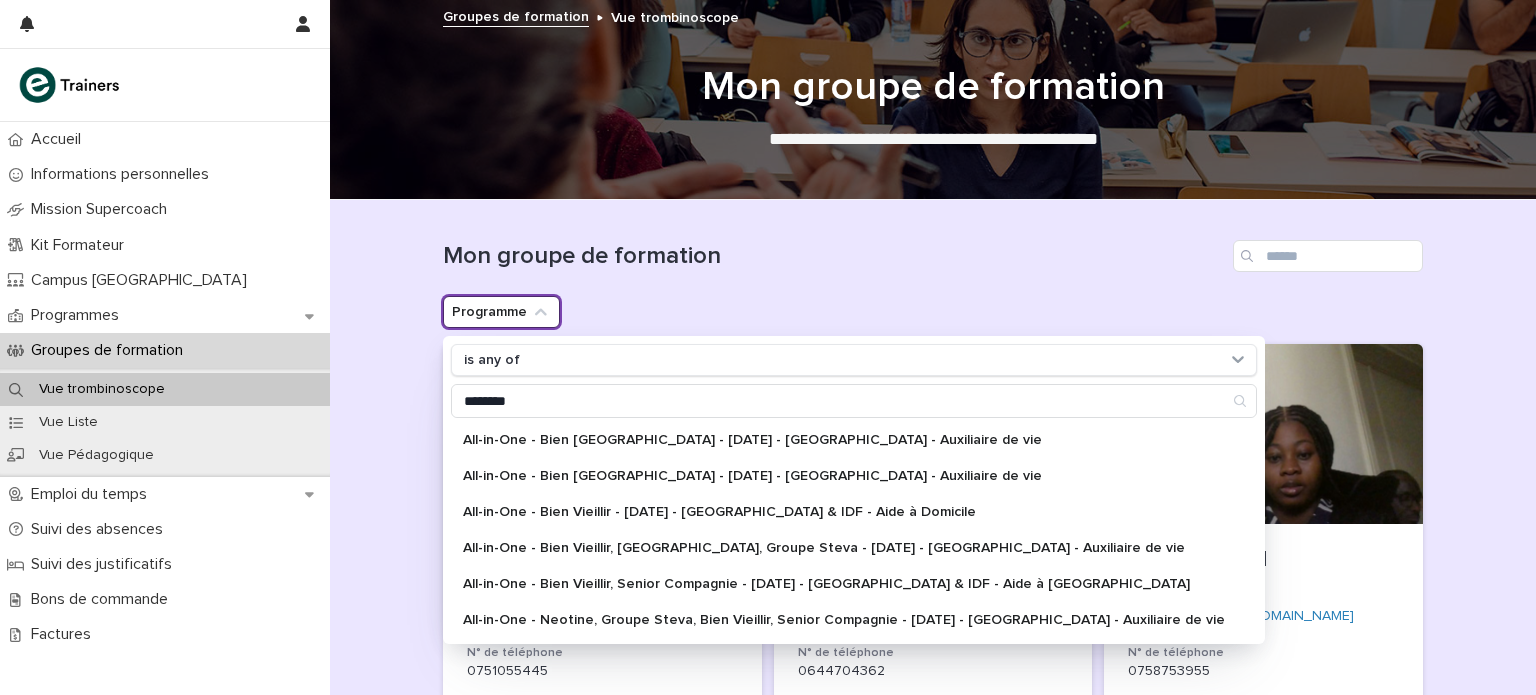 type on "*********" 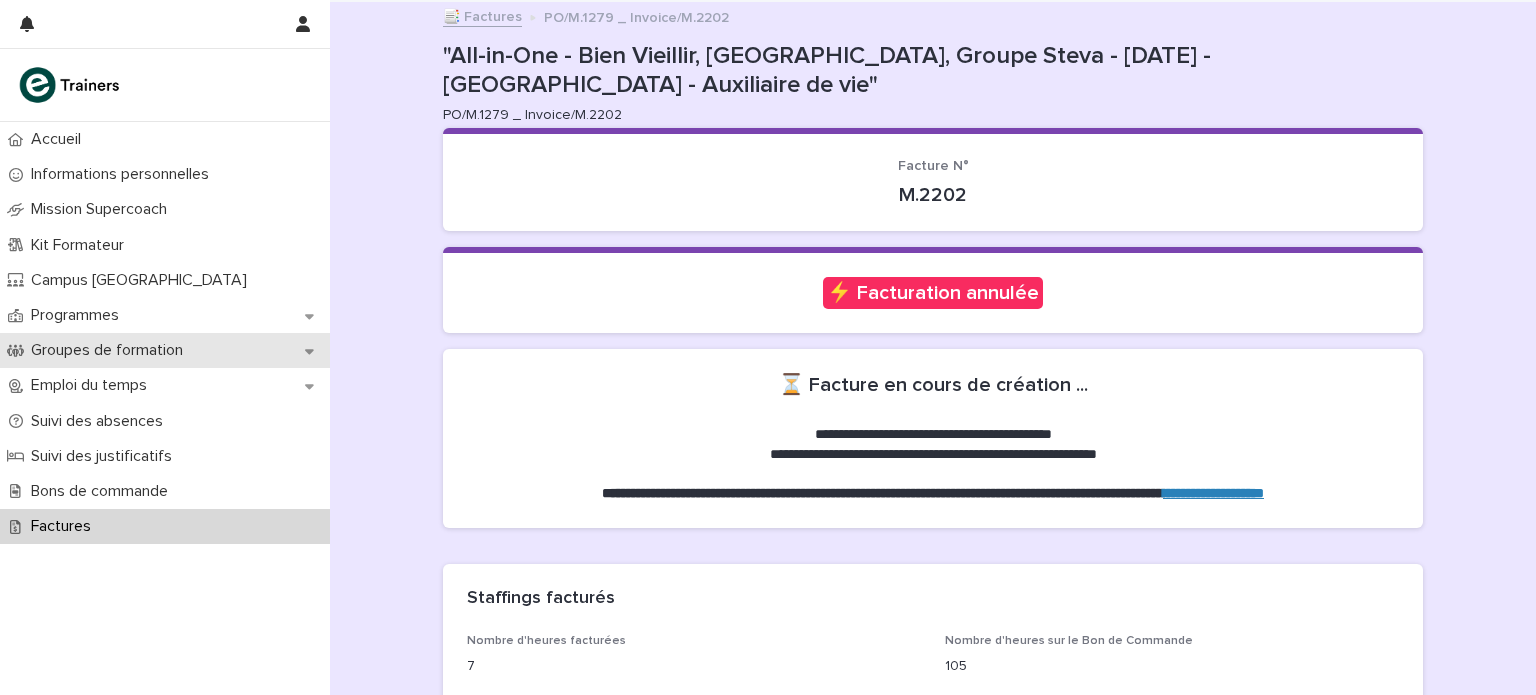 click on "Groupes de formation" at bounding box center (111, 350) 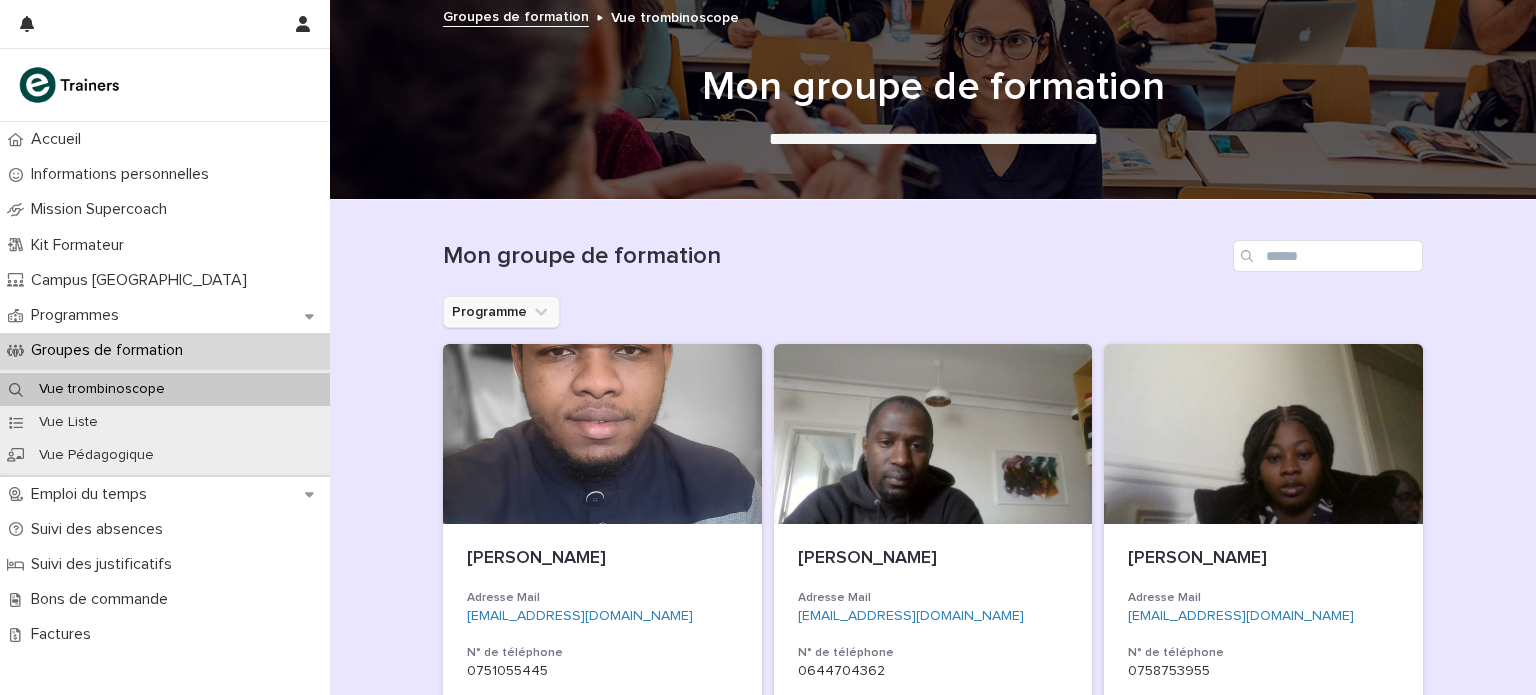 click 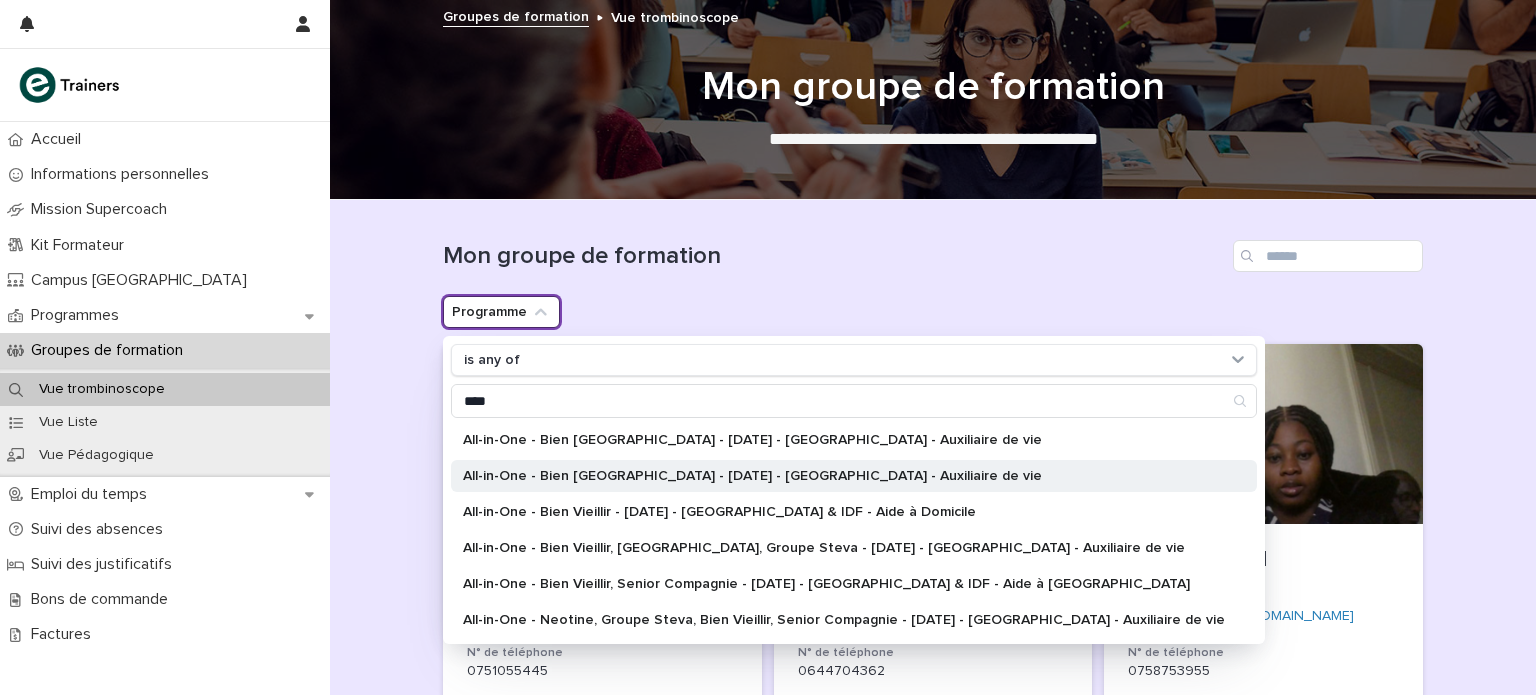 type on "****" 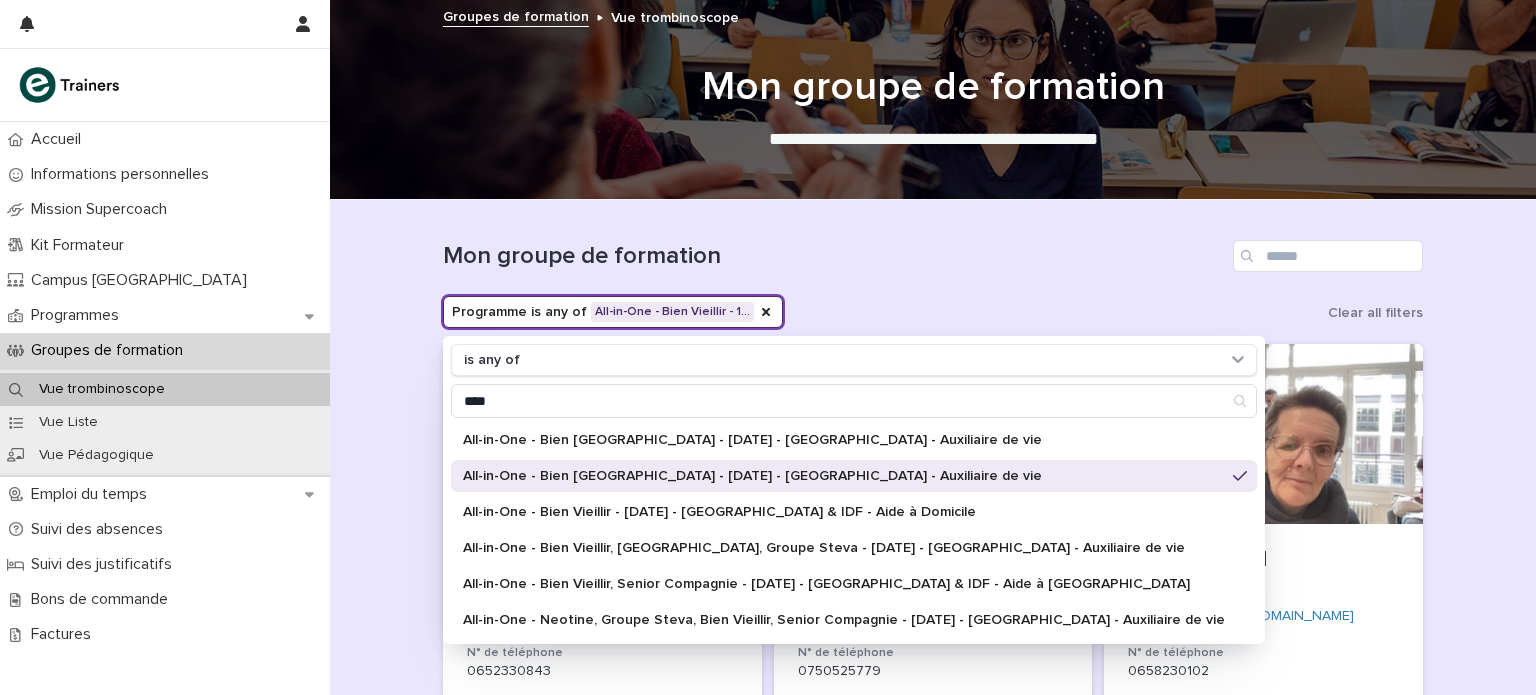 click on "Mon groupe de formation" at bounding box center [834, 256] 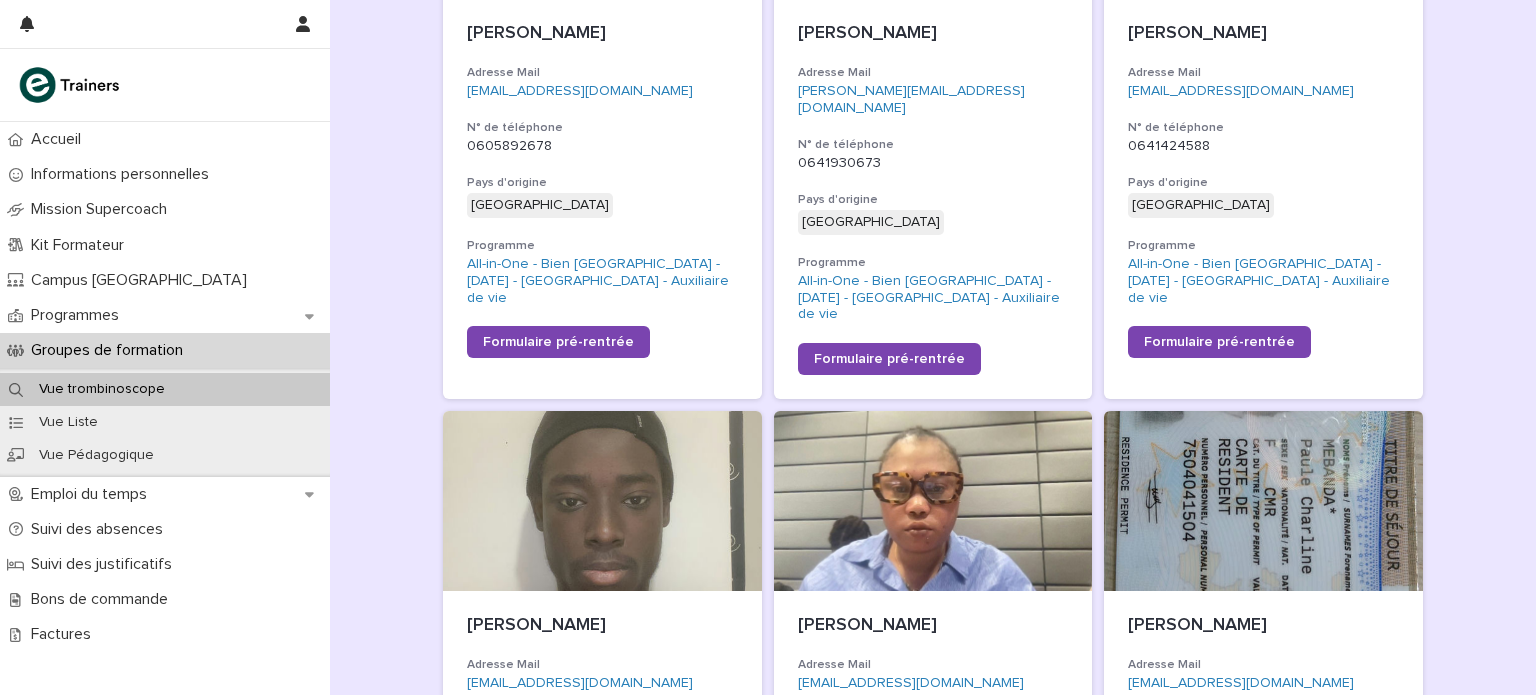 scroll, scrollTop: 0, scrollLeft: 0, axis: both 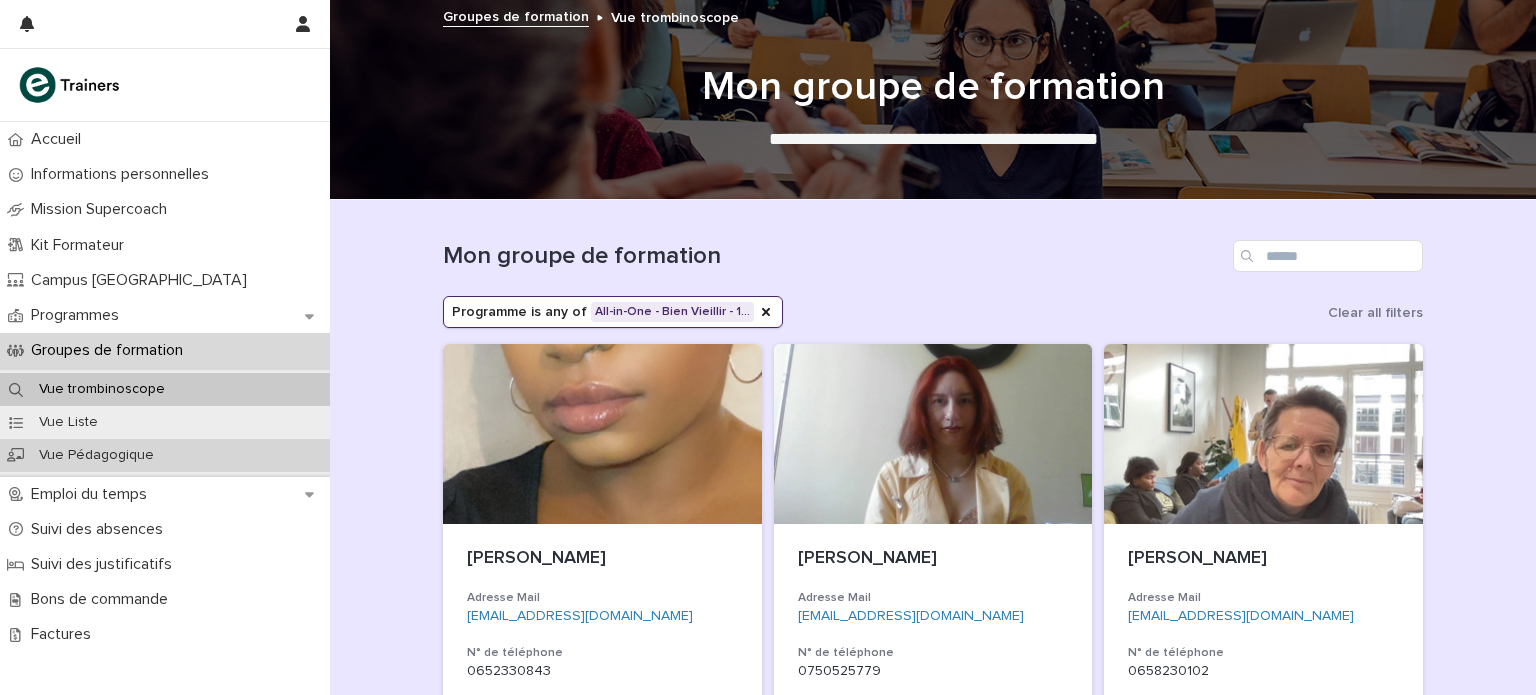 click on "Vue Pédagogique" at bounding box center [96, 455] 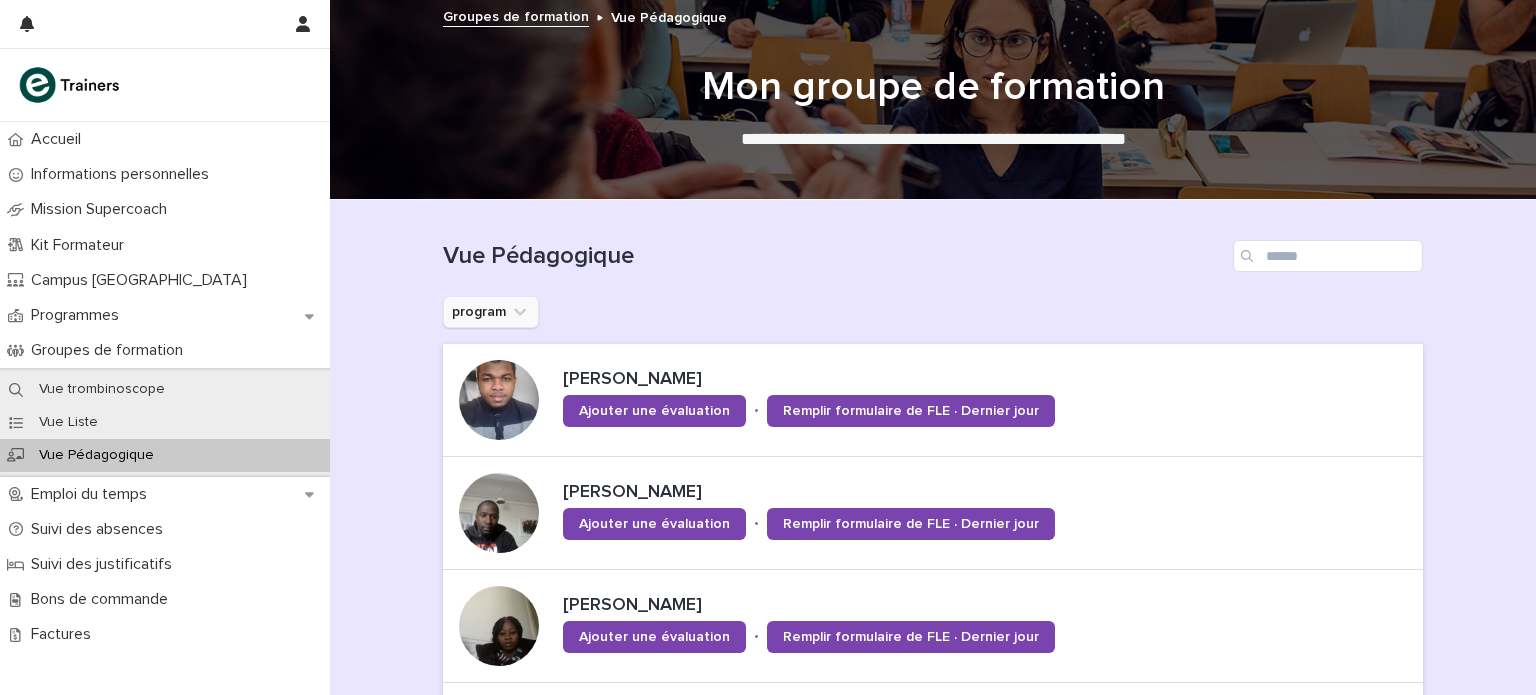 click on "program" at bounding box center (491, 312) 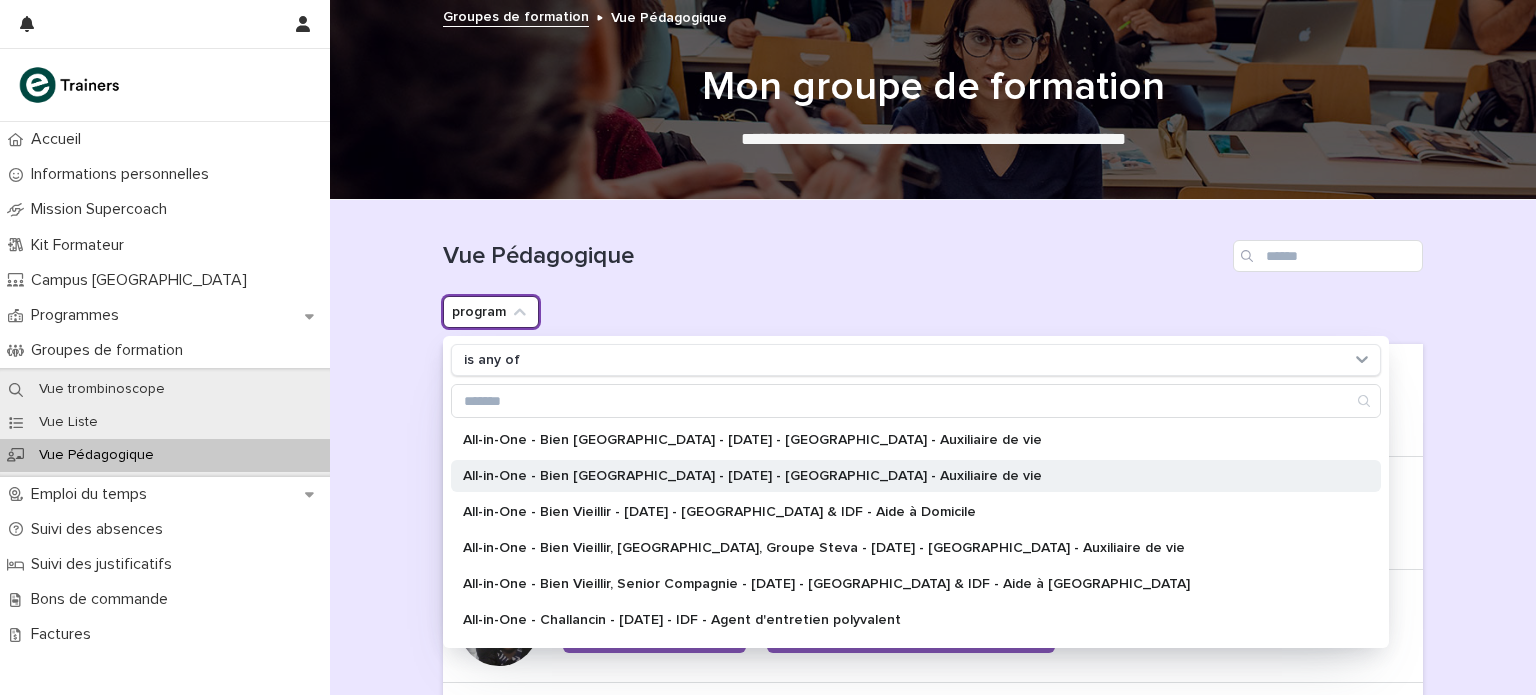 click on "All-in-One - Bien Vieillir - 16 - Mai 2025 - Île-de-France - Auxiliaire de vie" at bounding box center [916, 476] 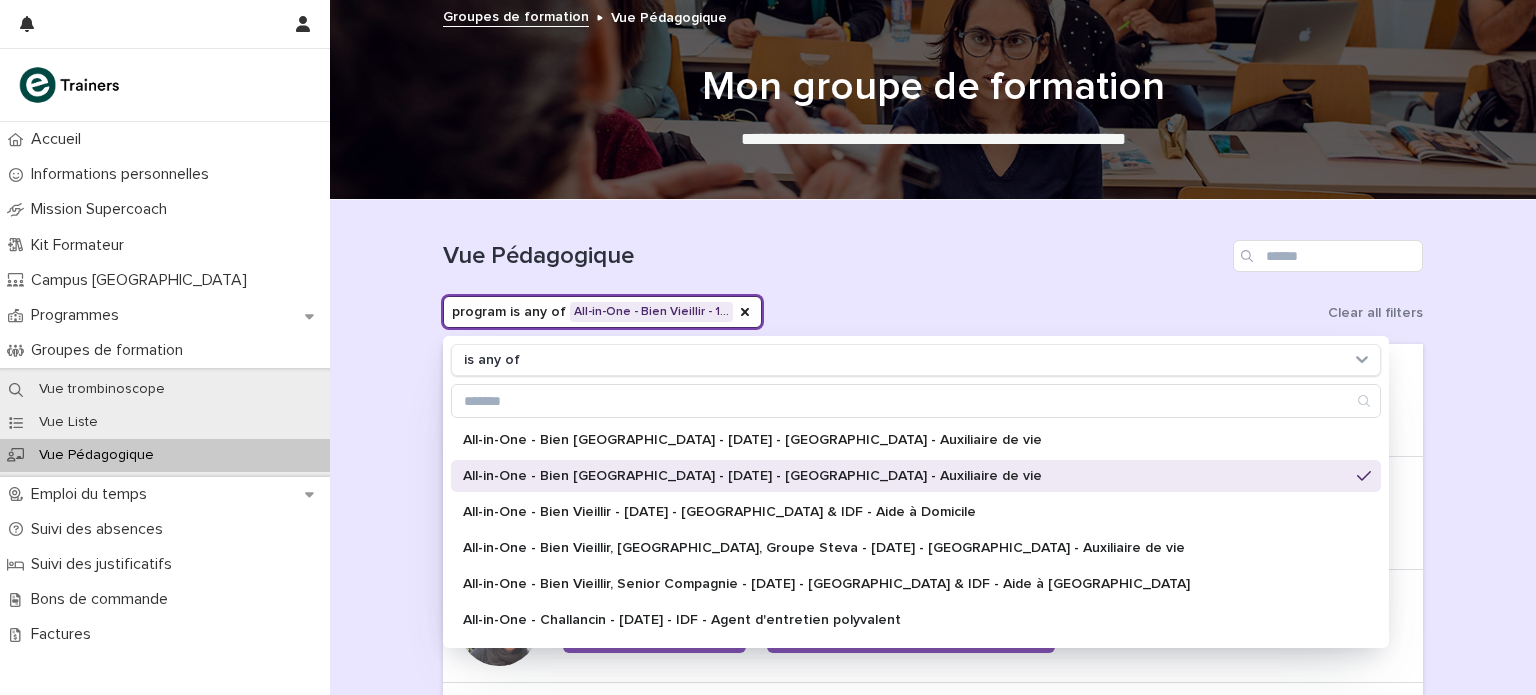 click on "Vue Pédagogique" at bounding box center [933, 248] 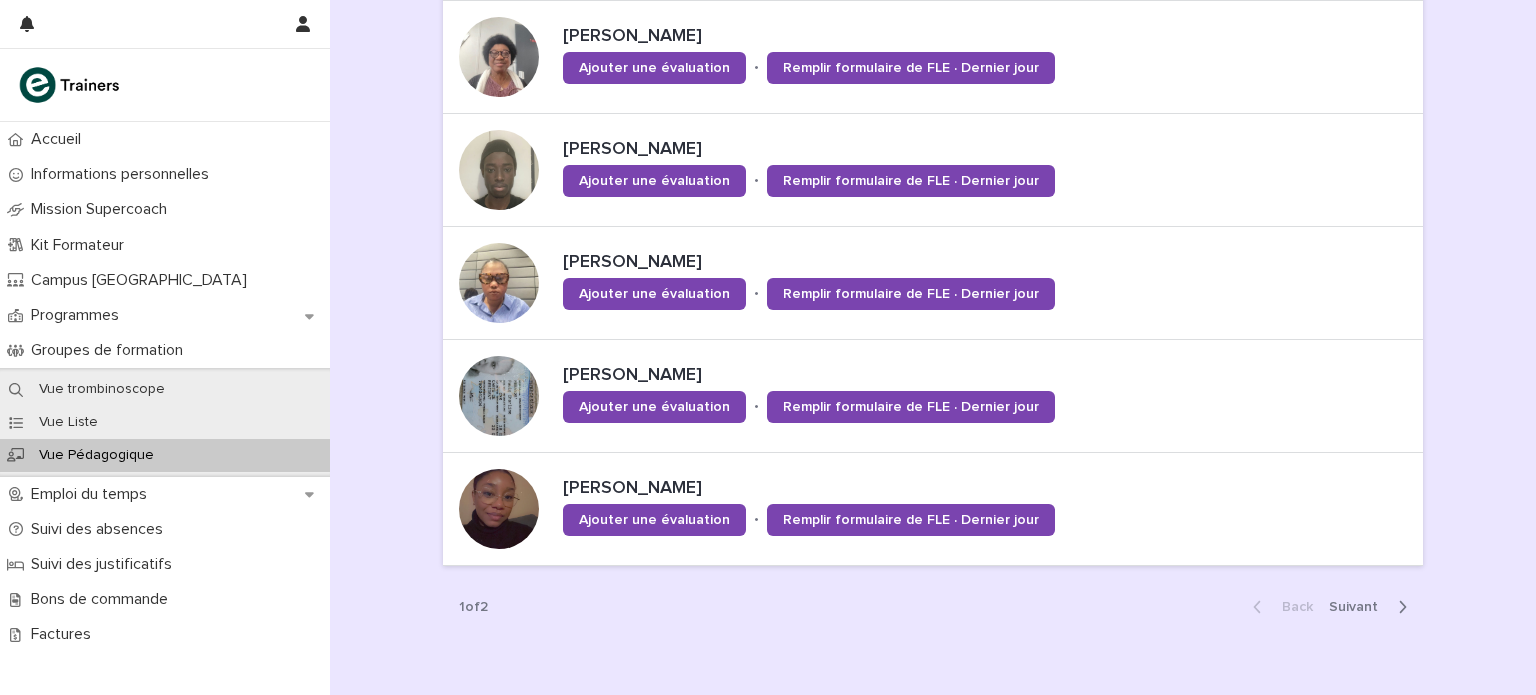 scroll, scrollTop: 906, scrollLeft: 0, axis: vertical 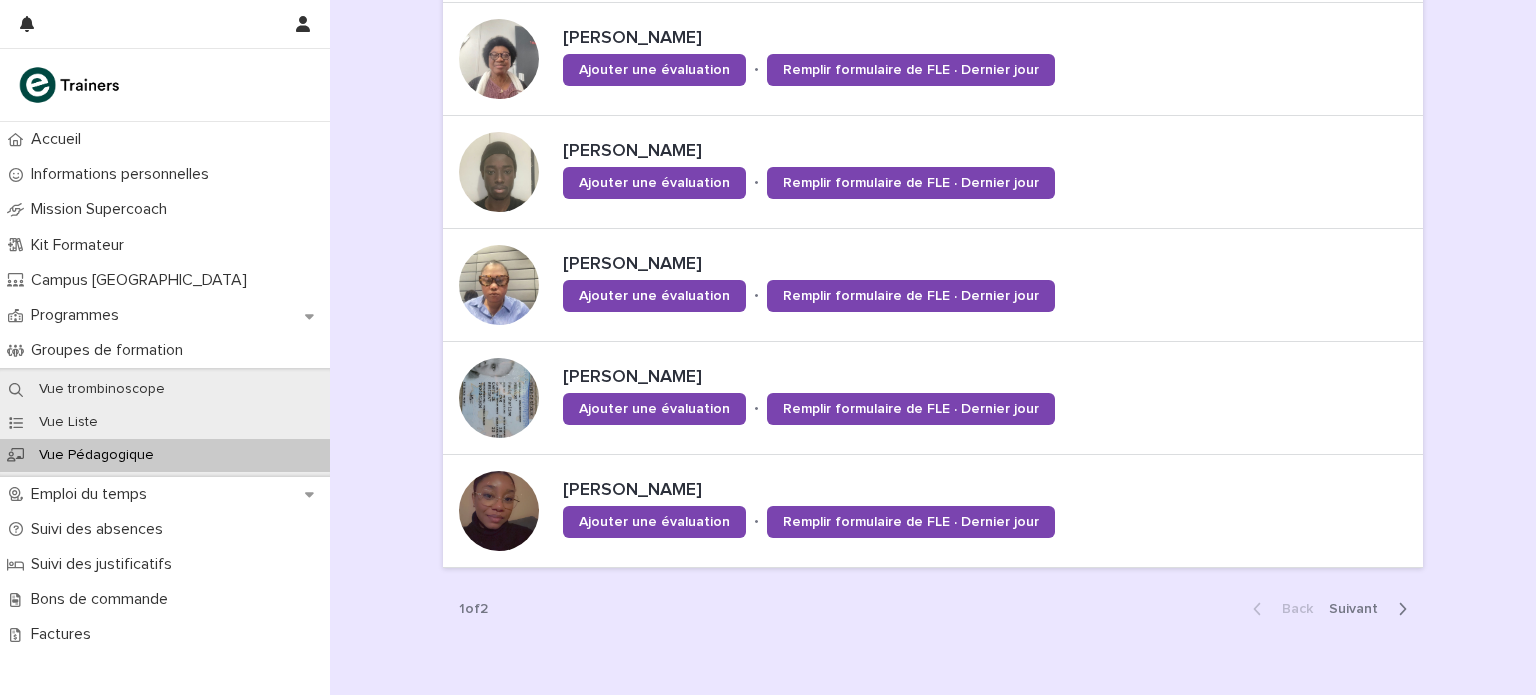 click on "Next" at bounding box center (1359, 609) 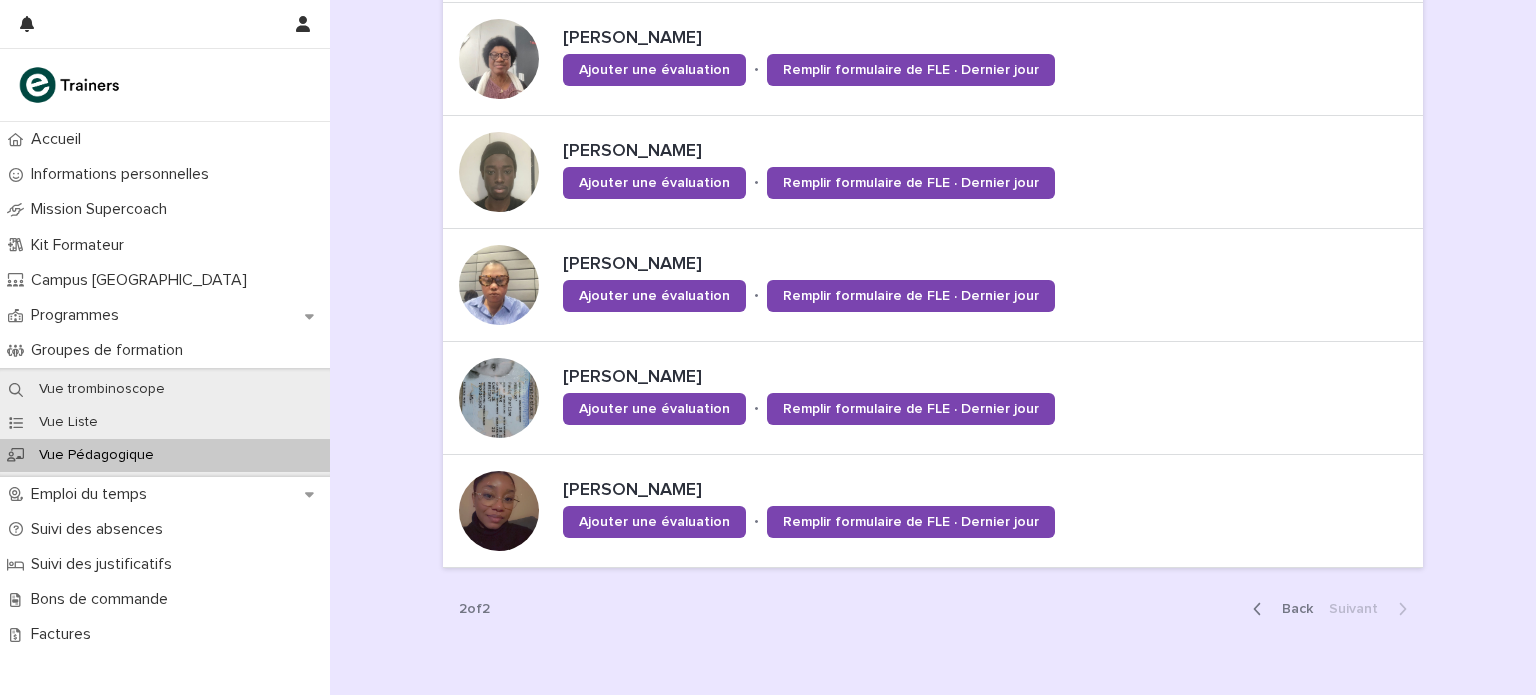 scroll, scrollTop: 0, scrollLeft: 0, axis: both 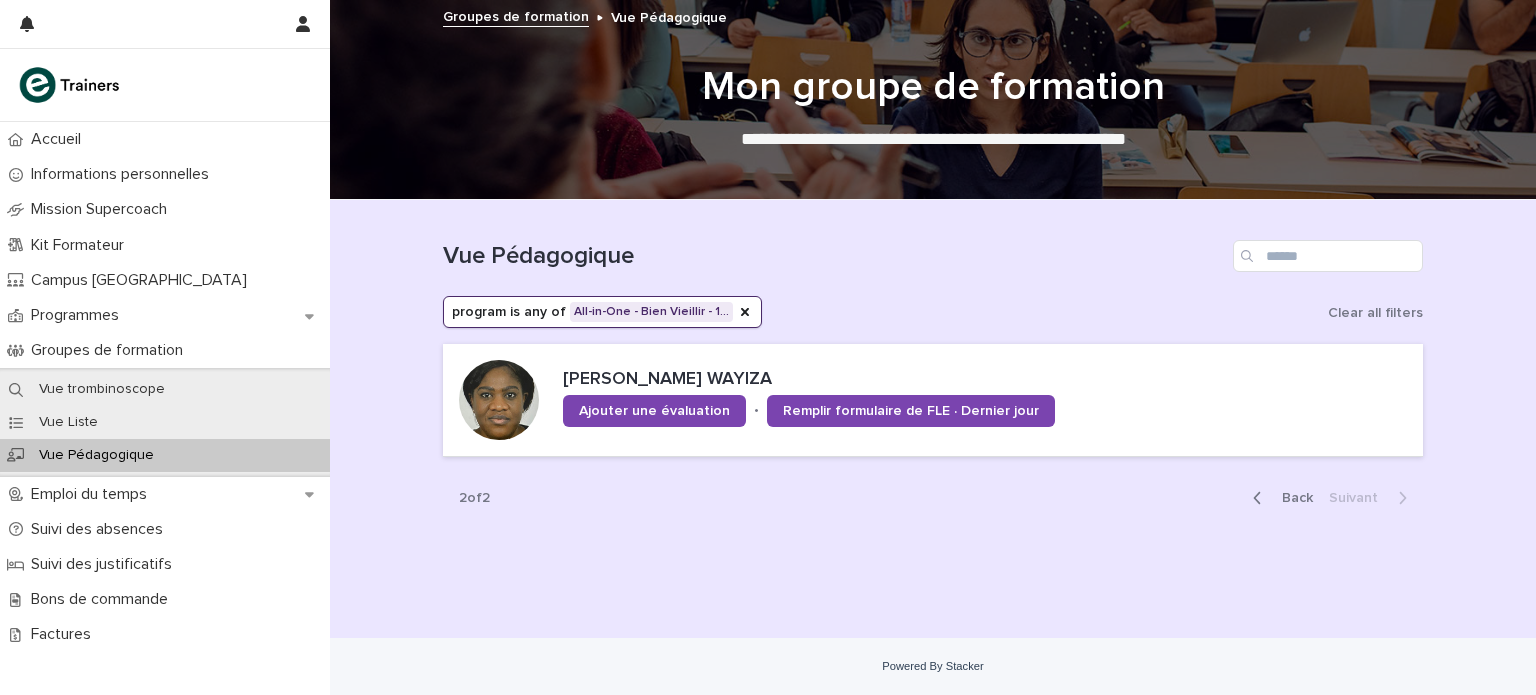 click on "Back" at bounding box center [1291, 498] 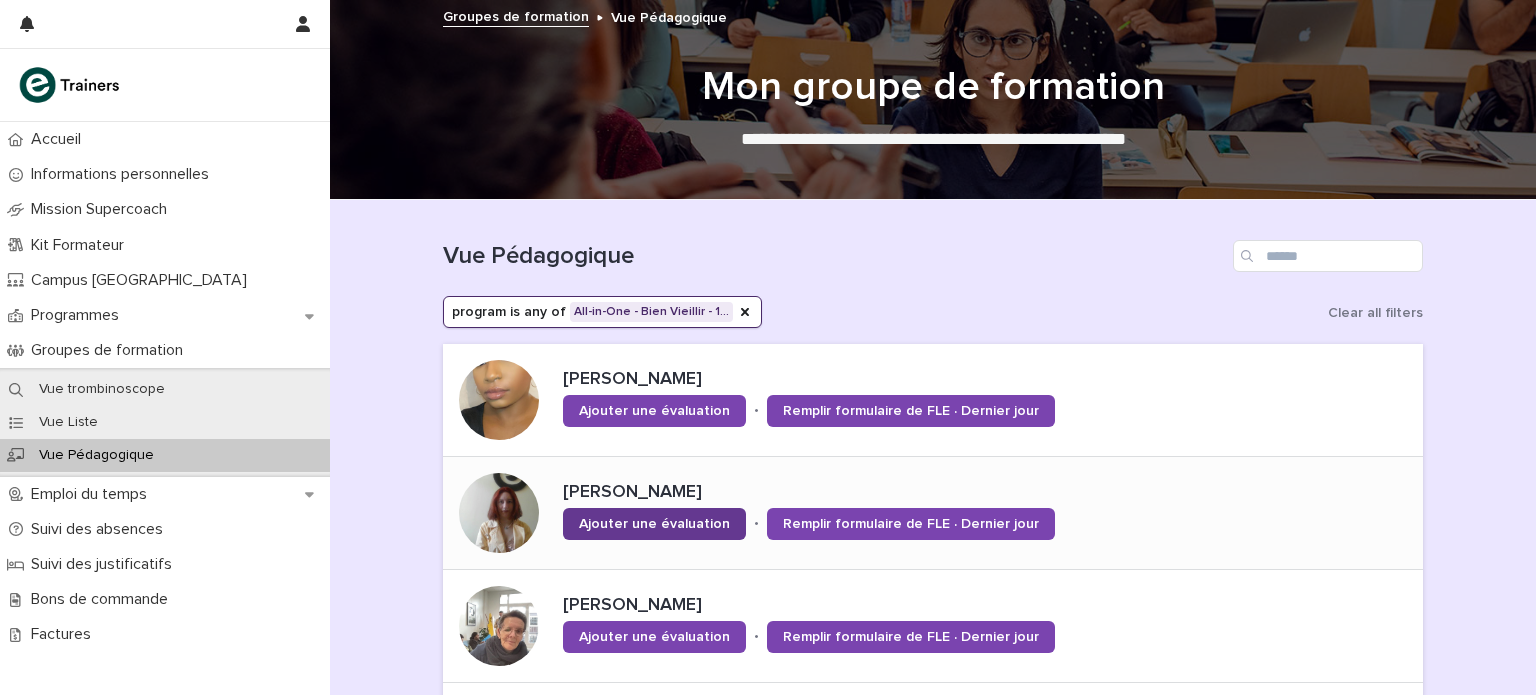 click on "Ajouter une évaluation" at bounding box center (654, 524) 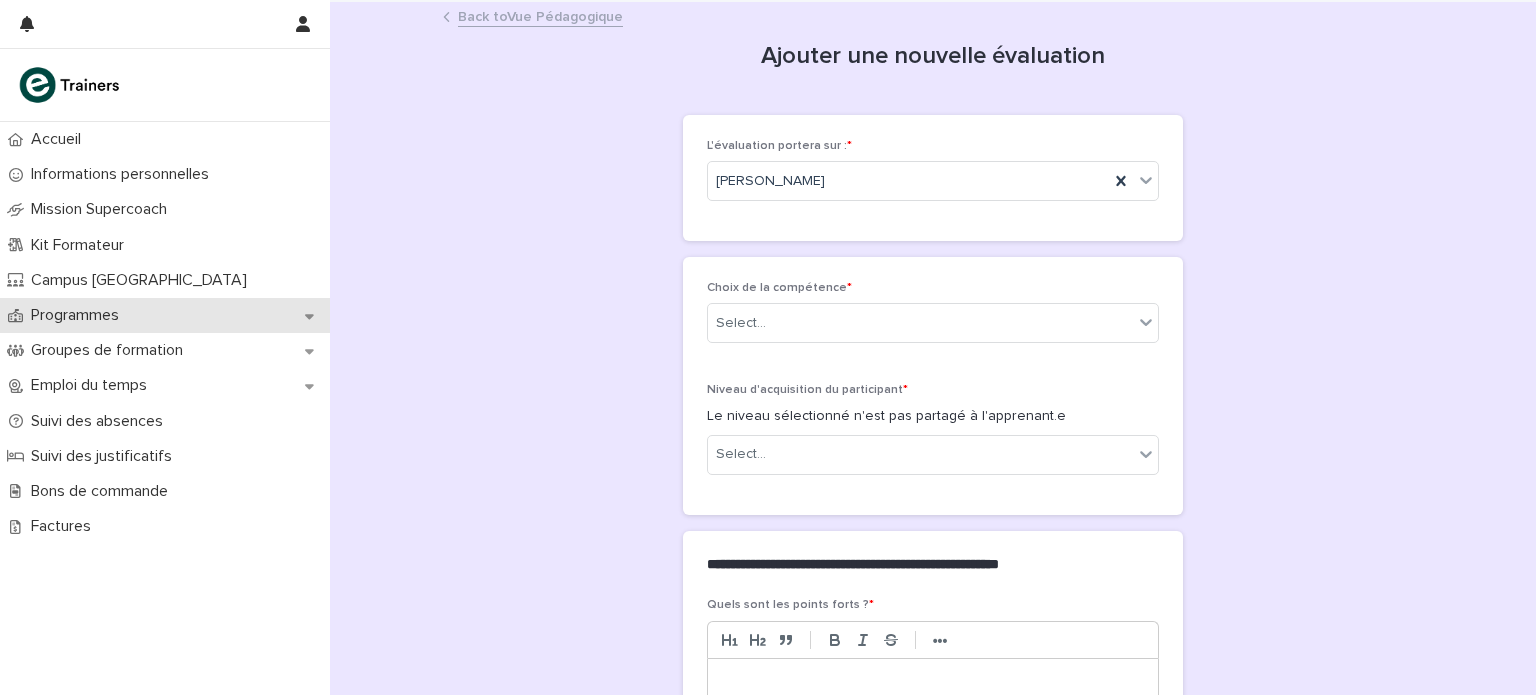 click on "Programmes" at bounding box center (79, 315) 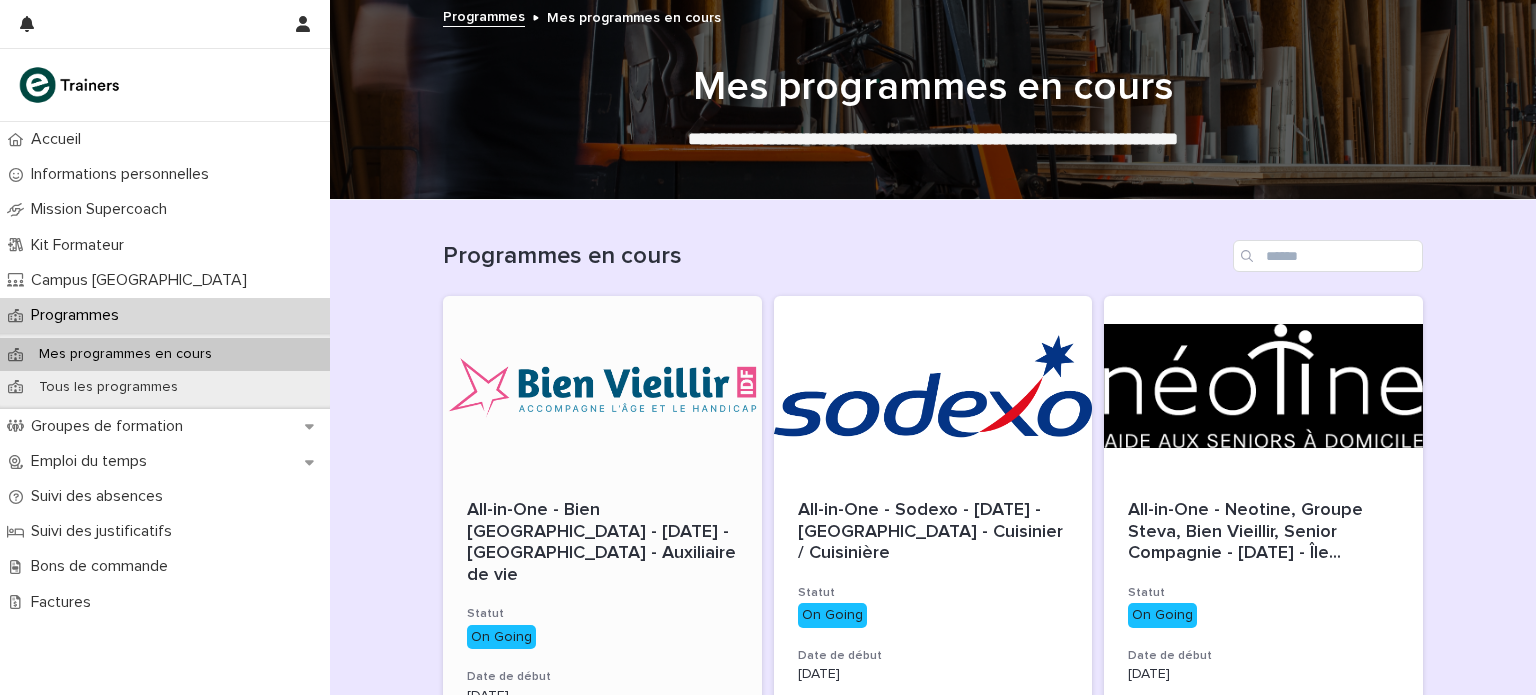 click on "All-in-One - Bien Vieillir - 16 - Mai 2025 - Île-de-France - Auxiliaire de vie" at bounding box center [604, 542] 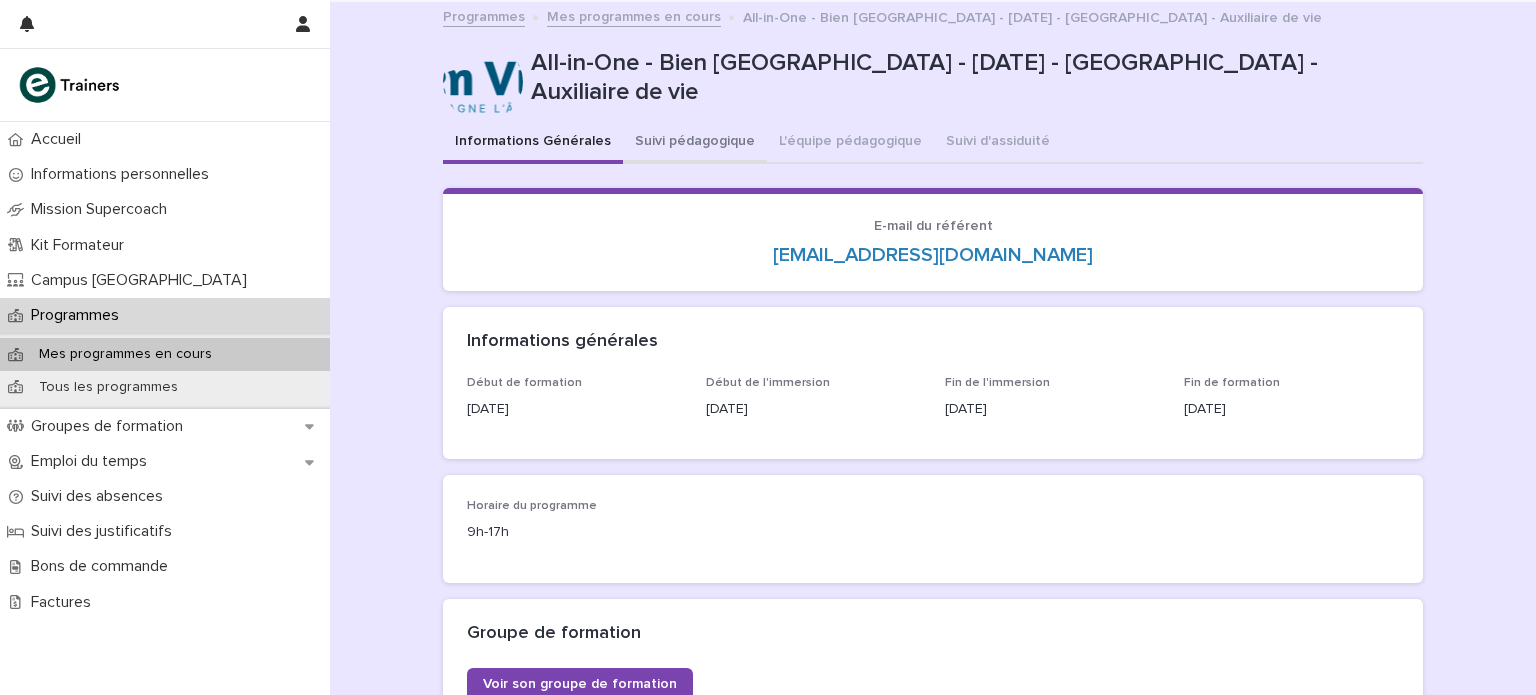 click on "Suivi pédagogique" at bounding box center (695, 143) 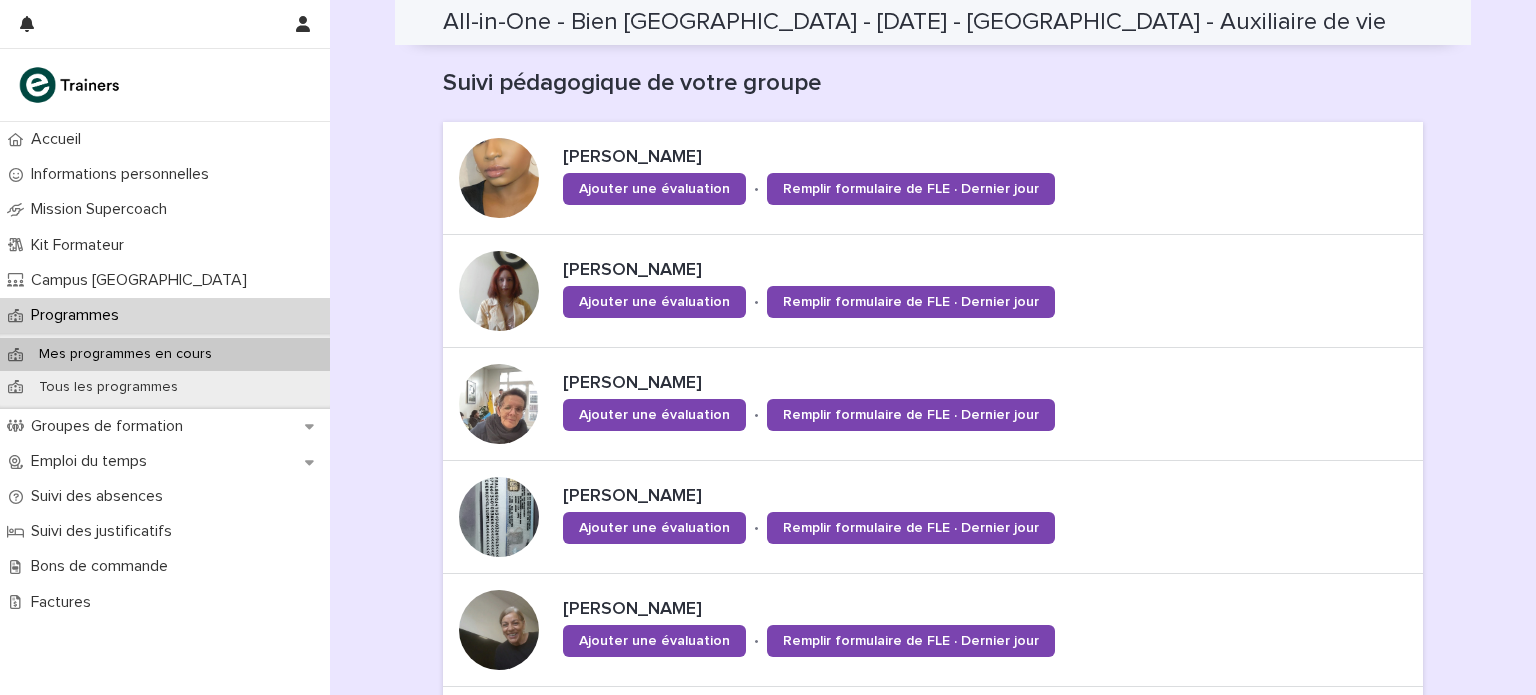scroll, scrollTop: 676, scrollLeft: 0, axis: vertical 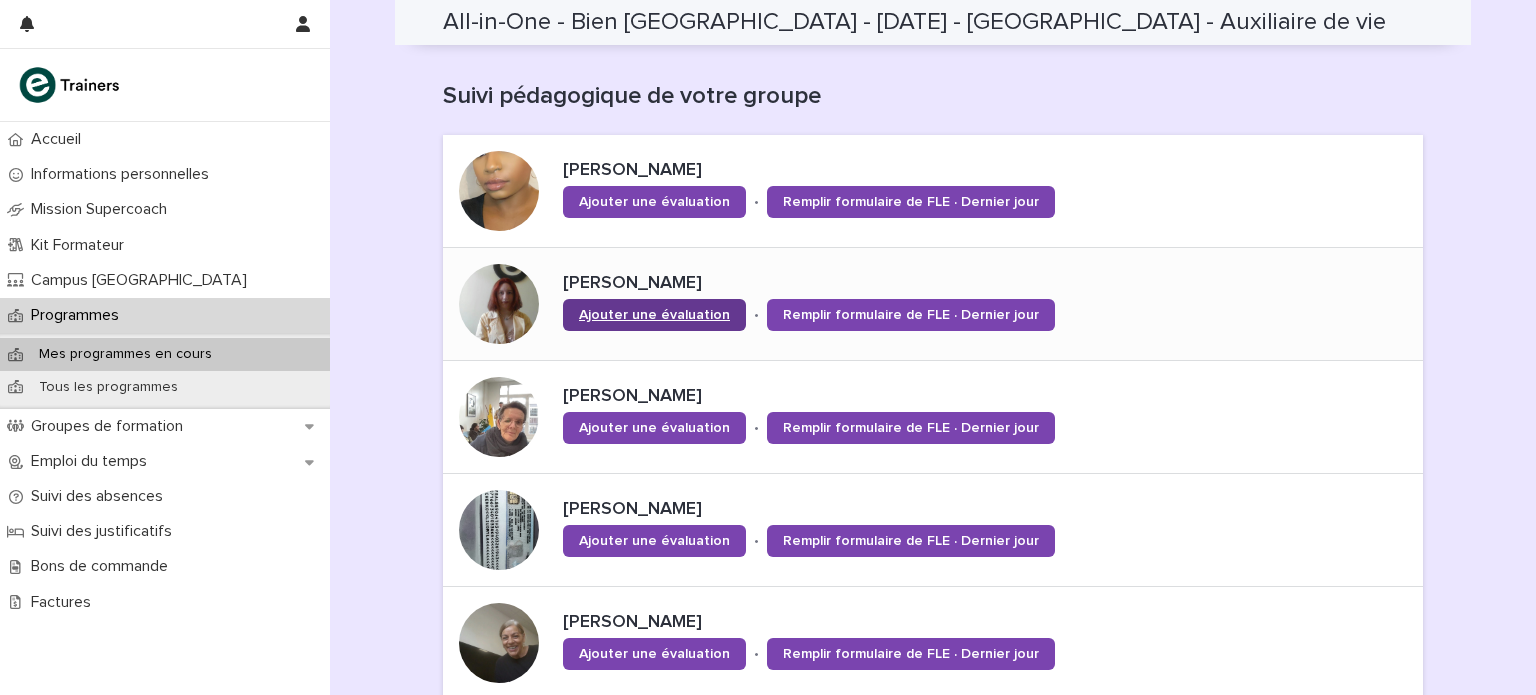 click on "Ajouter une évaluation" at bounding box center [654, 315] 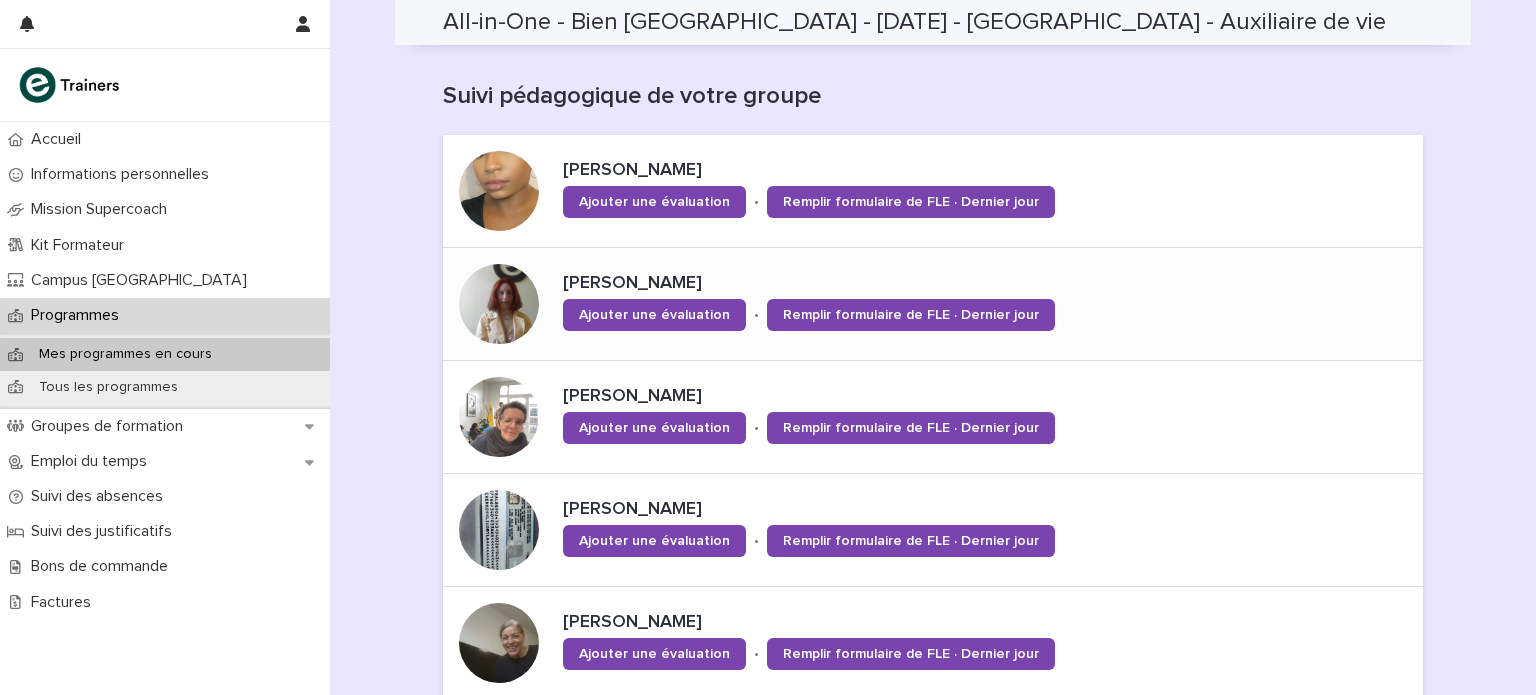 click on "Emma BEUVIER" at bounding box center (878, 284) 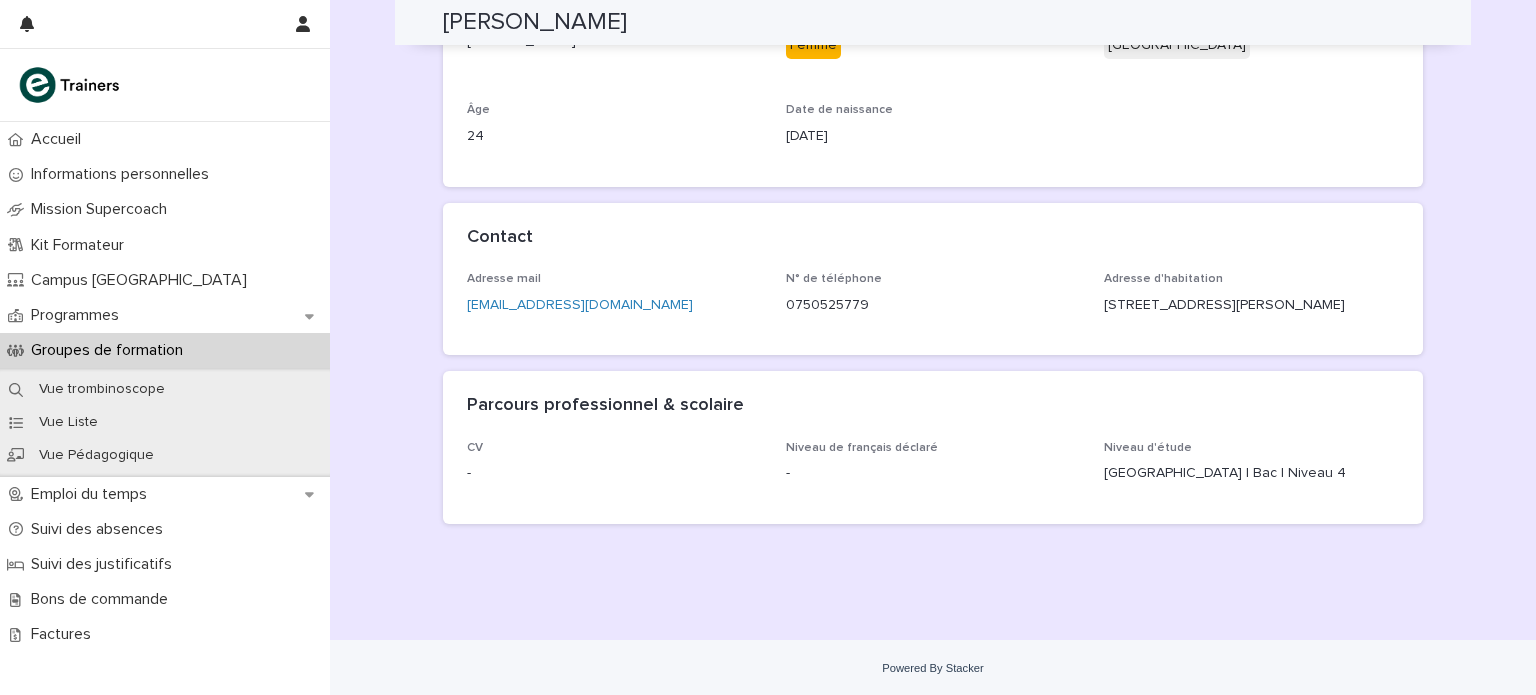 scroll, scrollTop: 0, scrollLeft: 0, axis: both 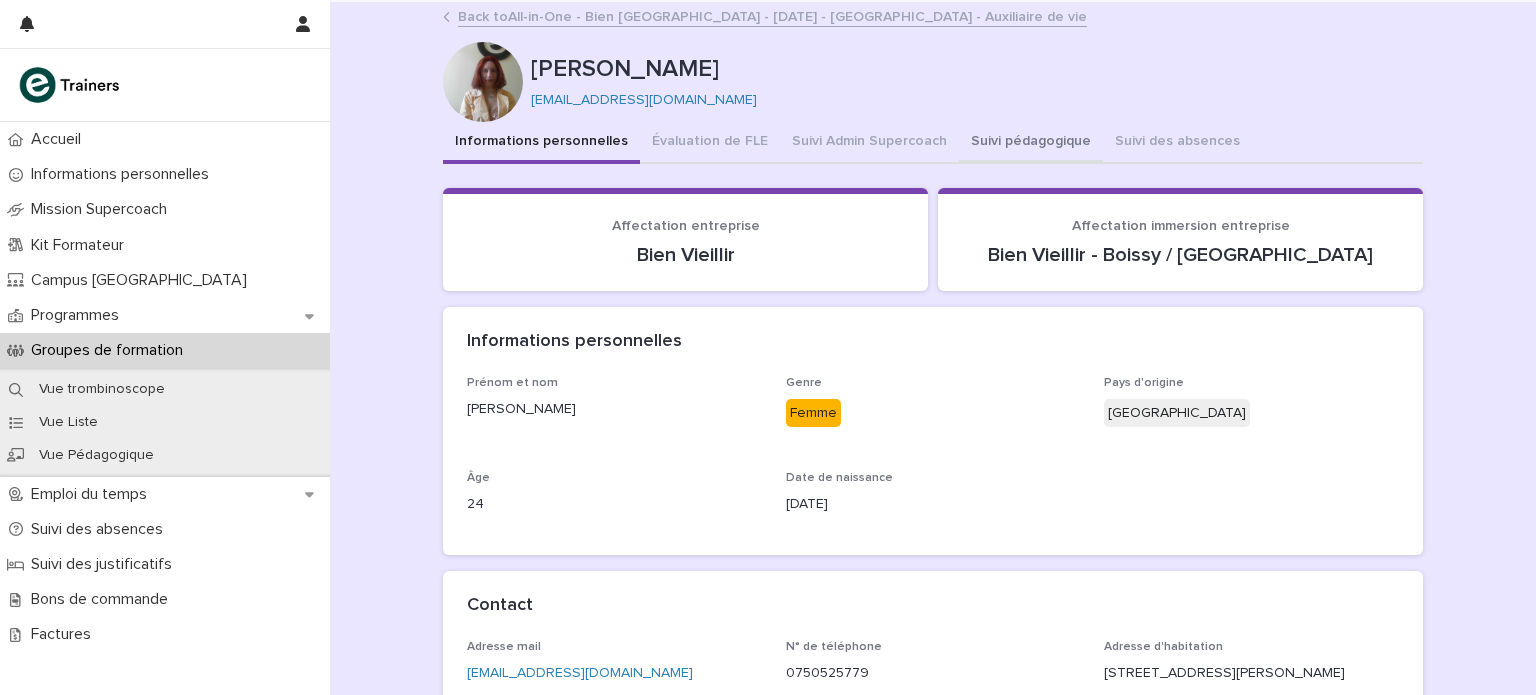 click on "Suivi pédagogique" at bounding box center [1031, 143] 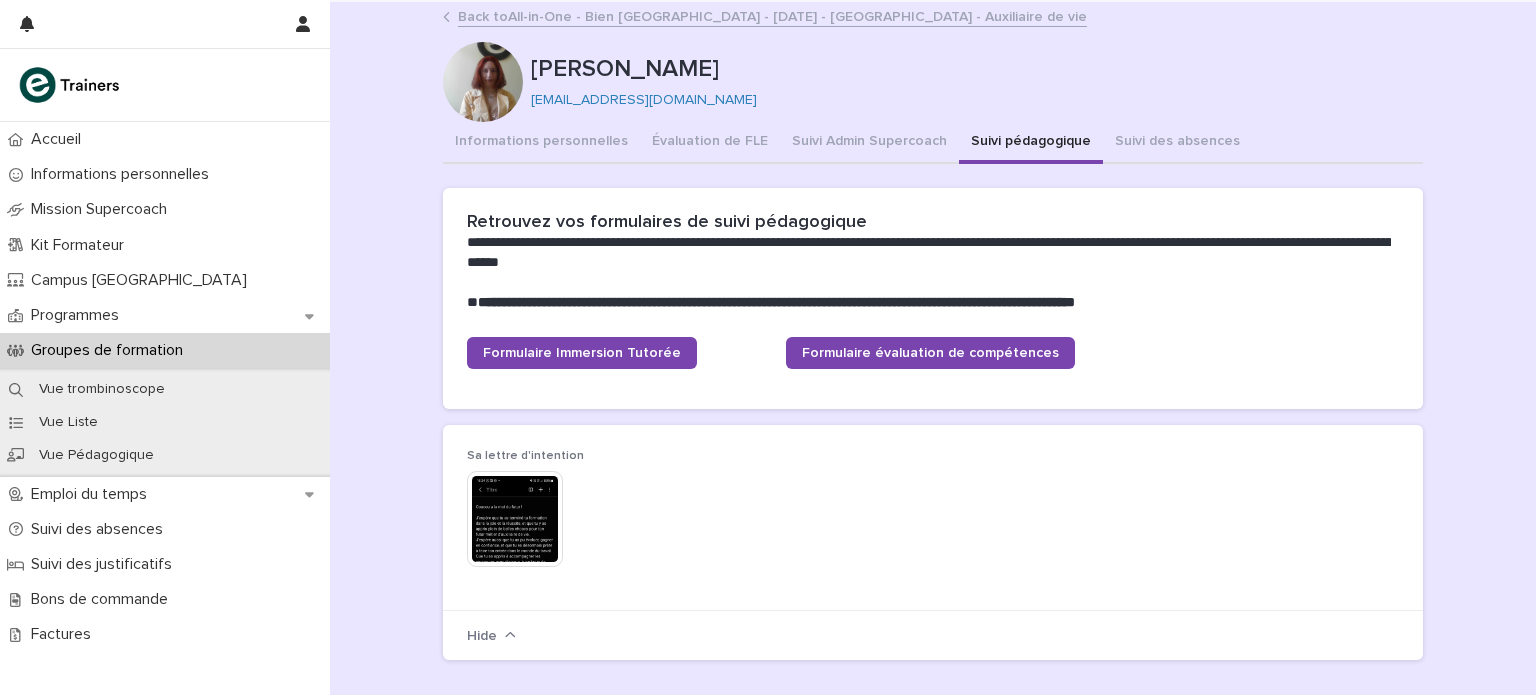 click at bounding box center (515, 519) 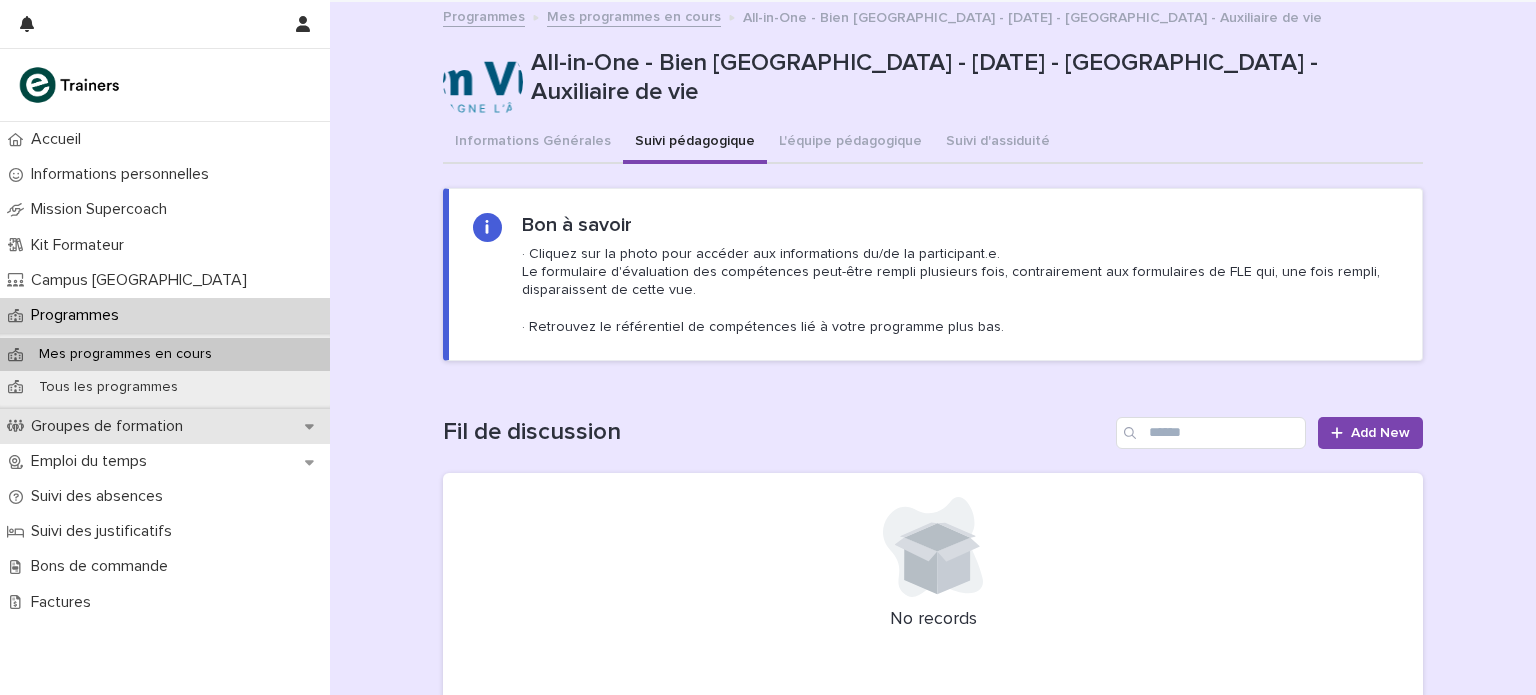 click on "Groupes de formation" at bounding box center (111, 426) 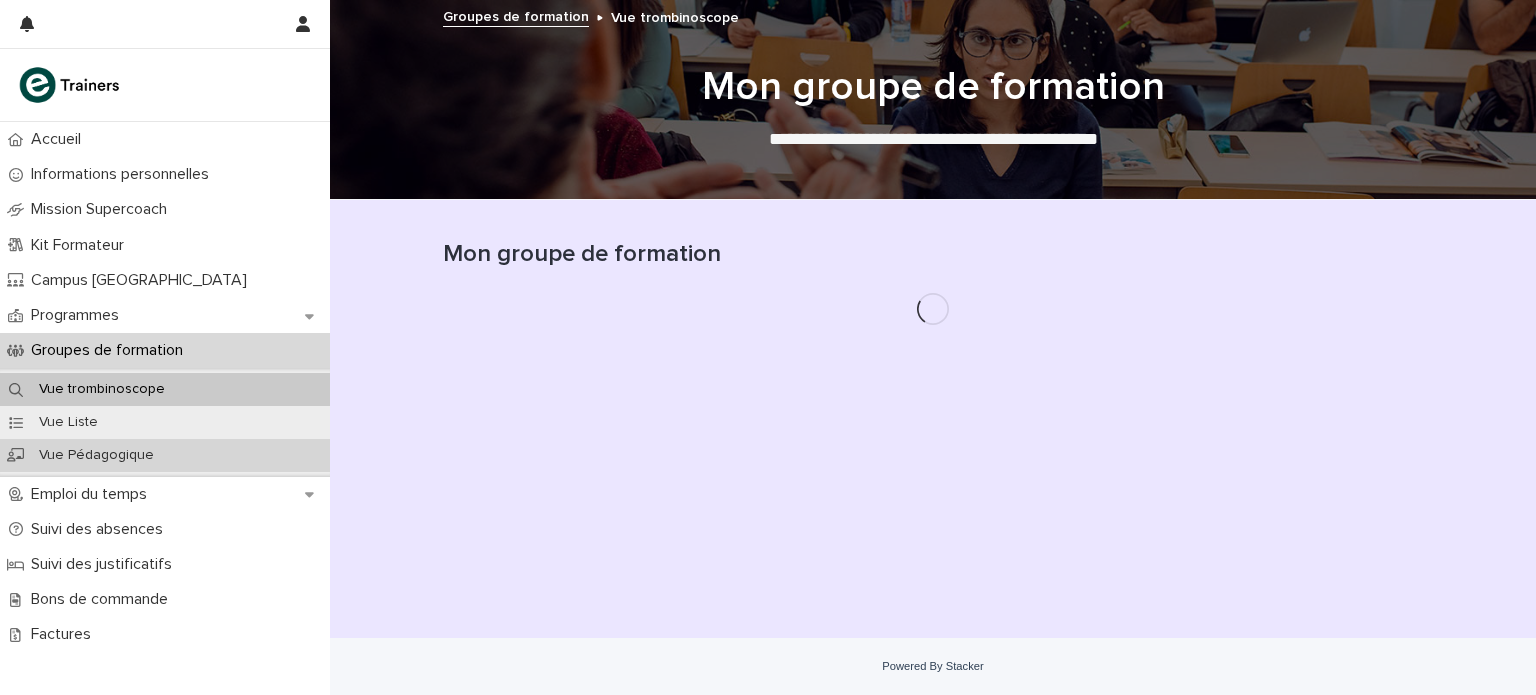 click on "Vue Pédagogique" at bounding box center (165, 455) 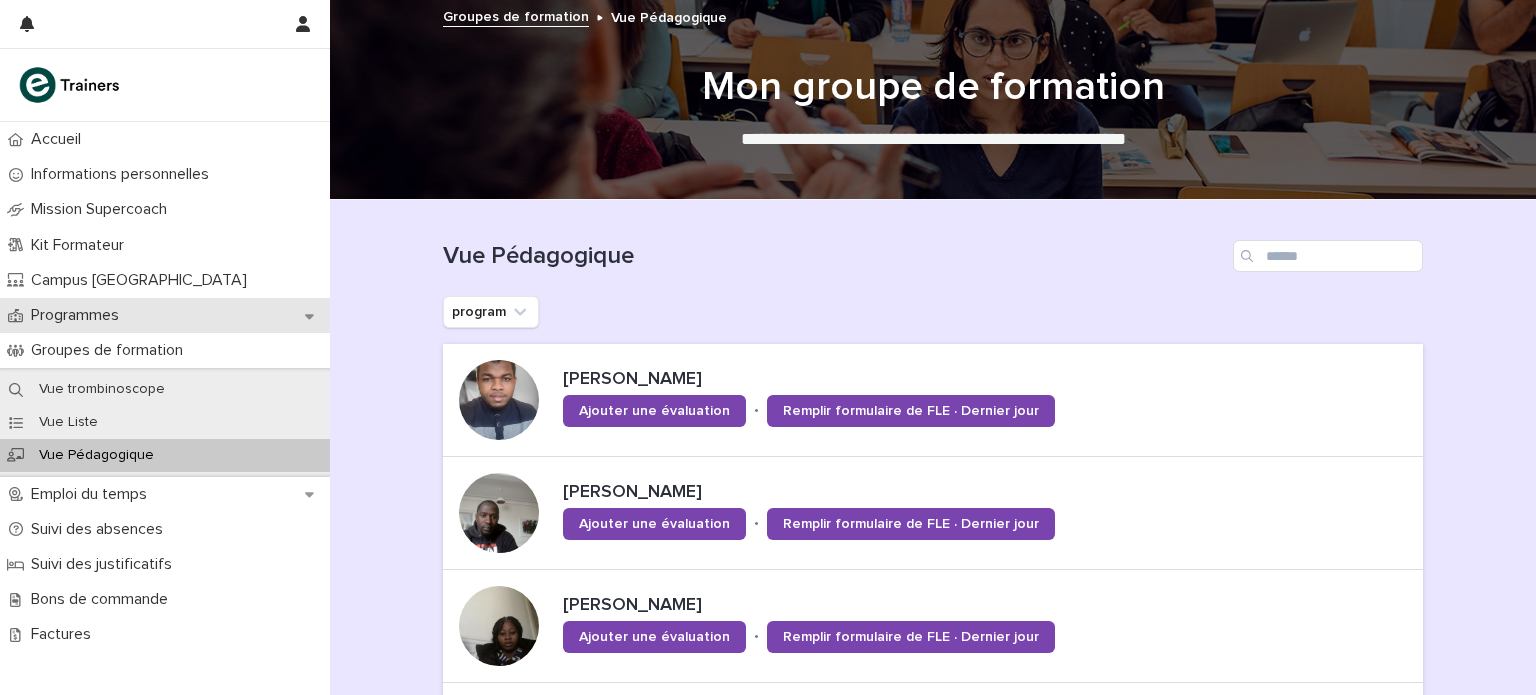 click on "Programmes" at bounding box center (79, 315) 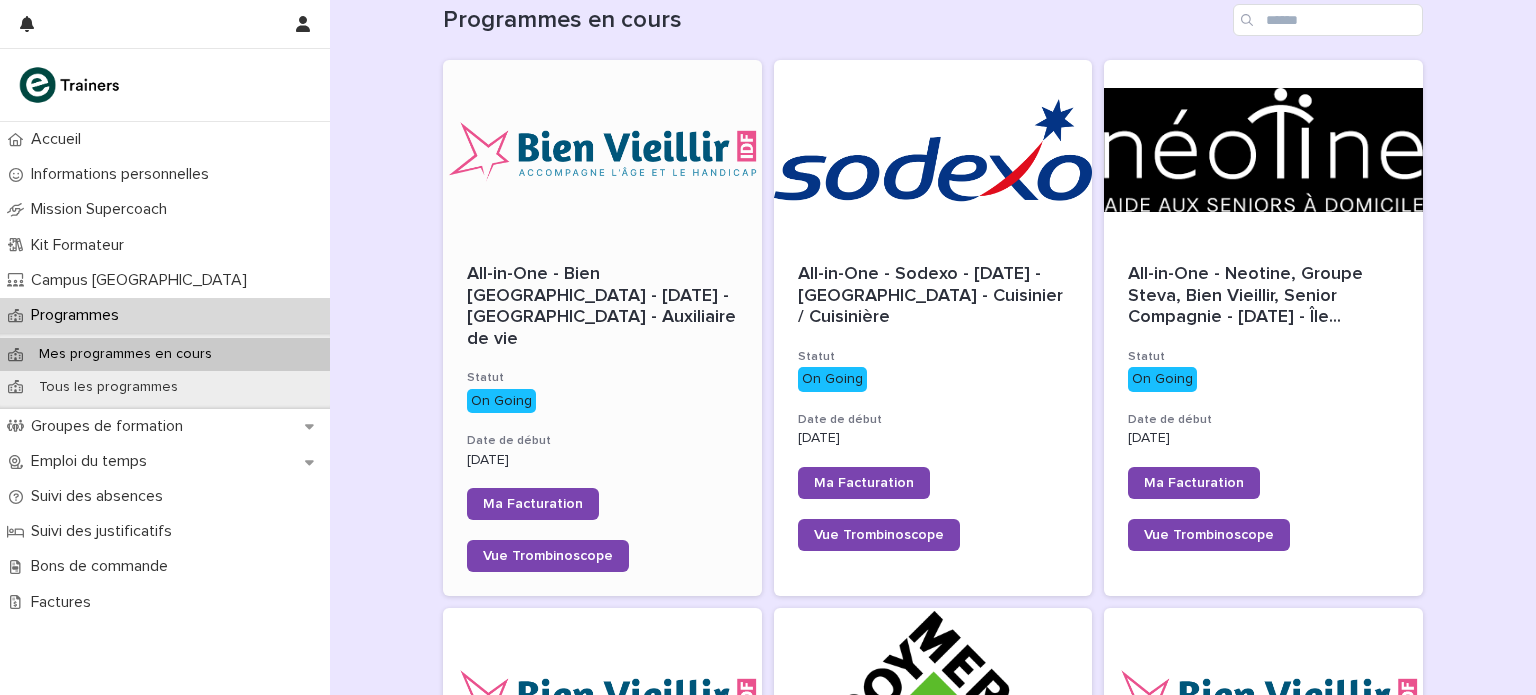 click on "All-in-One - Bien Vieillir - 16 - Mai 2025 - Île-de-France - Auxiliaire de vie" at bounding box center [602, 307] 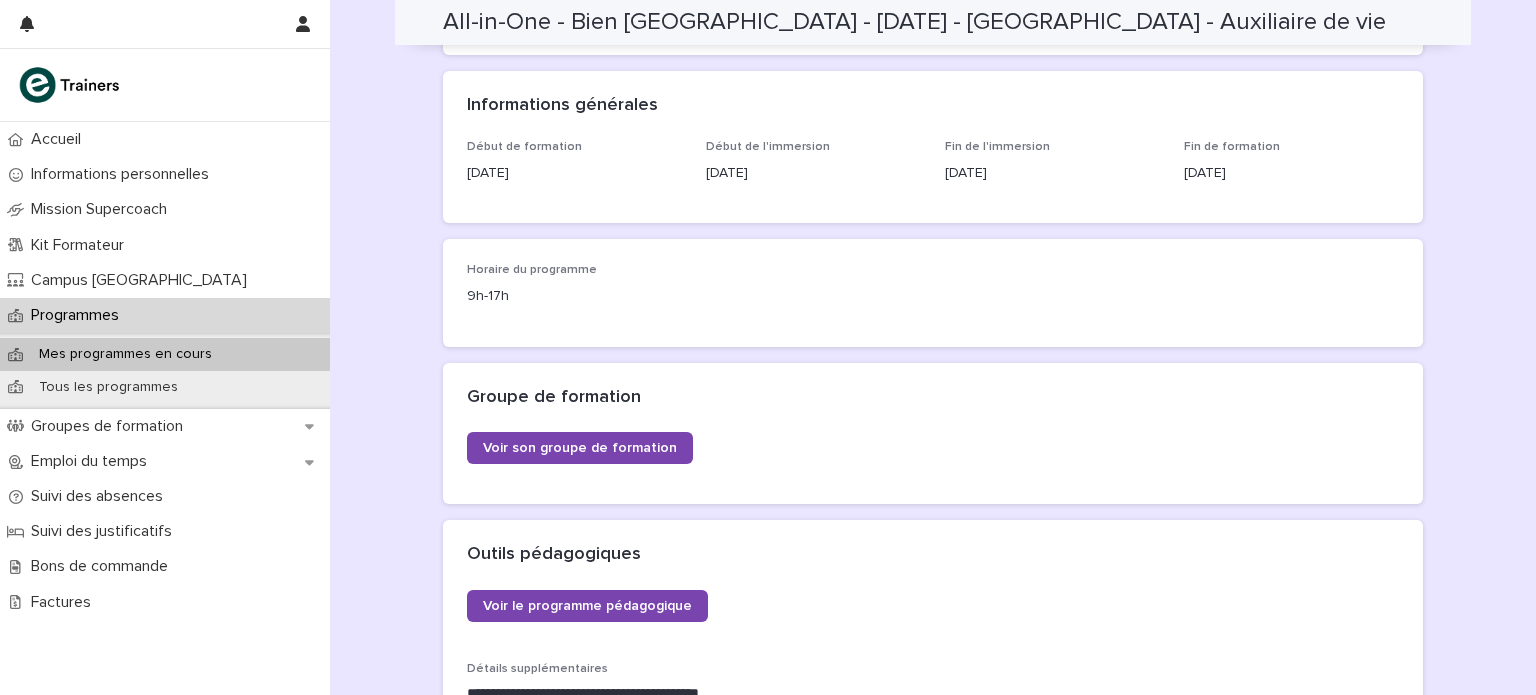 scroll, scrollTop: 112, scrollLeft: 0, axis: vertical 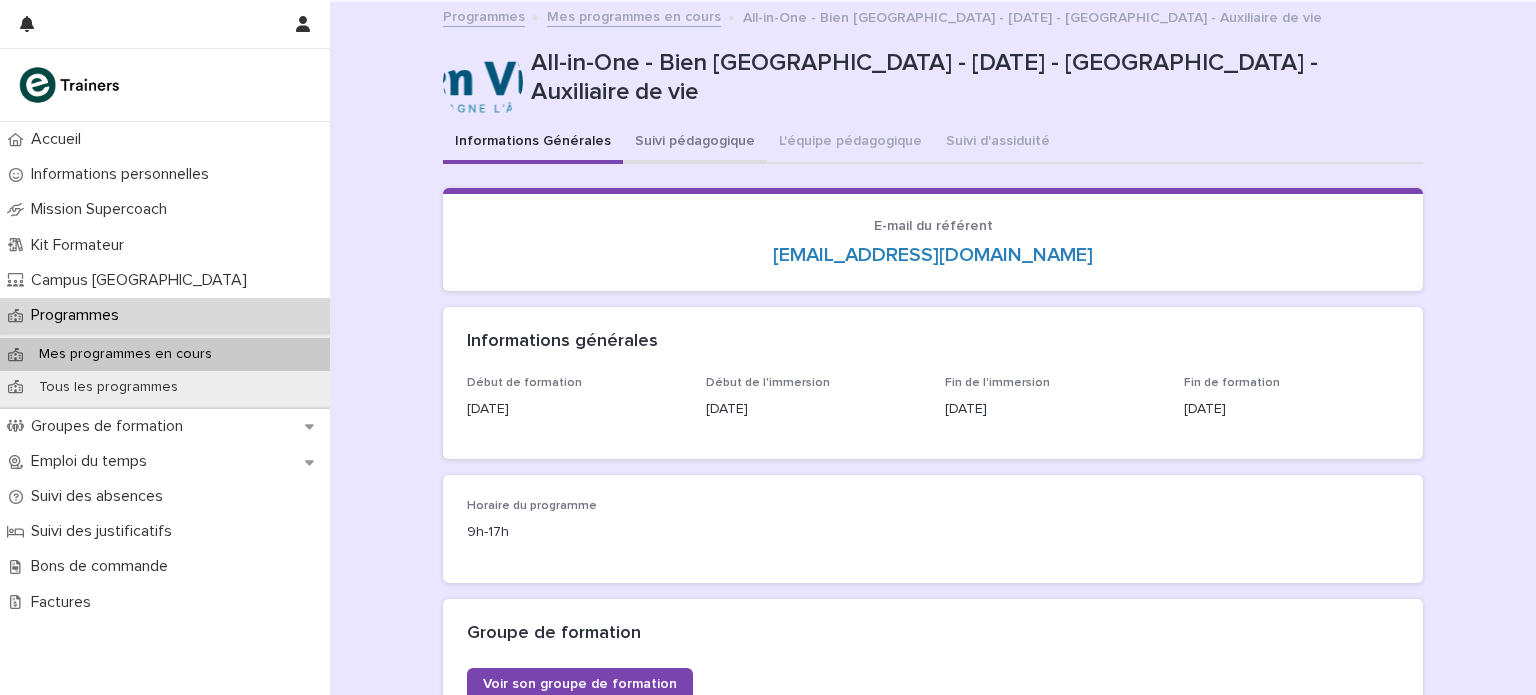 click on "Suivi pédagogique" at bounding box center (695, 143) 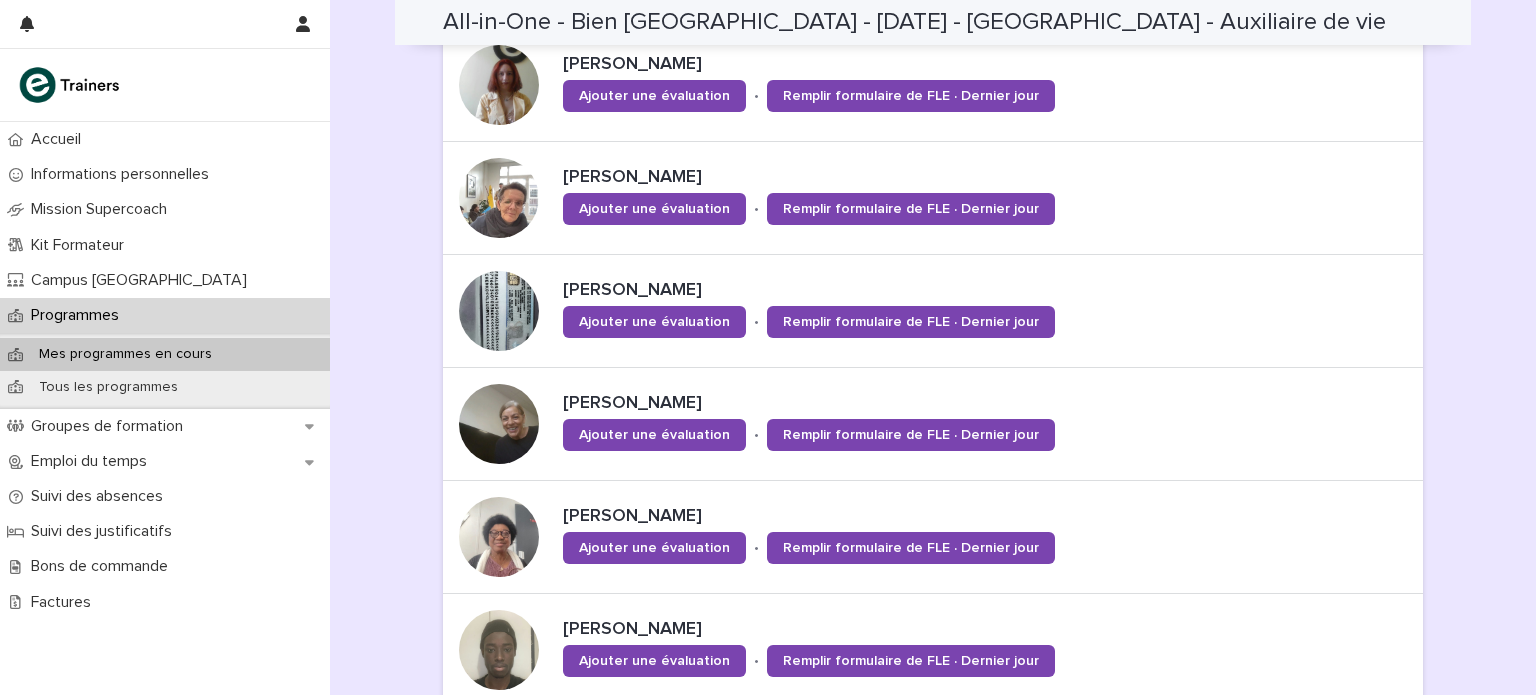 scroll, scrollTop: 896, scrollLeft: 0, axis: vertical 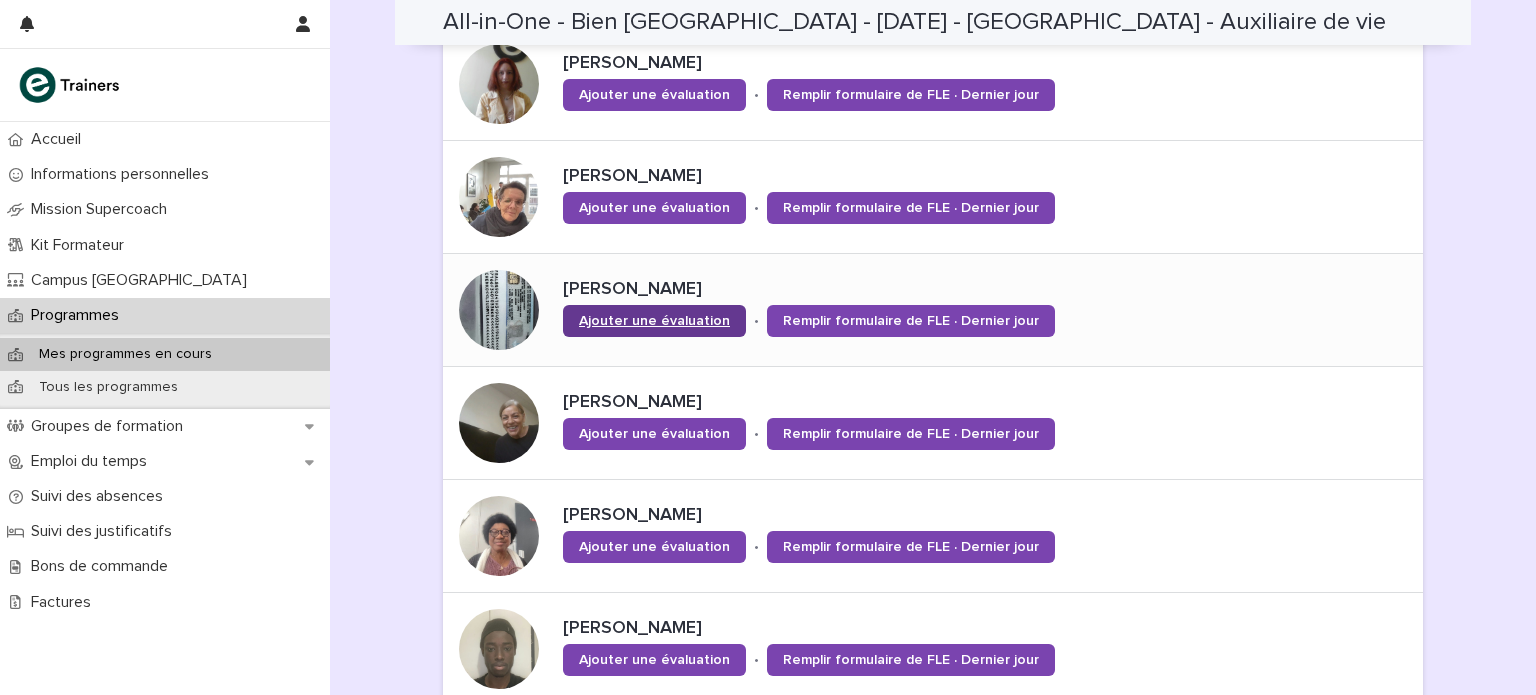 click on "Ajouter une évaluation" at bounding box center (654, 321) 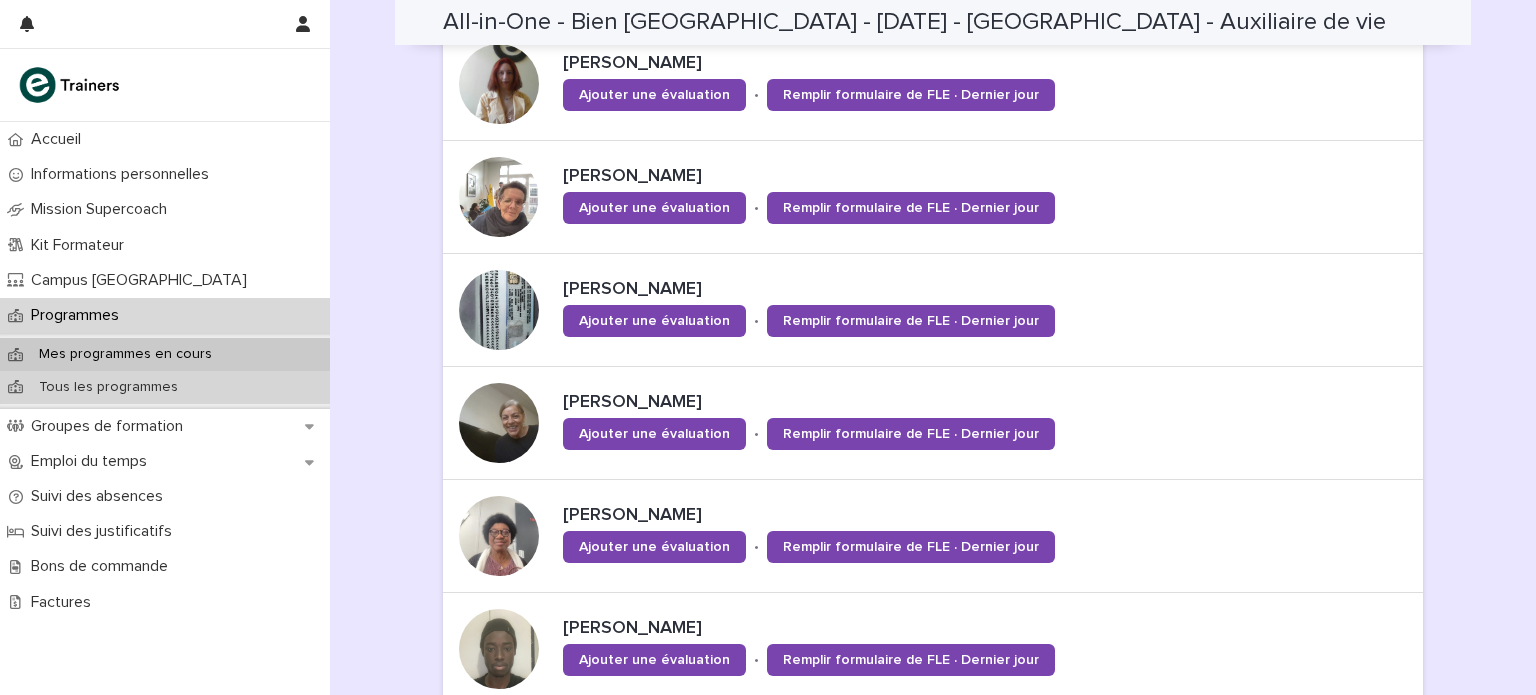 click on "Tous les programmes" at bounding box center (165, 387) 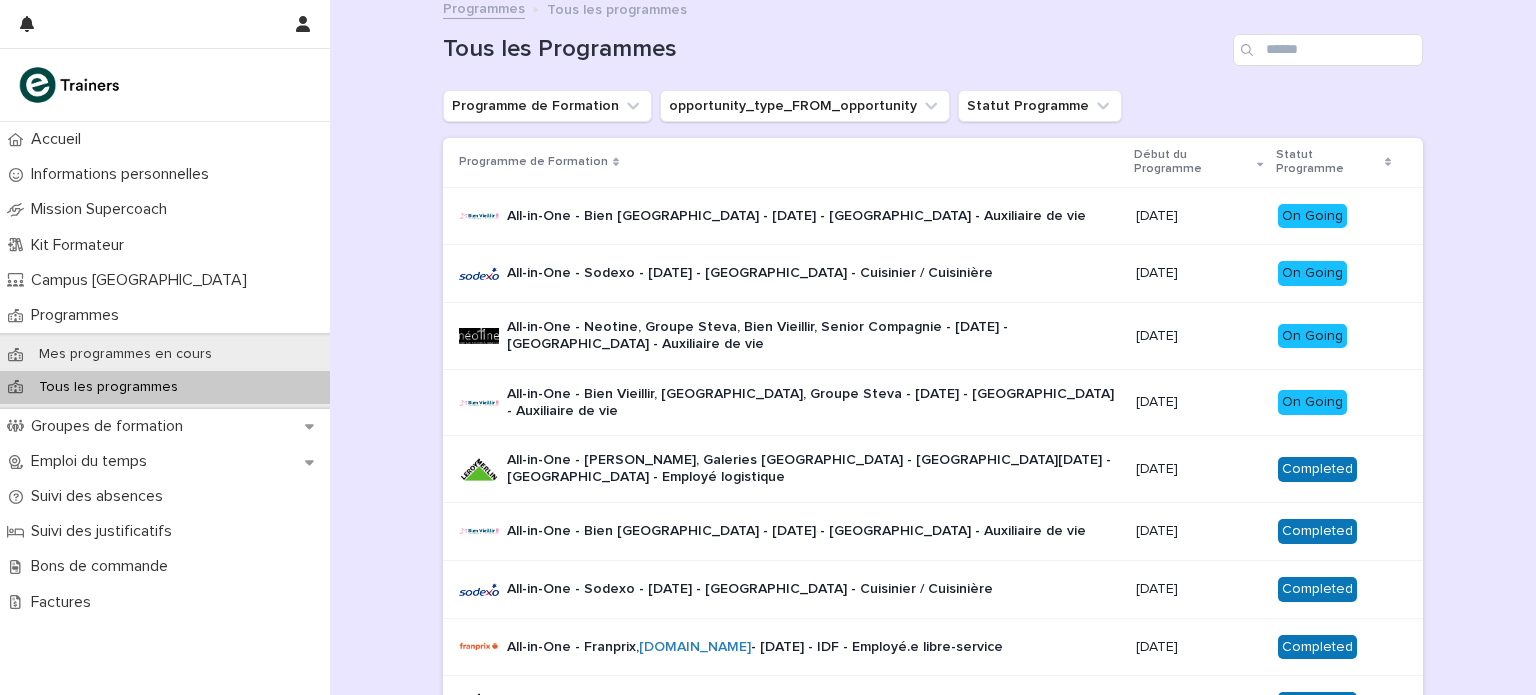 scroll, scrollTop: 0, scrollLeft: 0, axis: both 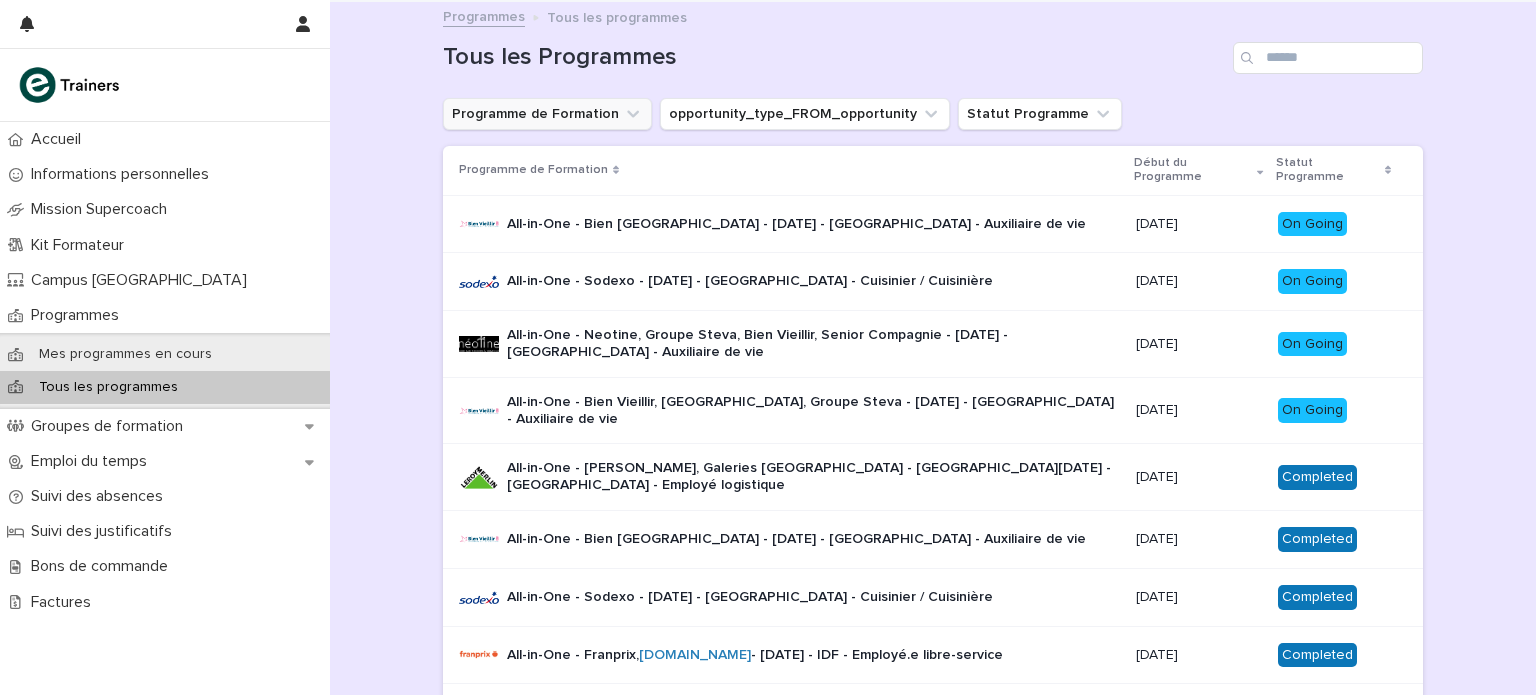 click 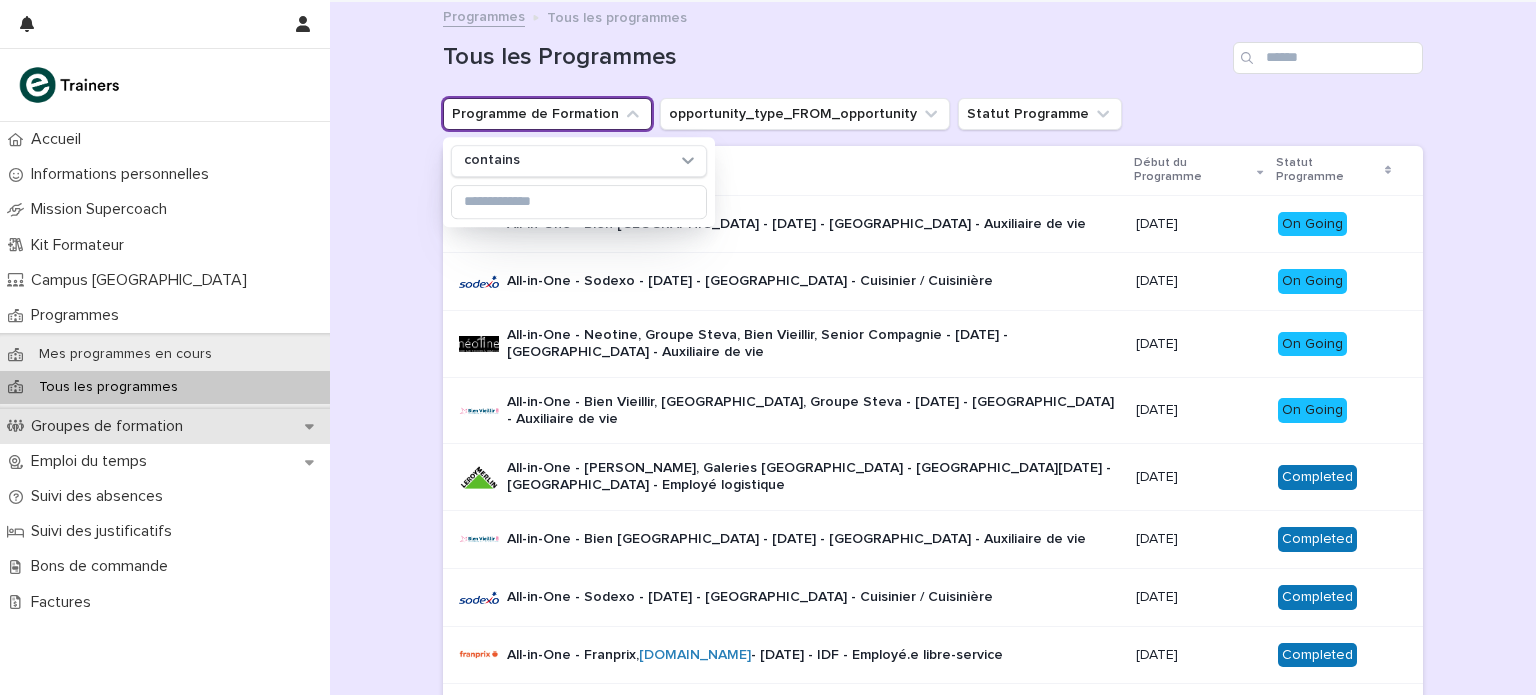 click on "Groupes de formation" at bounding box center (165, 426) 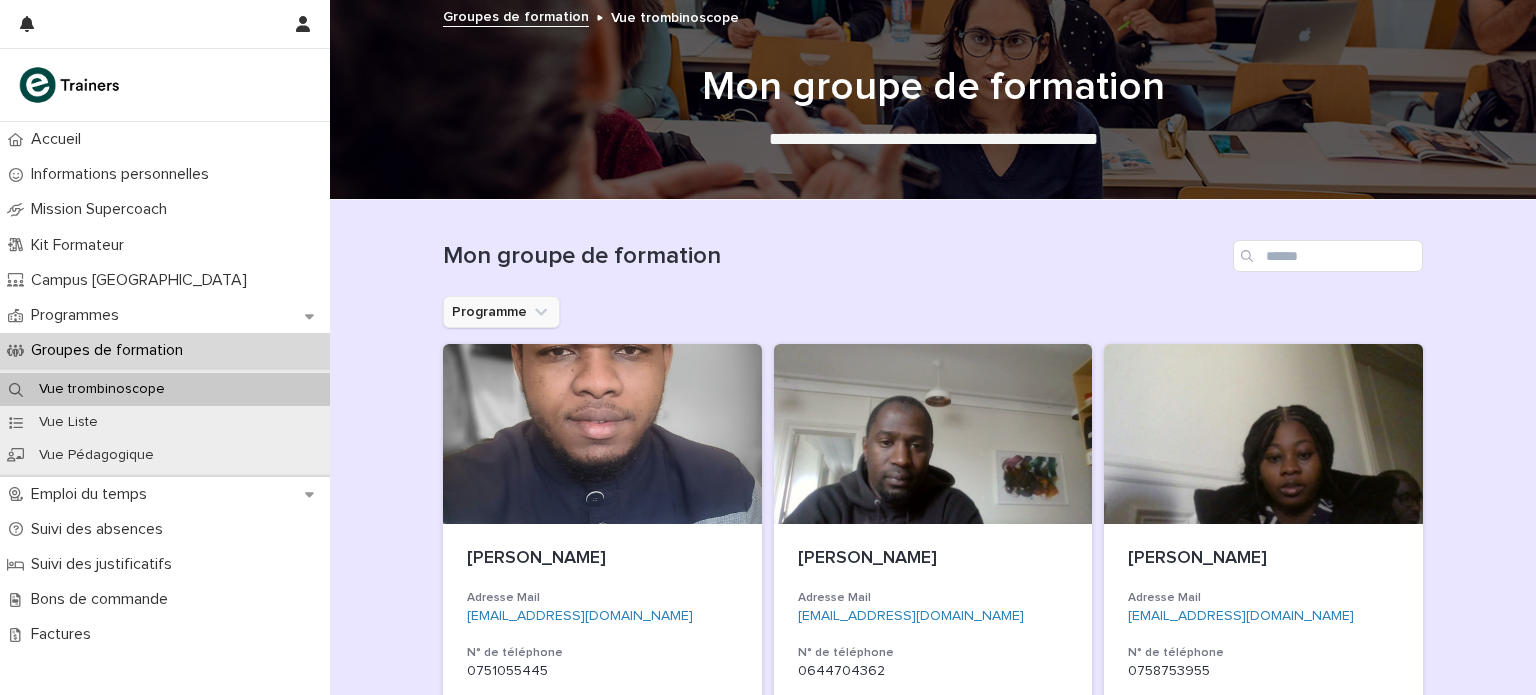 click on "Programme" at bounding box center [501, 312] 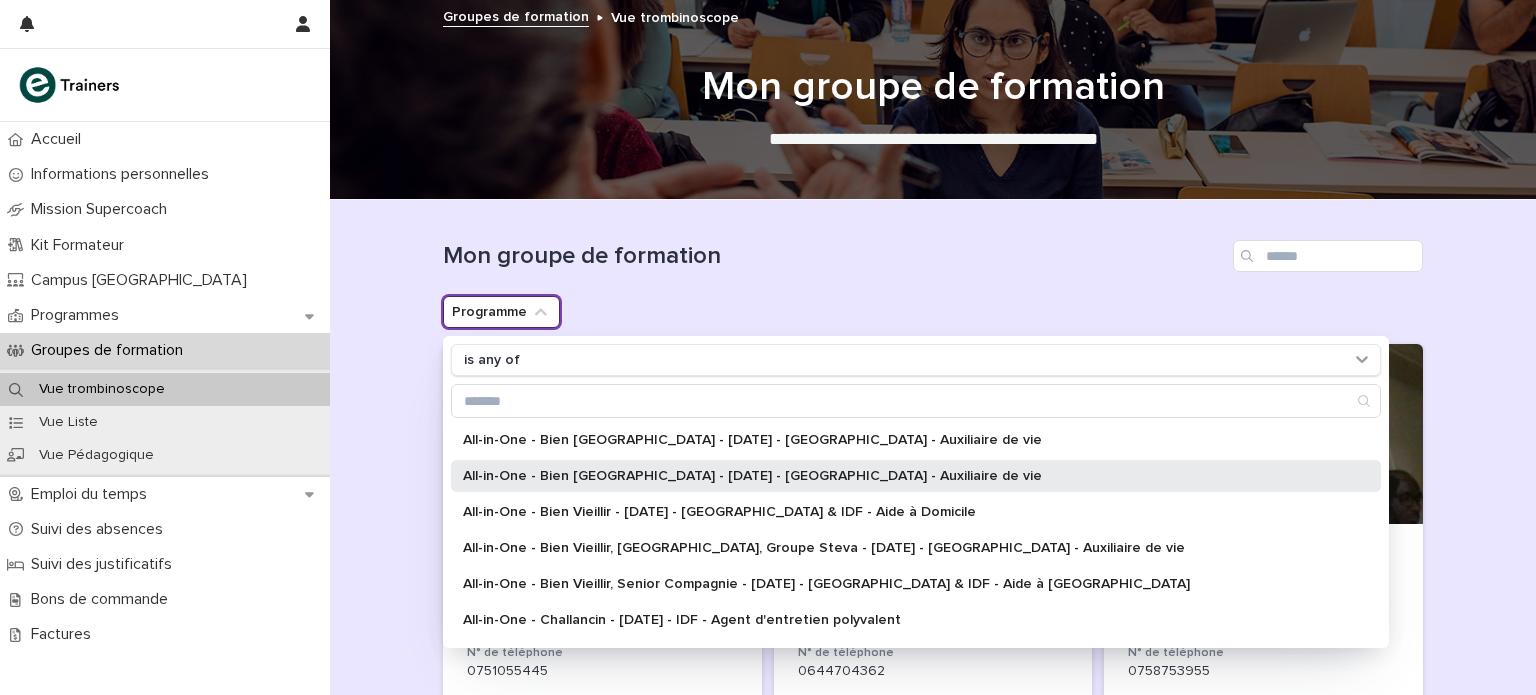 click on "All-in-One - Bien Vieillir - 16 - Mai 2025 - Île-de-France - Auxiliaire de vie" at bounding box center [916, 476] 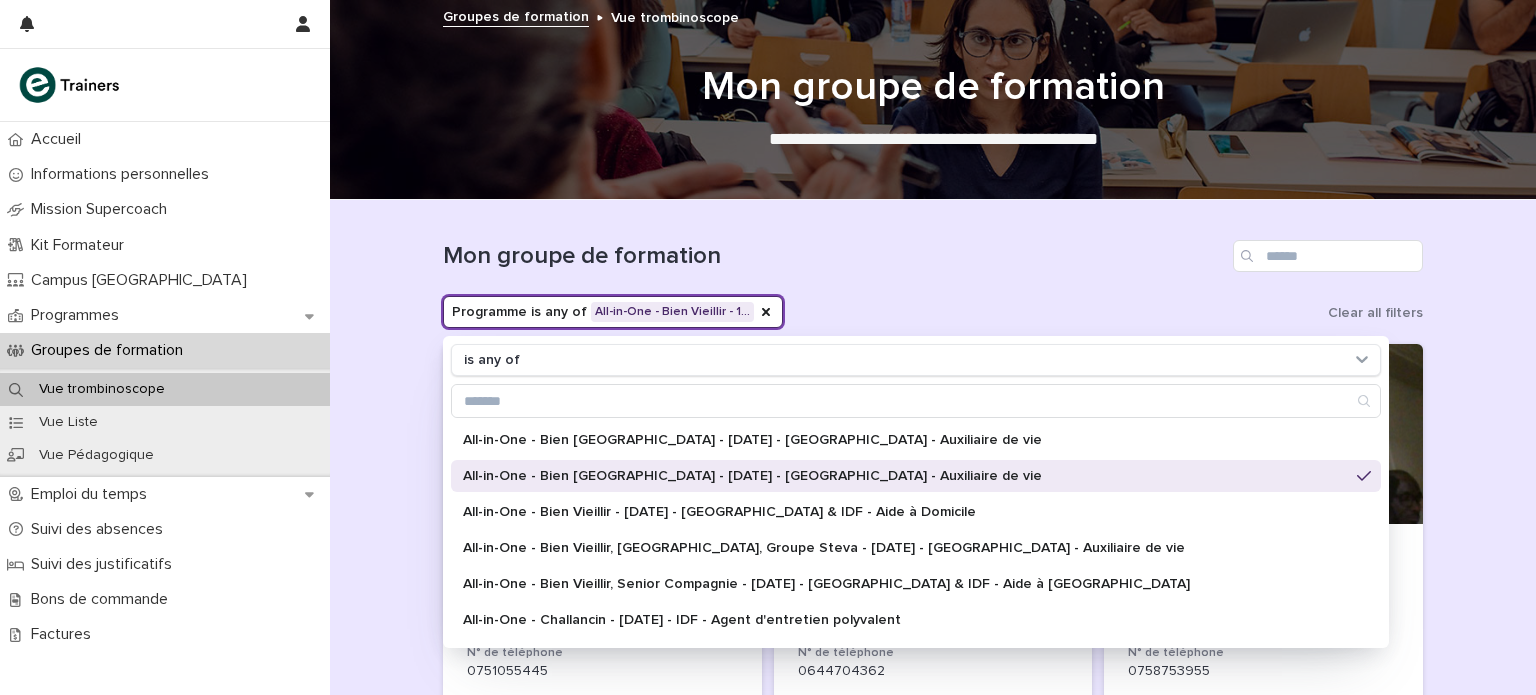 click on "Mon groupe de formation" at bounding box center [933, 248] 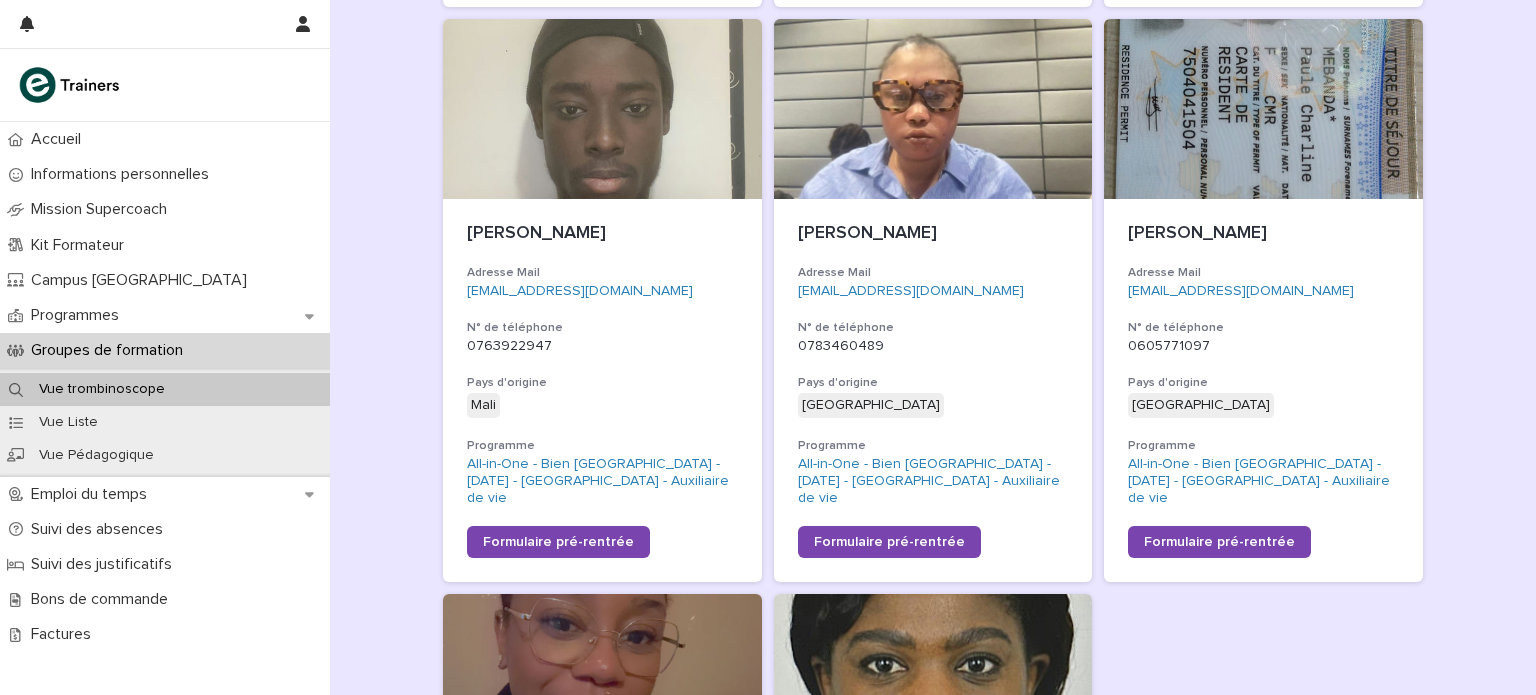 scroll, scrollTop: 1493, scrollLeft: 0, axis: vertical 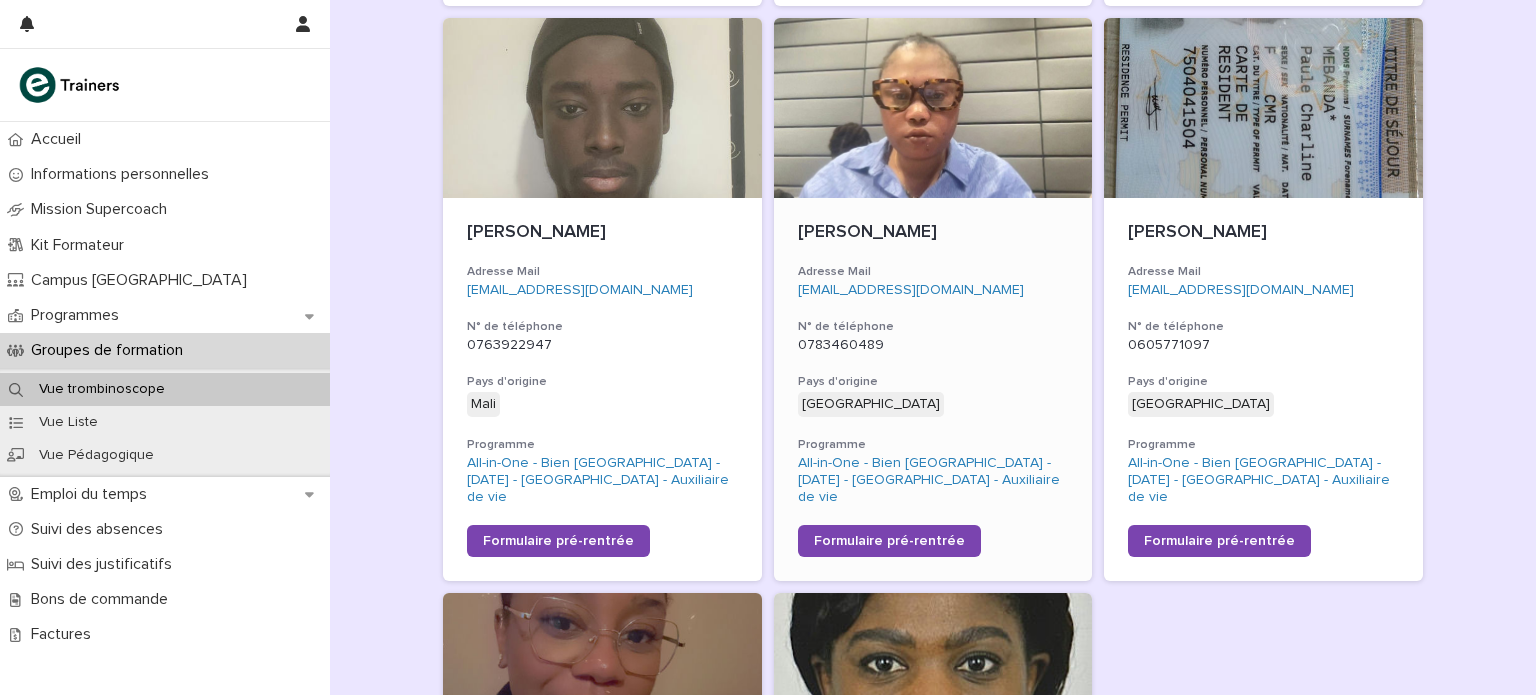 click on "[PERSON_NAME]" at bounding box center [933, 233] 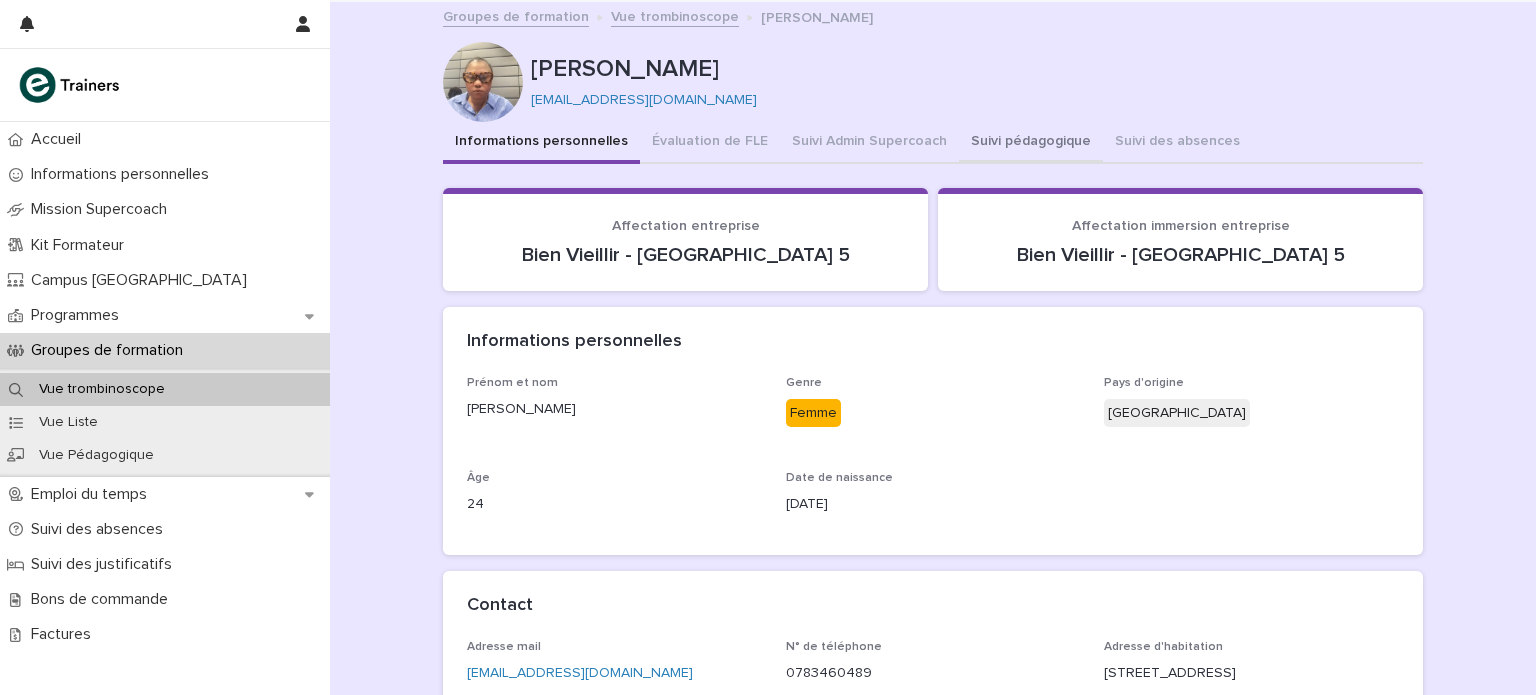 click on "Suivi pédagogique" at bounding box center (1031, 143) 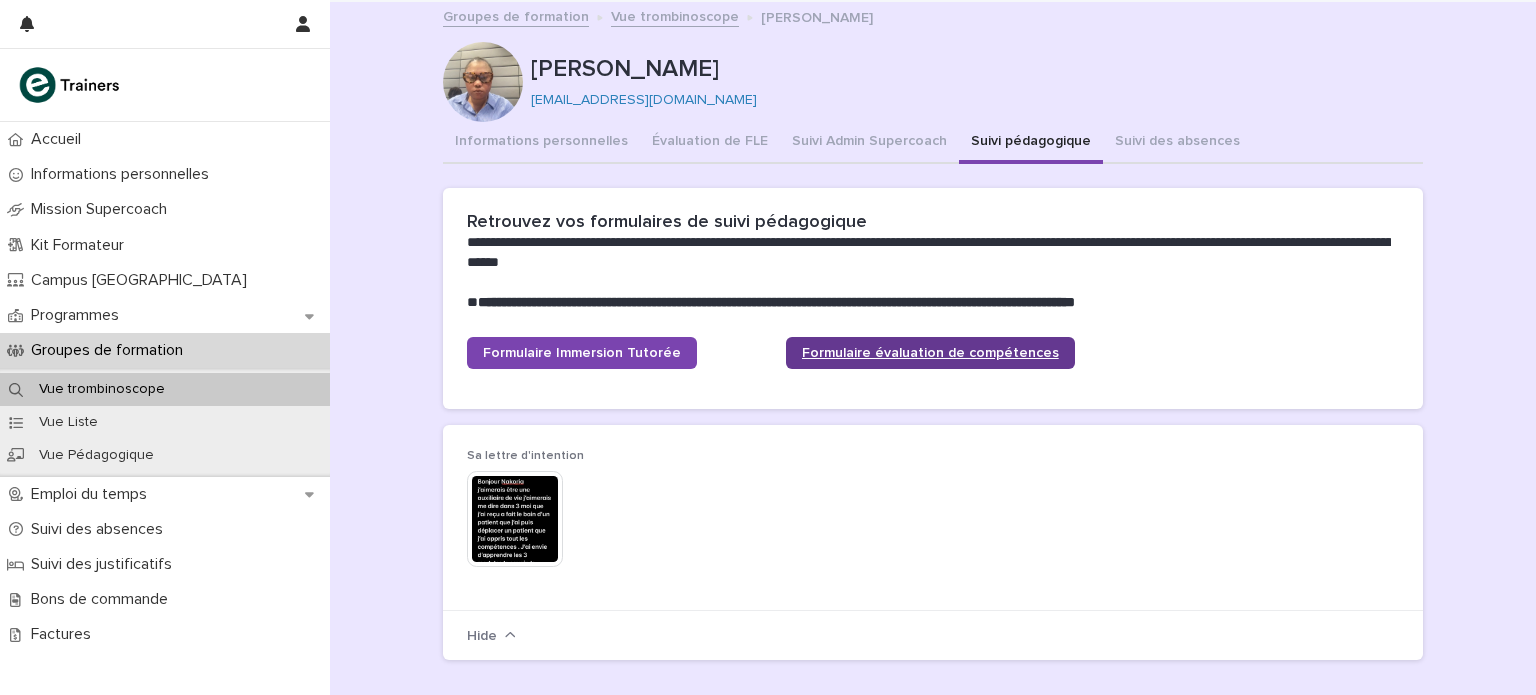 click on "Formulaire évaluation de compétences" at bounding box center [930, 353] 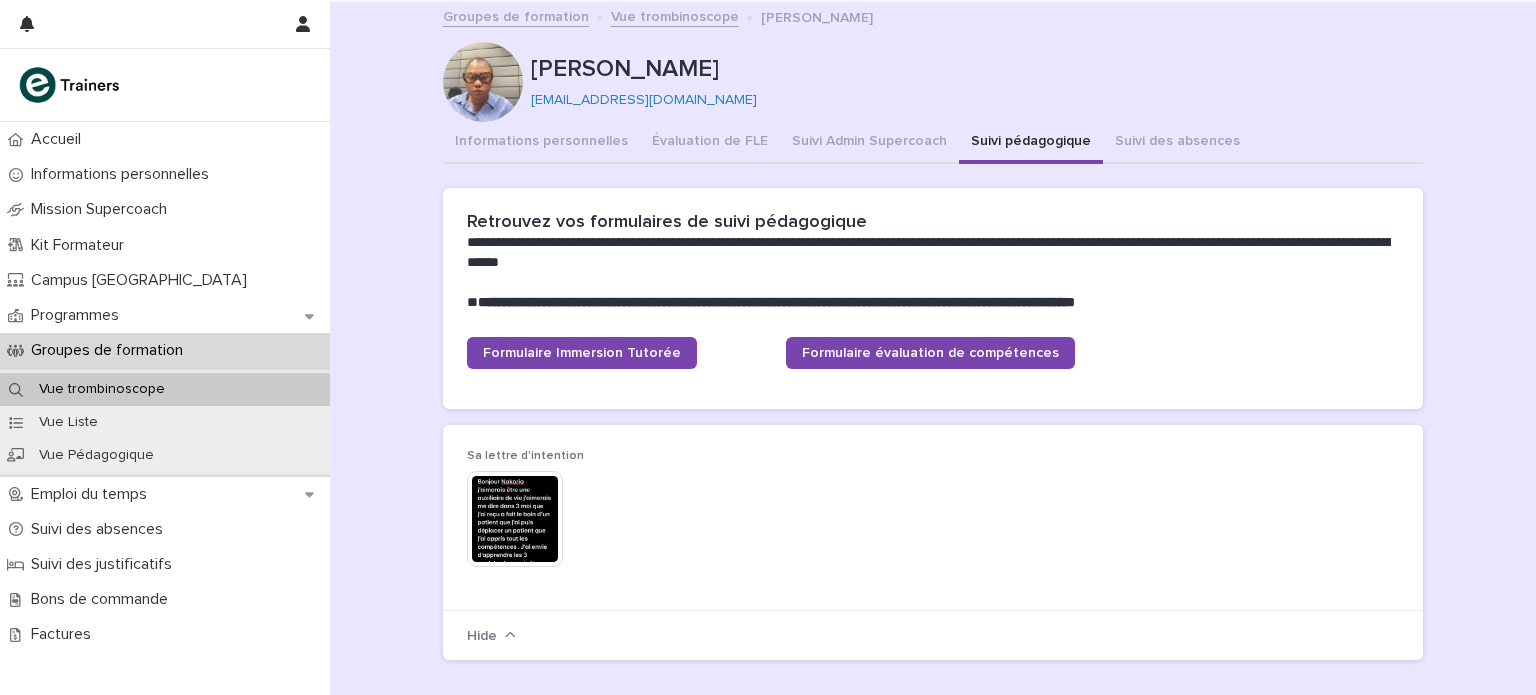click at bounding box center (515, 519) 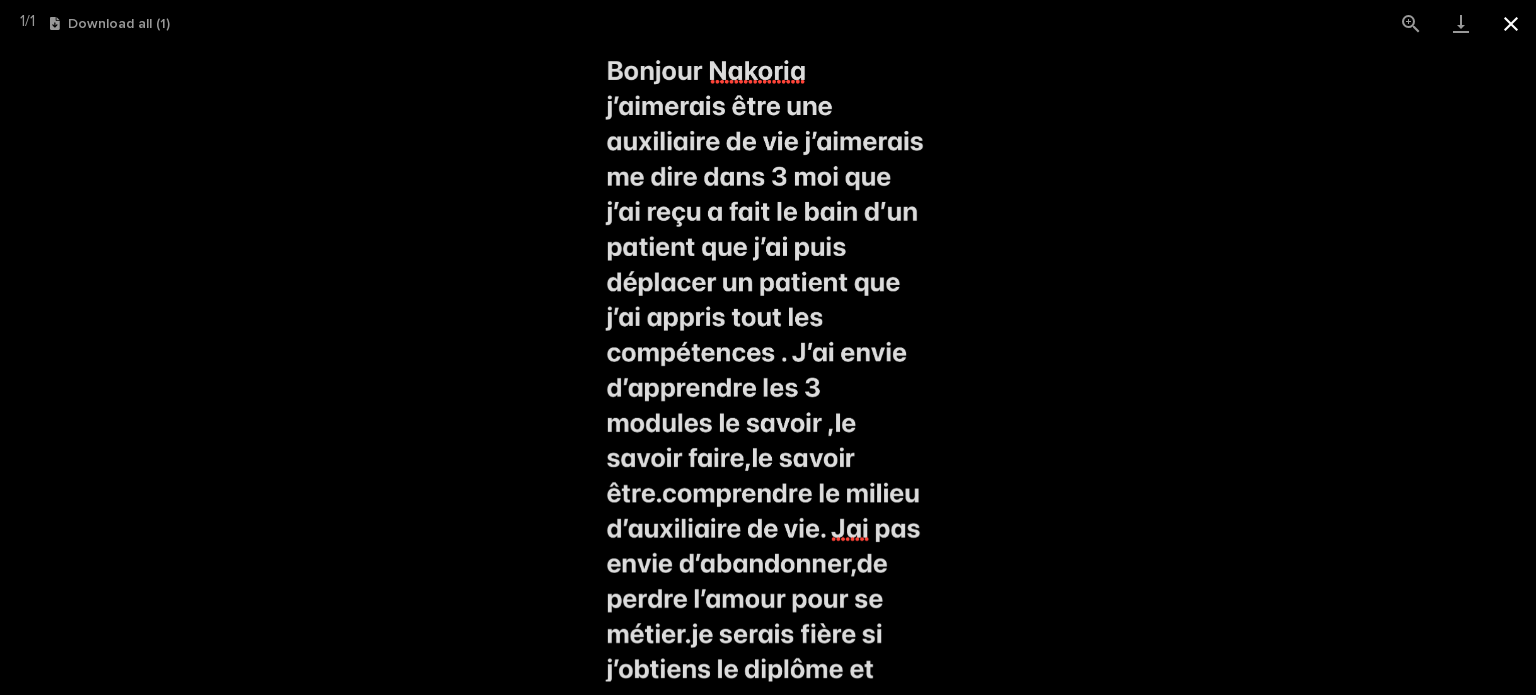 click at bounding box center (1511, 23) 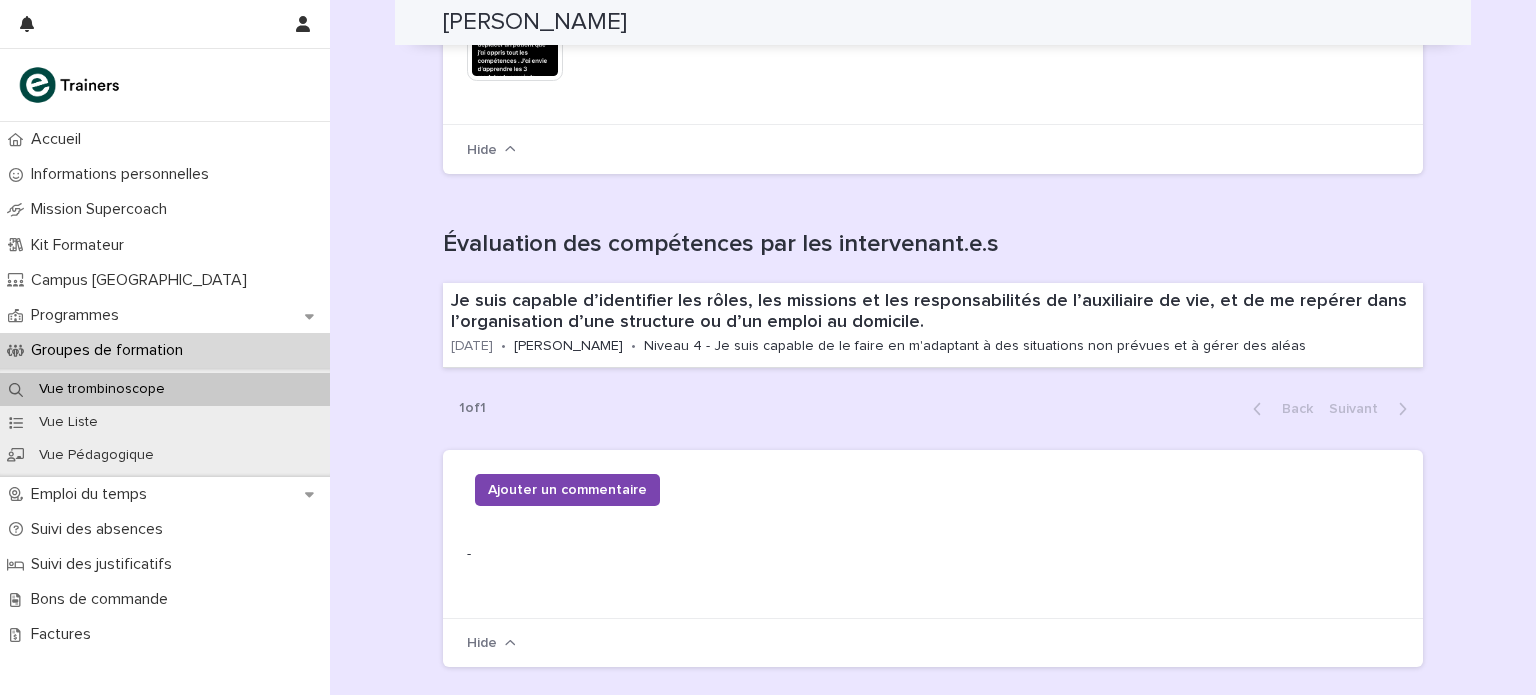scroll, scrollTop: 489, scrollLeft: 0, axis: vertical 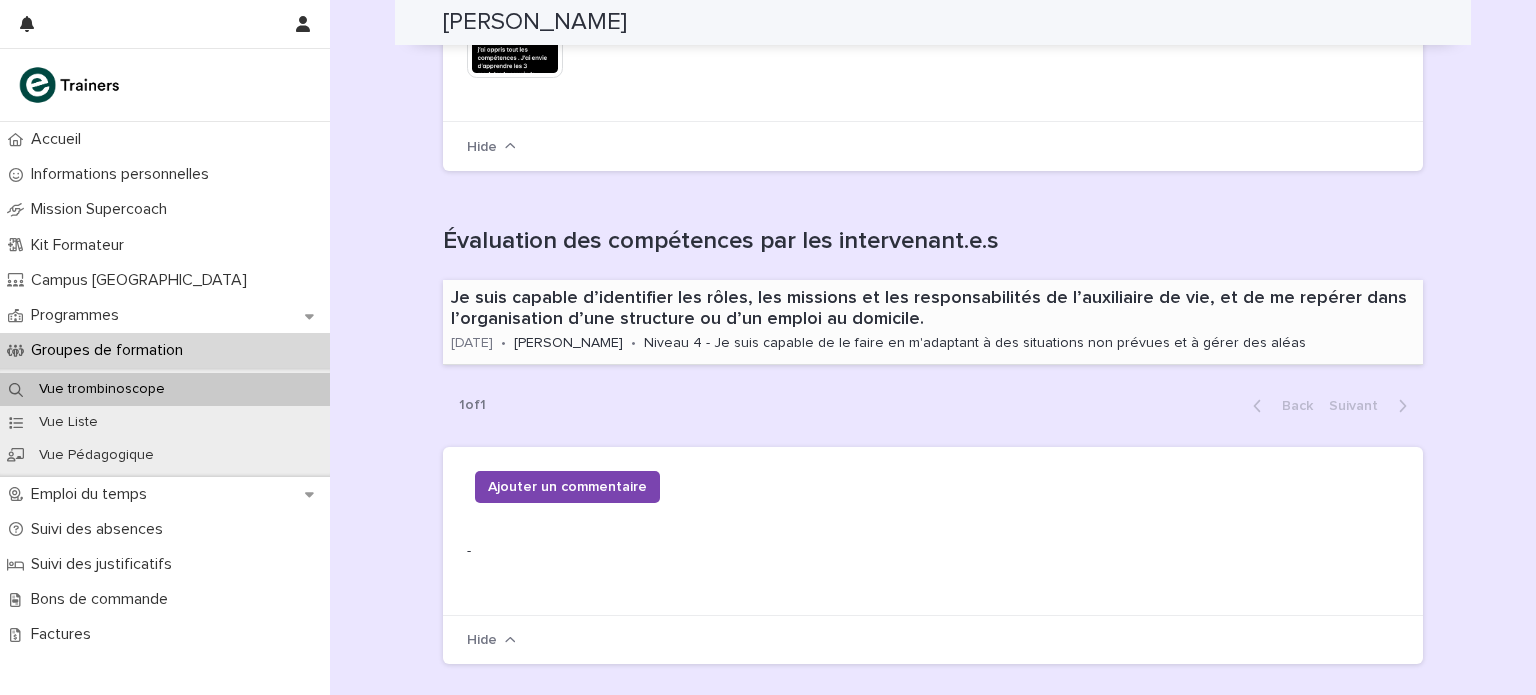 click on "Niveau 4 - Je suis capable de le faire en m'adaptant à des situations non prévues et à gérer des aléas" at bounding box center [975, 343] 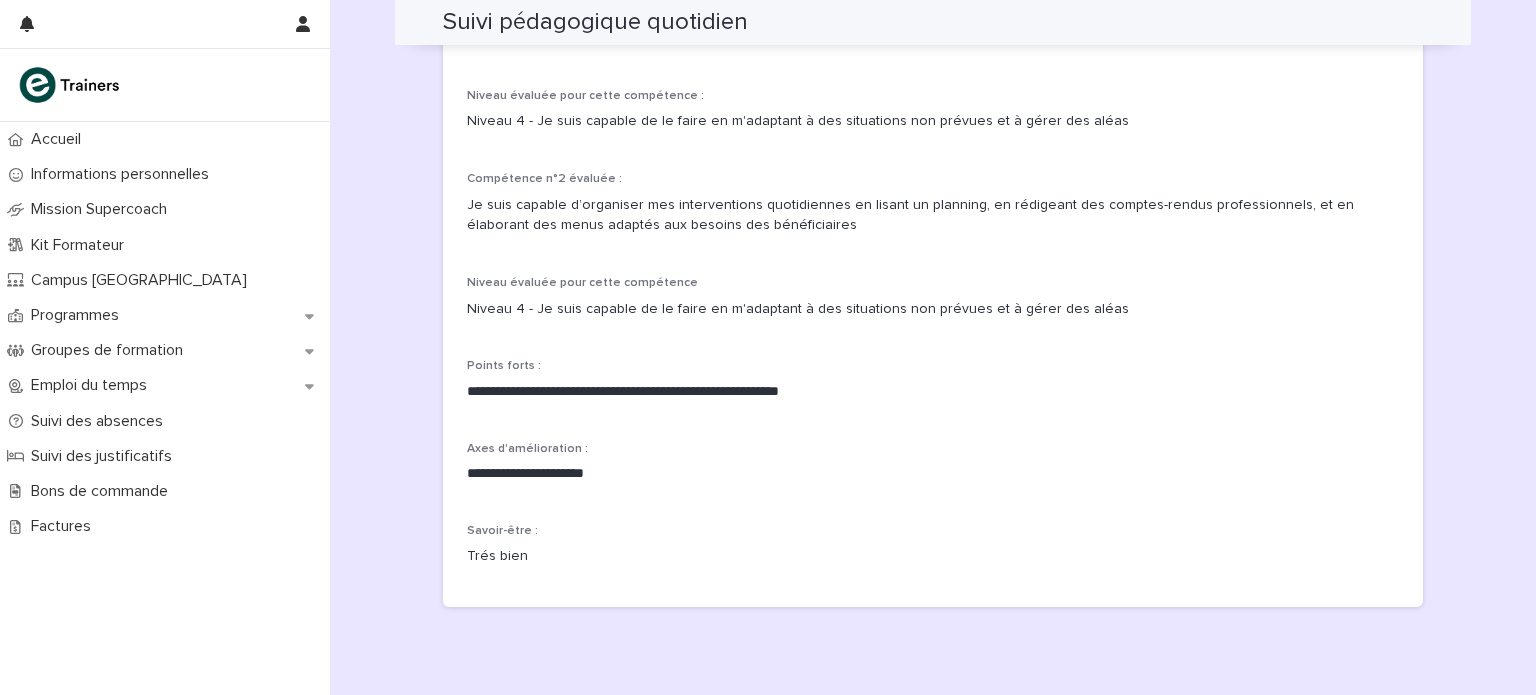 scroll, scrollTop: 316, scrollLeft: 0, axis: vertical 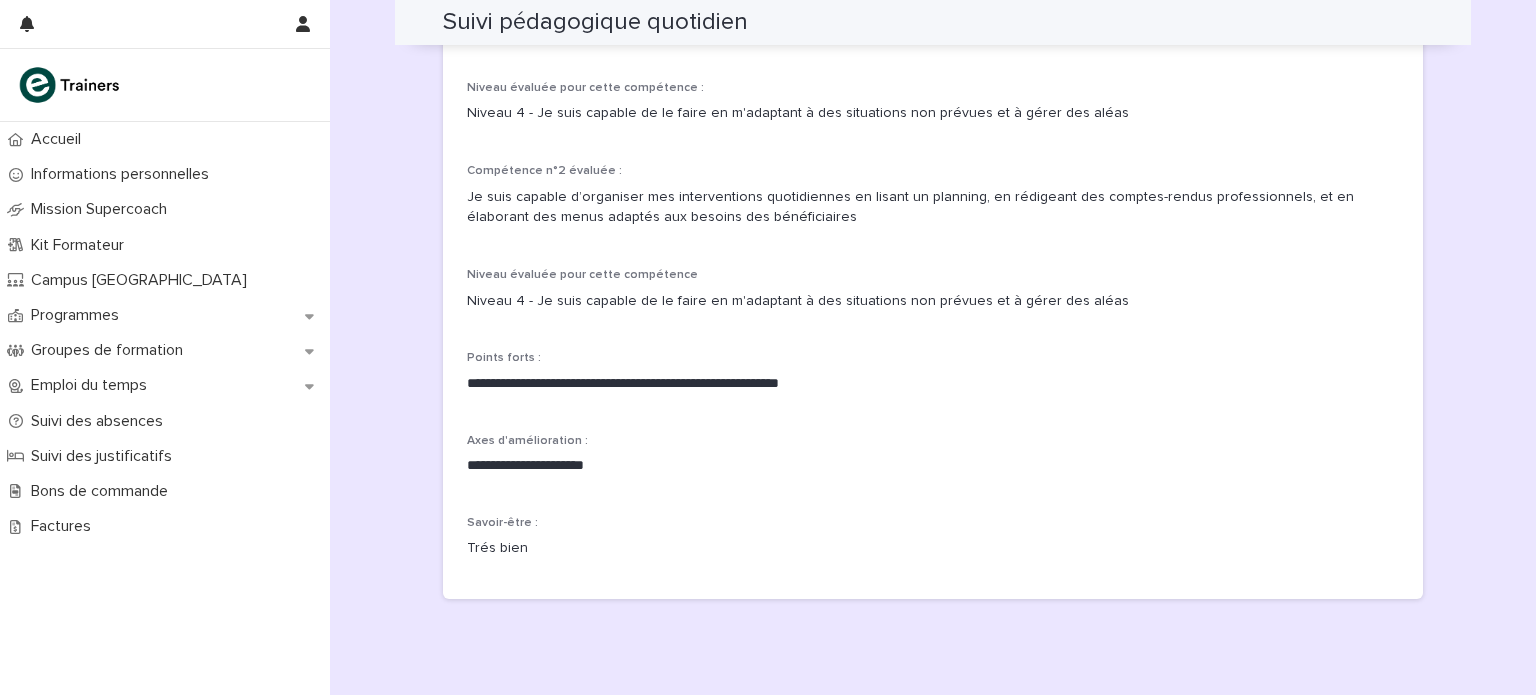 click on "Savoir-être :" at bounding box center [933, 523] 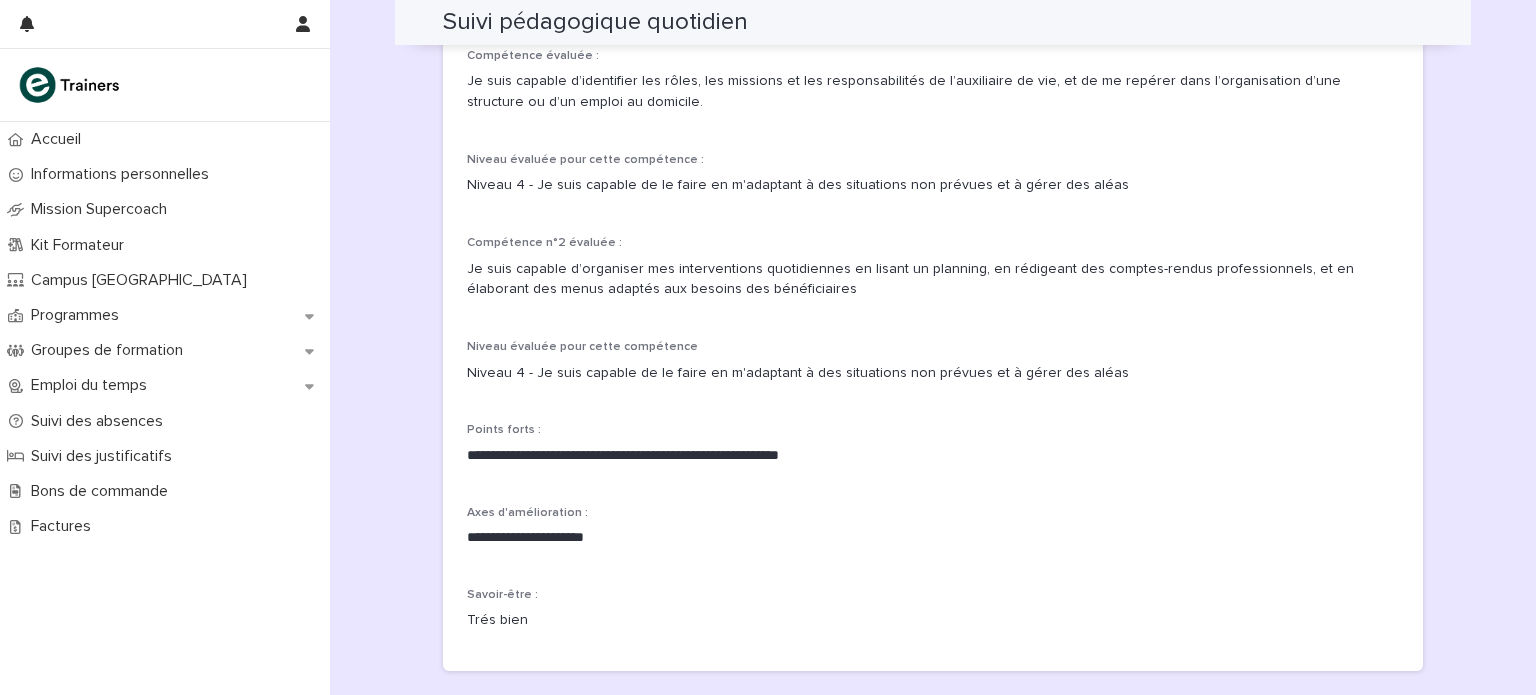 scroll, scrollTop: 0, scrollLeft: 0, axis: both 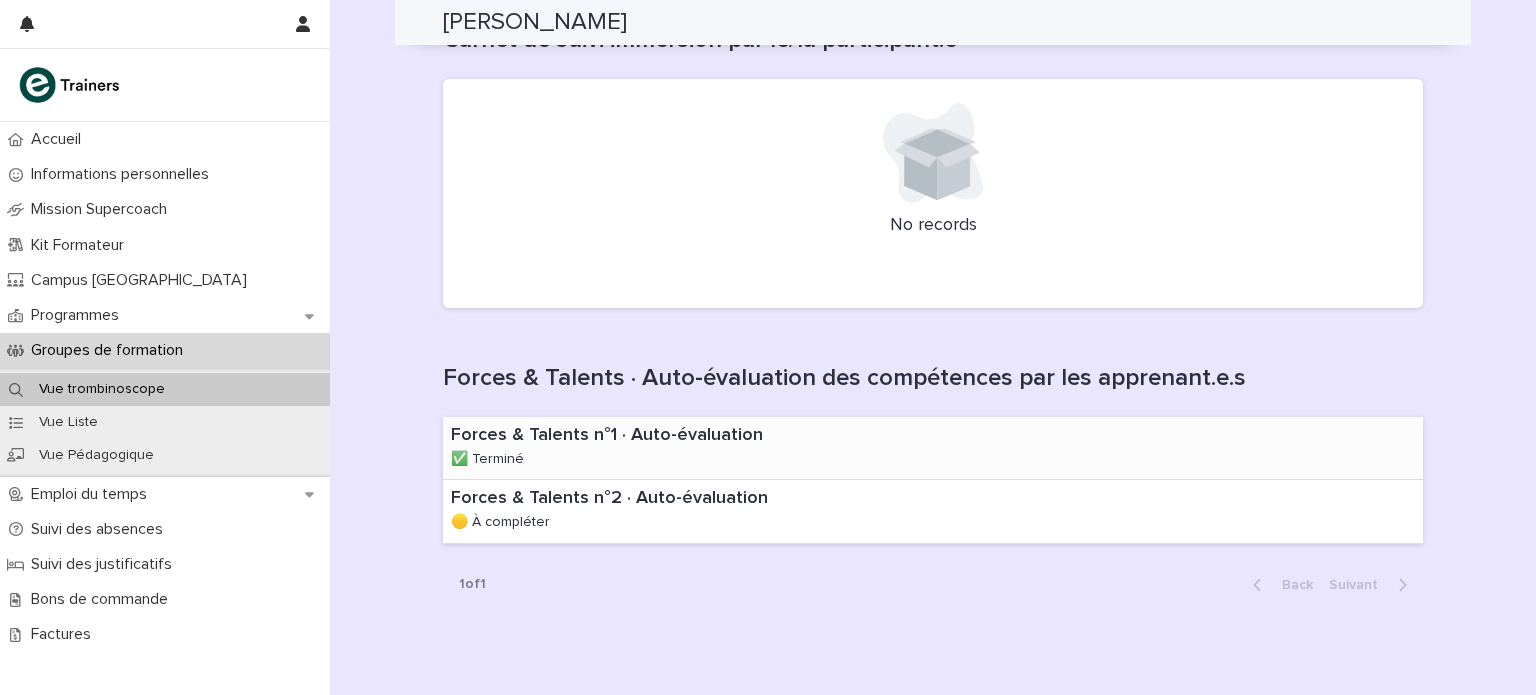 click on "Forces & Talents n°1 · Auto-évaluation" at bounding box center [643, 436] 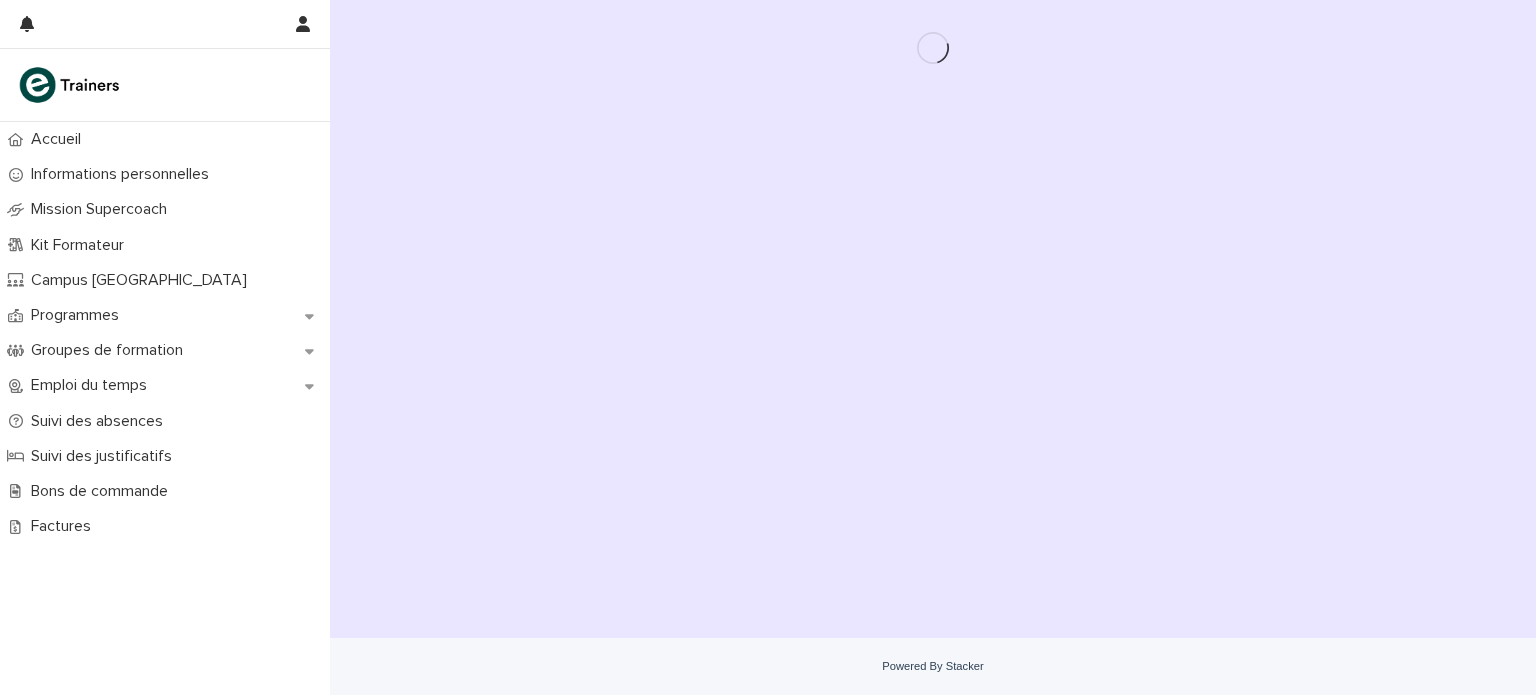 scroll, scrollTop: 0, scrollLeft: 0, axis: both 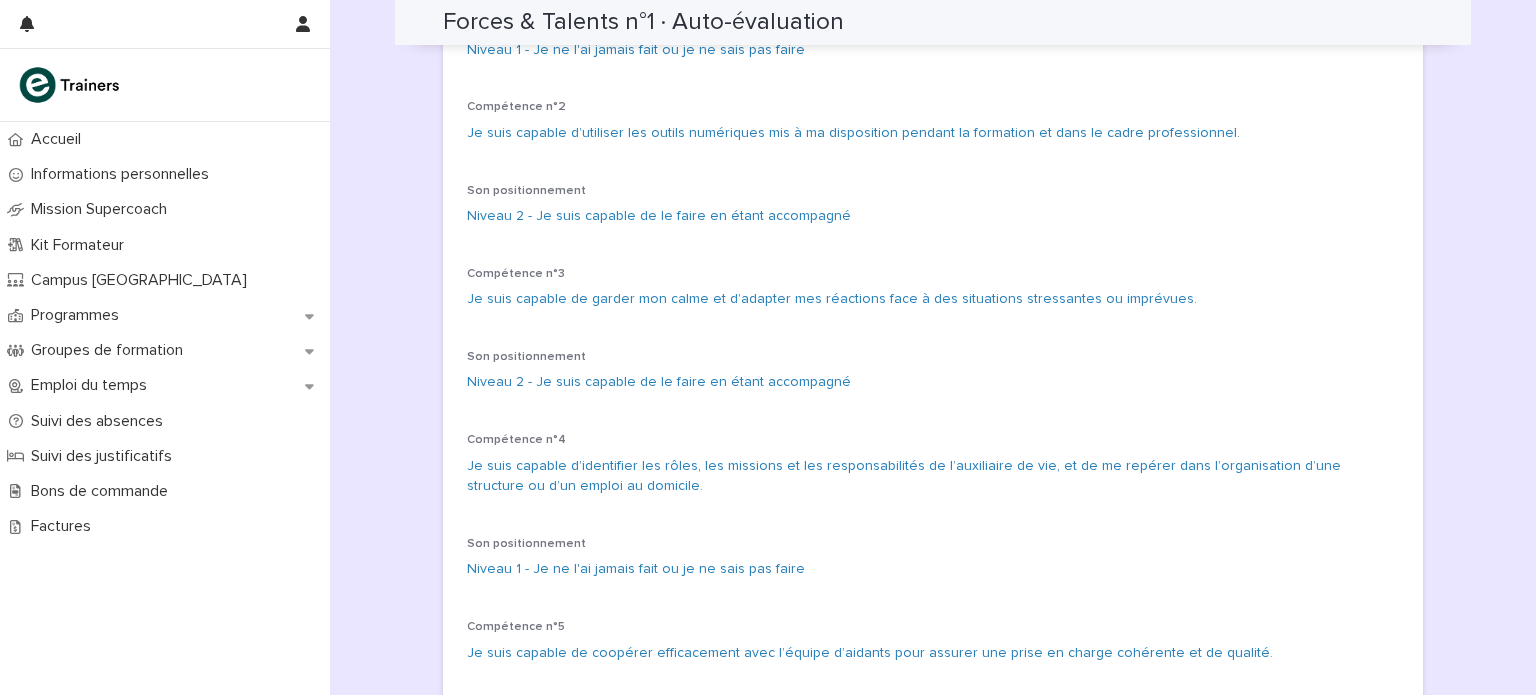 click on "Compétence n°1 Je suis capable d’identifier mes points forts et de les mobiliser pour renforcer ma posture professionnelle et progresser dans mon métier.   Son positionnement Niveau 1 - Je ne l'ai jamais fait ou je ne sais pas faire   Compétence n°2 Je suis capable d’utiliser les outils numériques mis à ma disposition pendant la formation et dans le cadre professionnel.   Son positionnement Niveau 2 - Je suis capable de le faire en étant accompagné   Compétence n°3 Je suis capable de garder mon calme et d’adapter mes réactions face à des situations stressantes ou imprévues.   Son positionnement Niveau 2 - Je suis capable de le faire en étant accompagné   Compétence n°4 Je suis capable d’identifier les rôles, les missions et les responsabilités de l’auxiliaire de vie, et de me repérer dans l’organisation d’une structure ou d’un emploi au domicile.   Son positionnement Niveau 1 - Je ne l'ai jamais fait ou je ne sais pas faire   Compétence n°5   Son positionnement" at bounding box center [933, 1159] 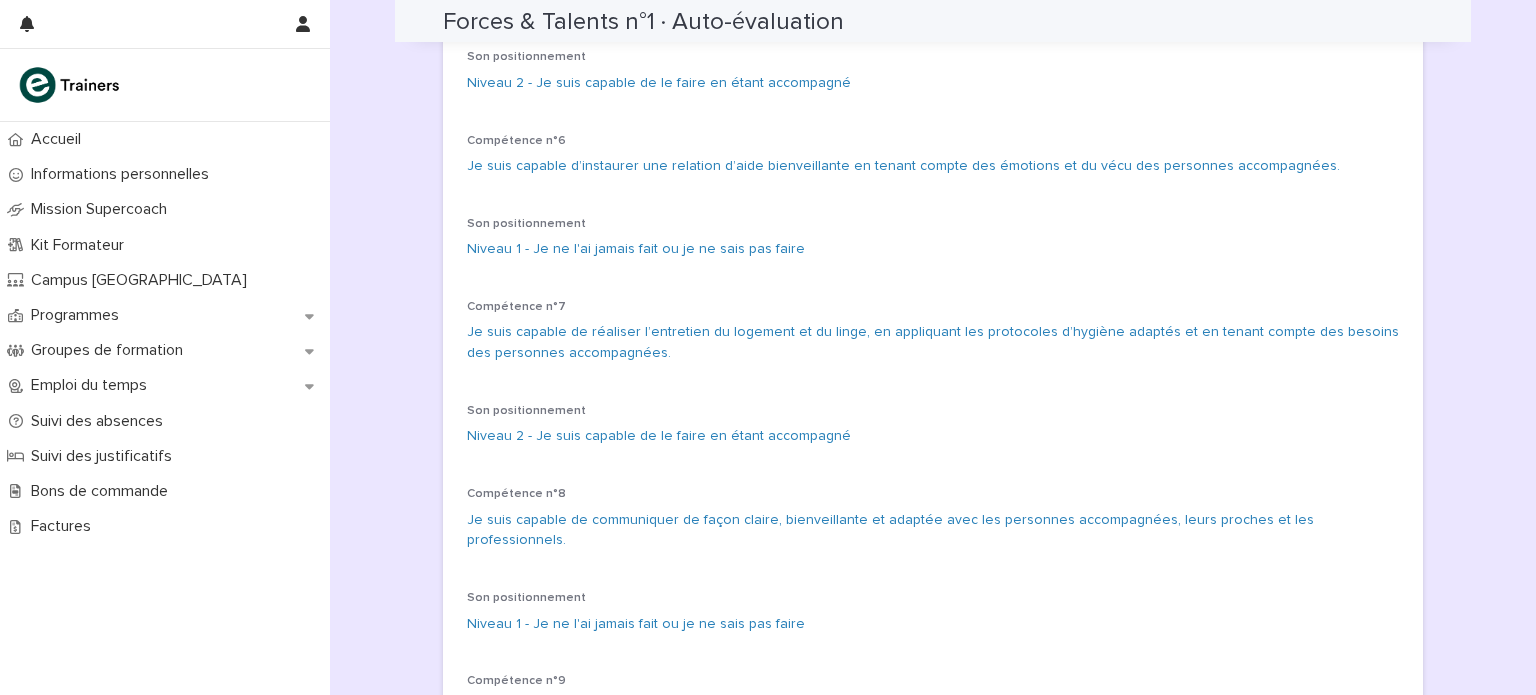 scroll, scrollTop: 0, scrollLeft: 0, axis: both 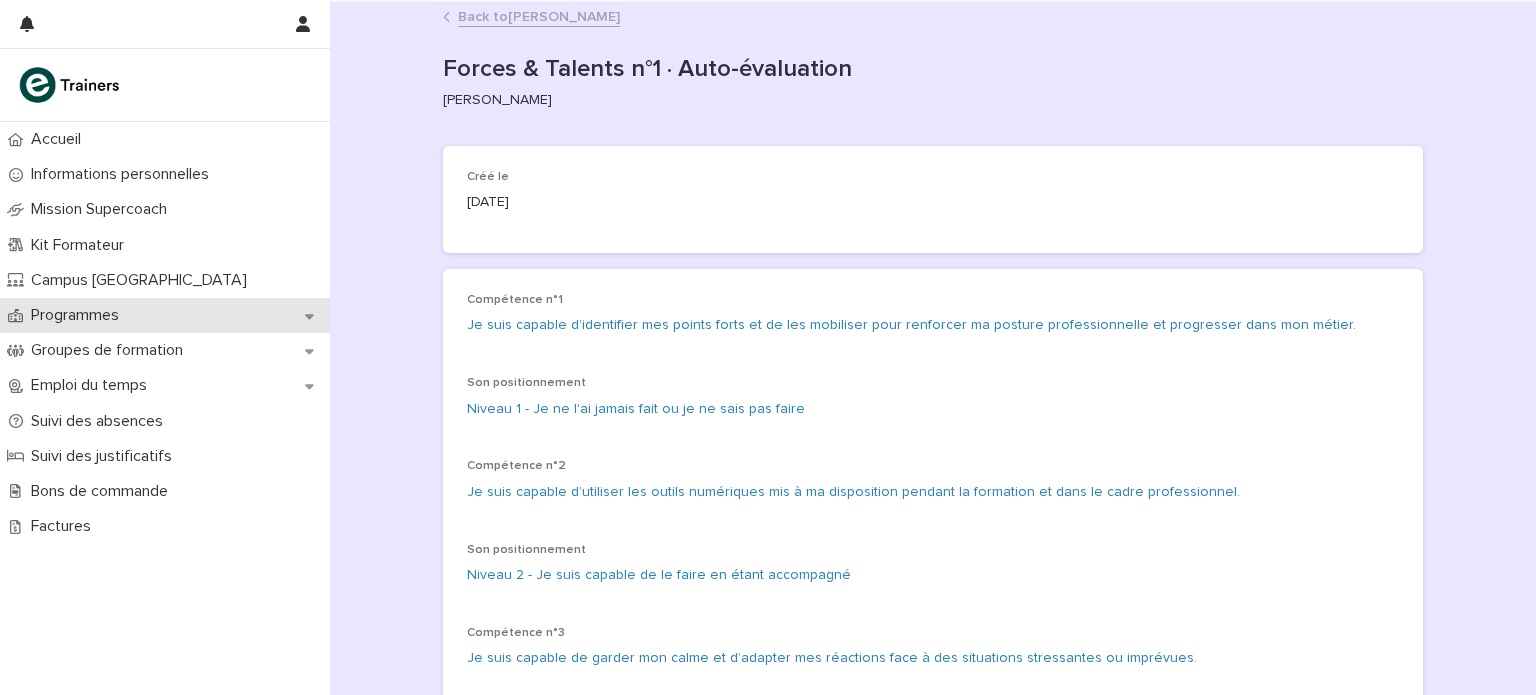 click on "Programmes" at bounding box center (165, 315) 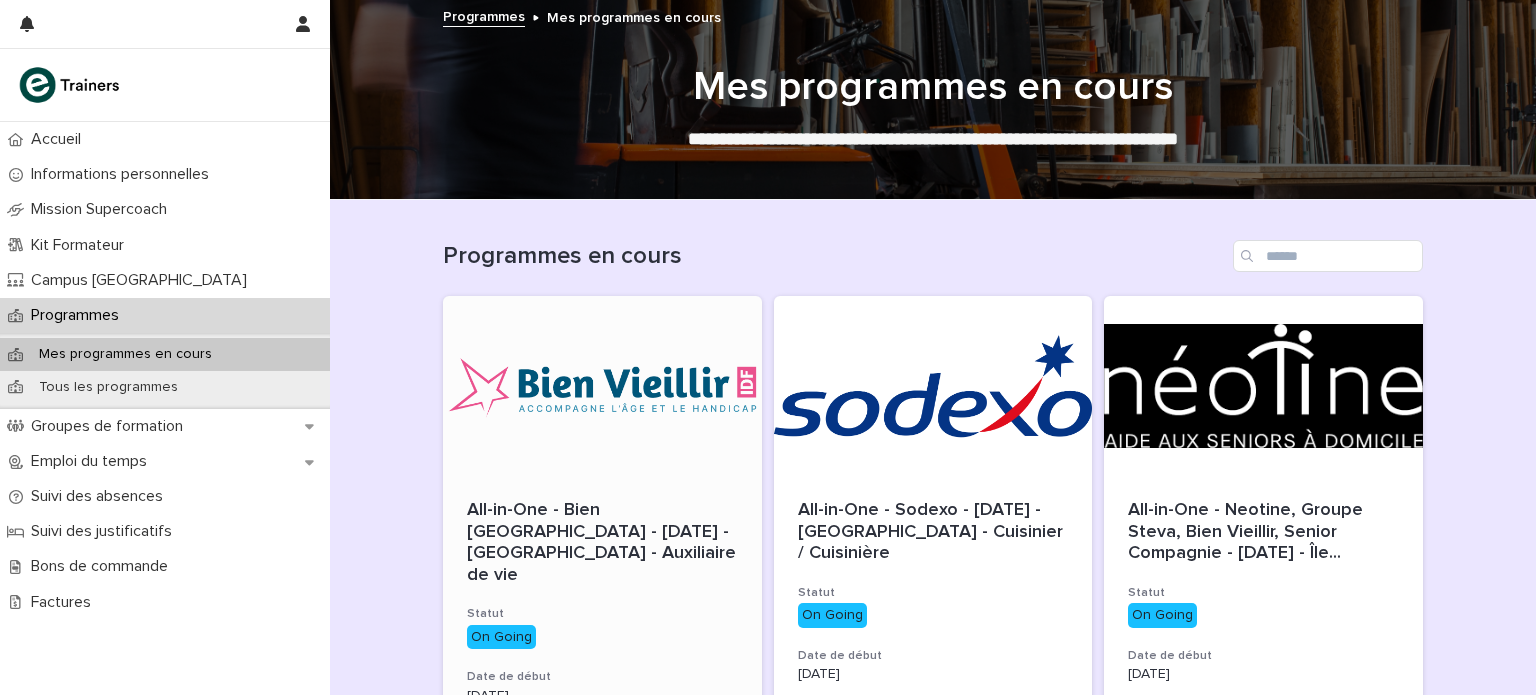 click on "All-in-One - Bien Vieillir - 16 - Mai 2025 - Île-de-France - Auxiliaire de vie" at bounding box center (602, 541) 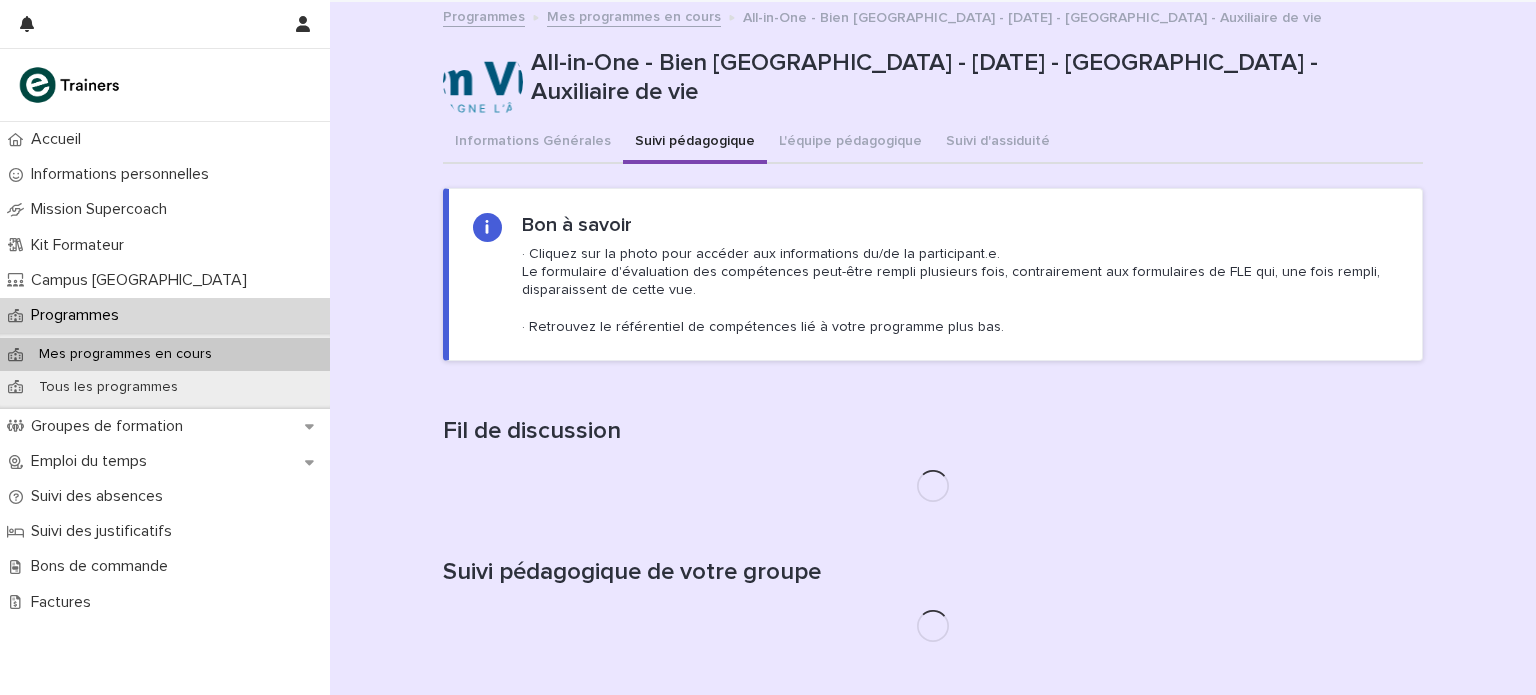 click on "Suivi pédagogique" at bounding box center [695, 143] 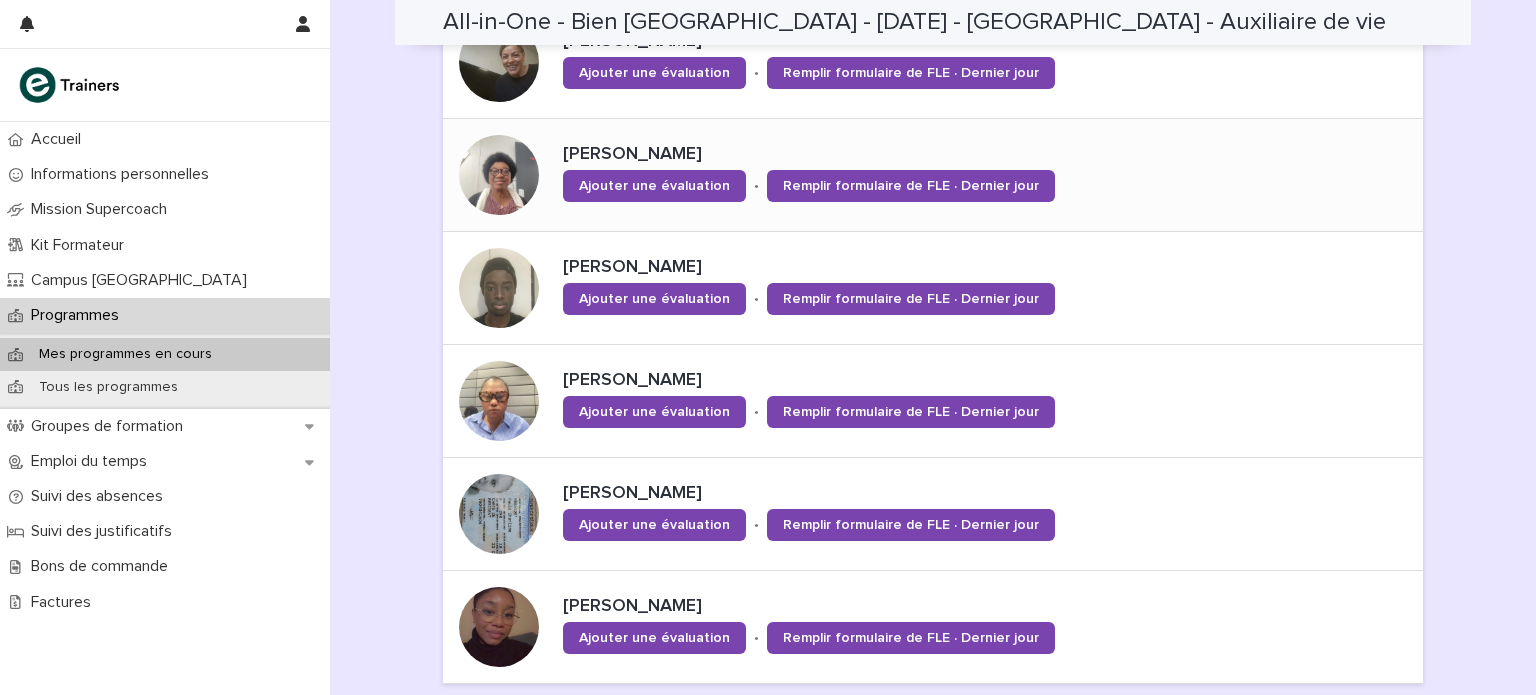 scroll, scrollTop: 1256, scrollLeft: 0, axis: vertical 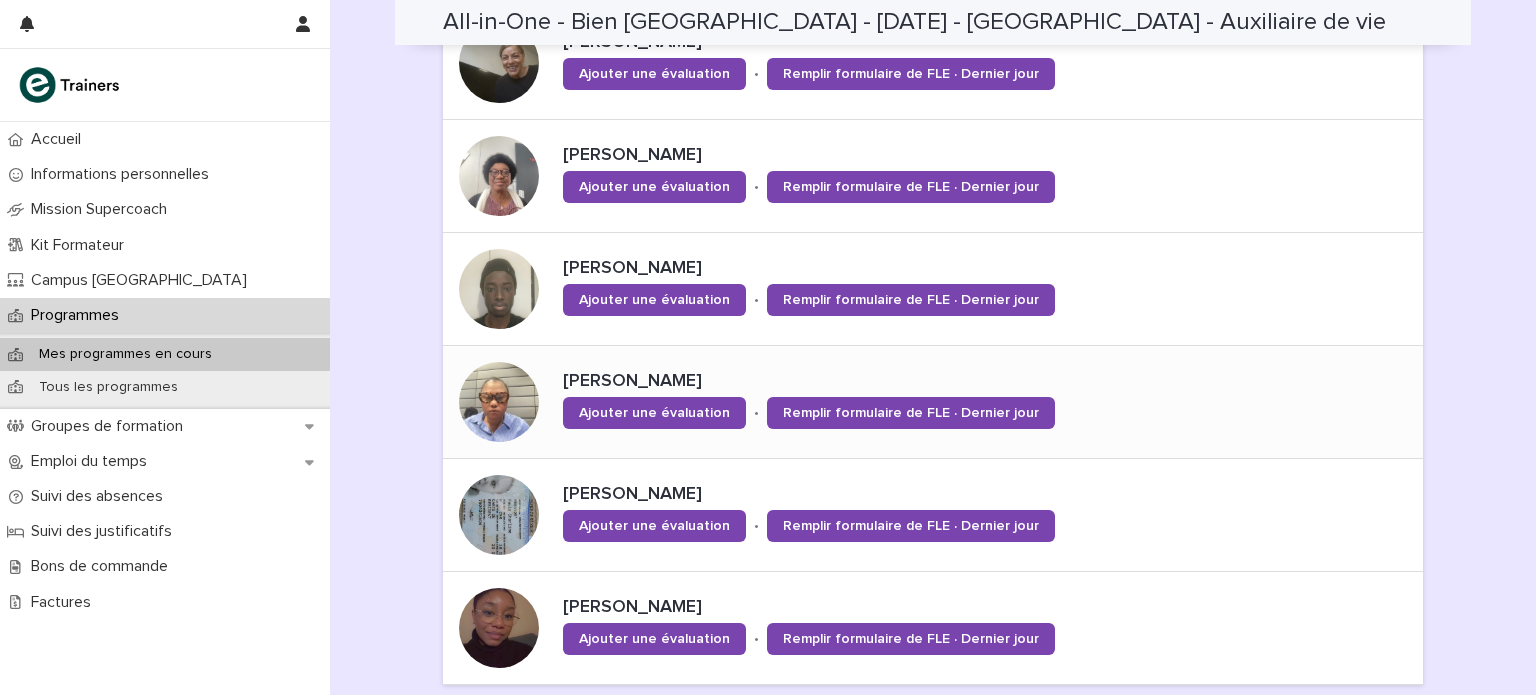 click on "[PERSON_NAME]" at bounding box center (878, 382) 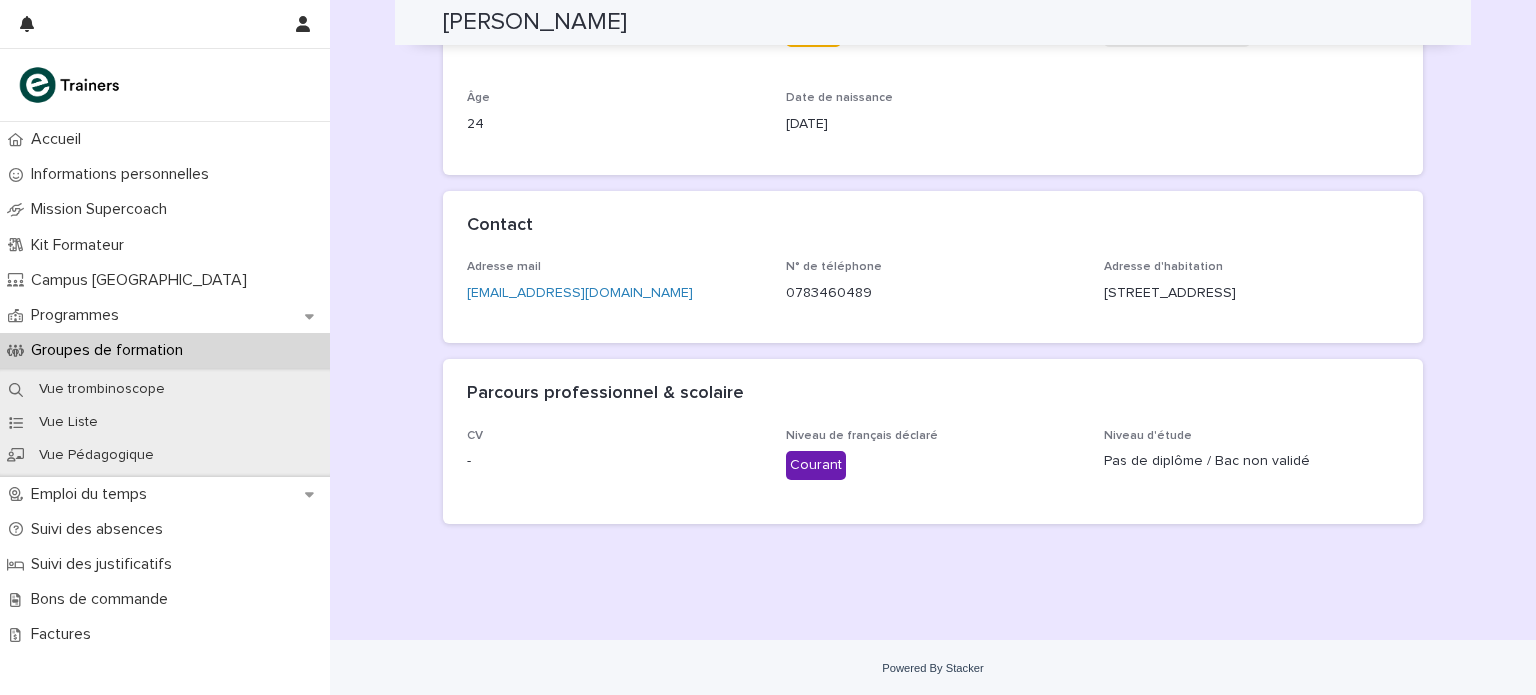 scroll, scrollTop: 0, scrollLeft: 0, axis: both 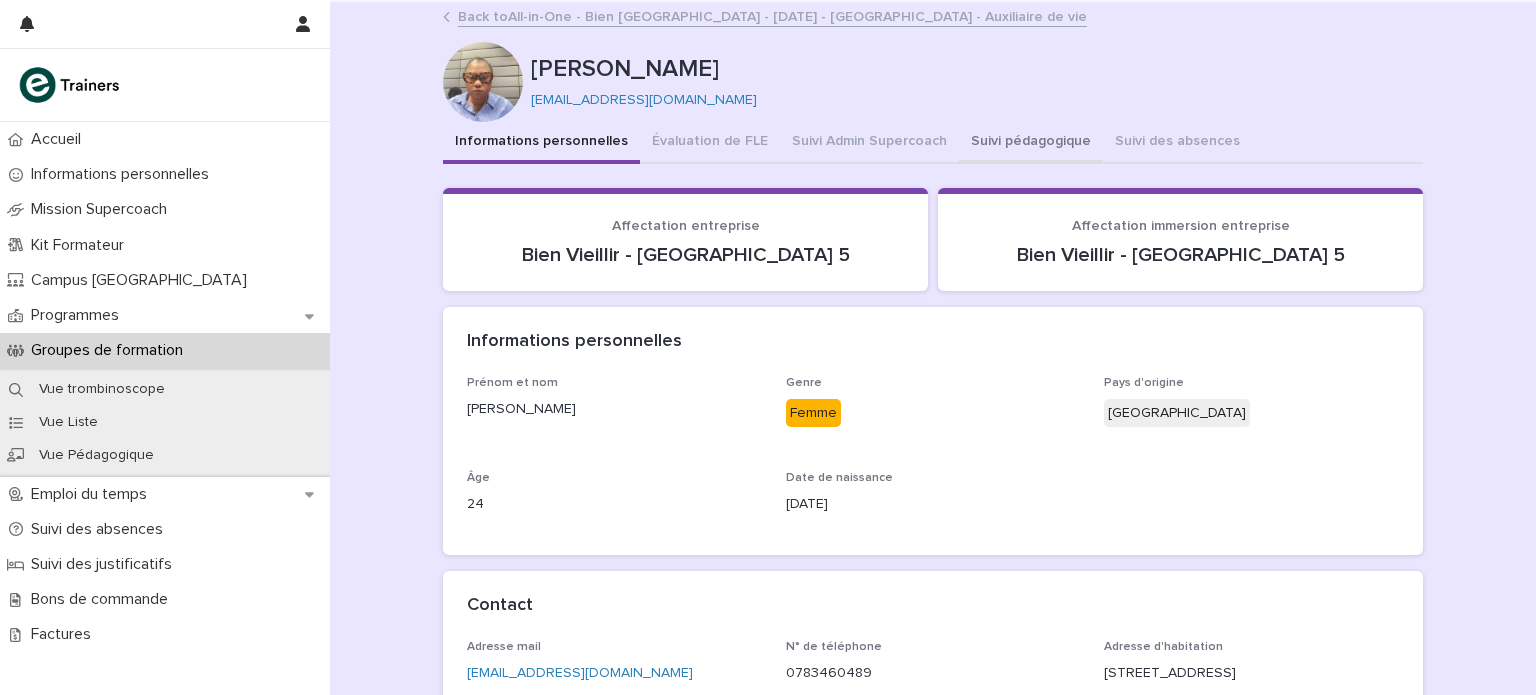 click on "Suivi pédagogique" at bounding box center [1031, 143] 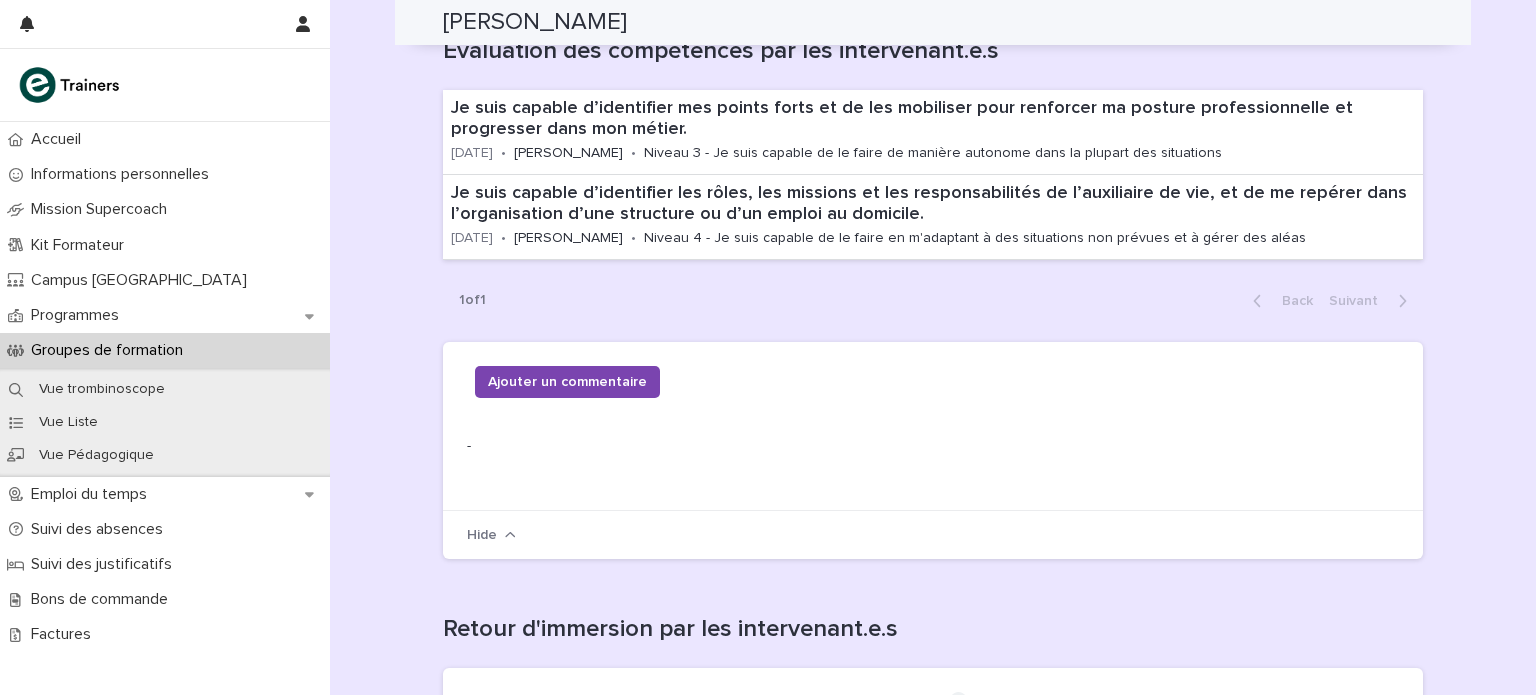 scroll, scrollTop: 686, scrollLeft: 0, axis: vertical 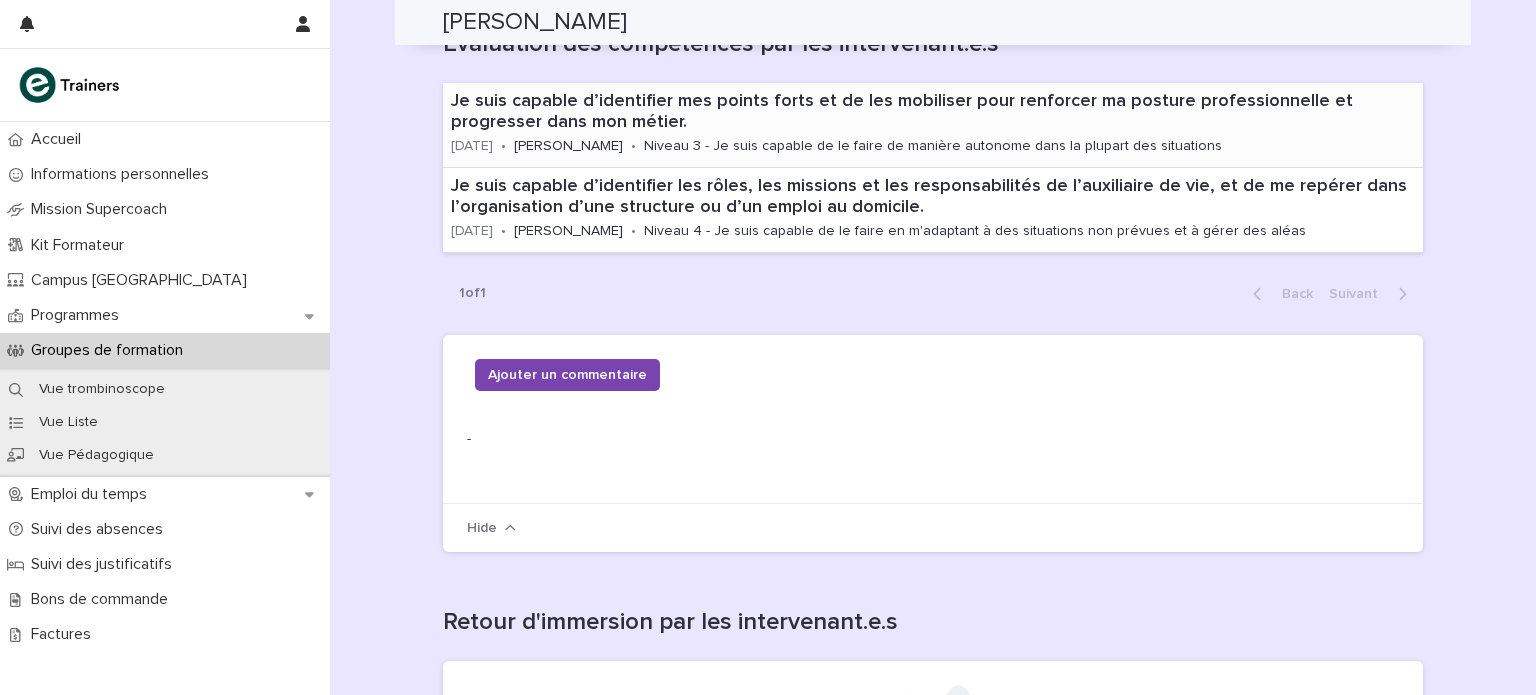 click on "Niveau 3 - Je suis capable de le faire de manière autonome dans la plupart des situations" at bounding box center [933, 146] 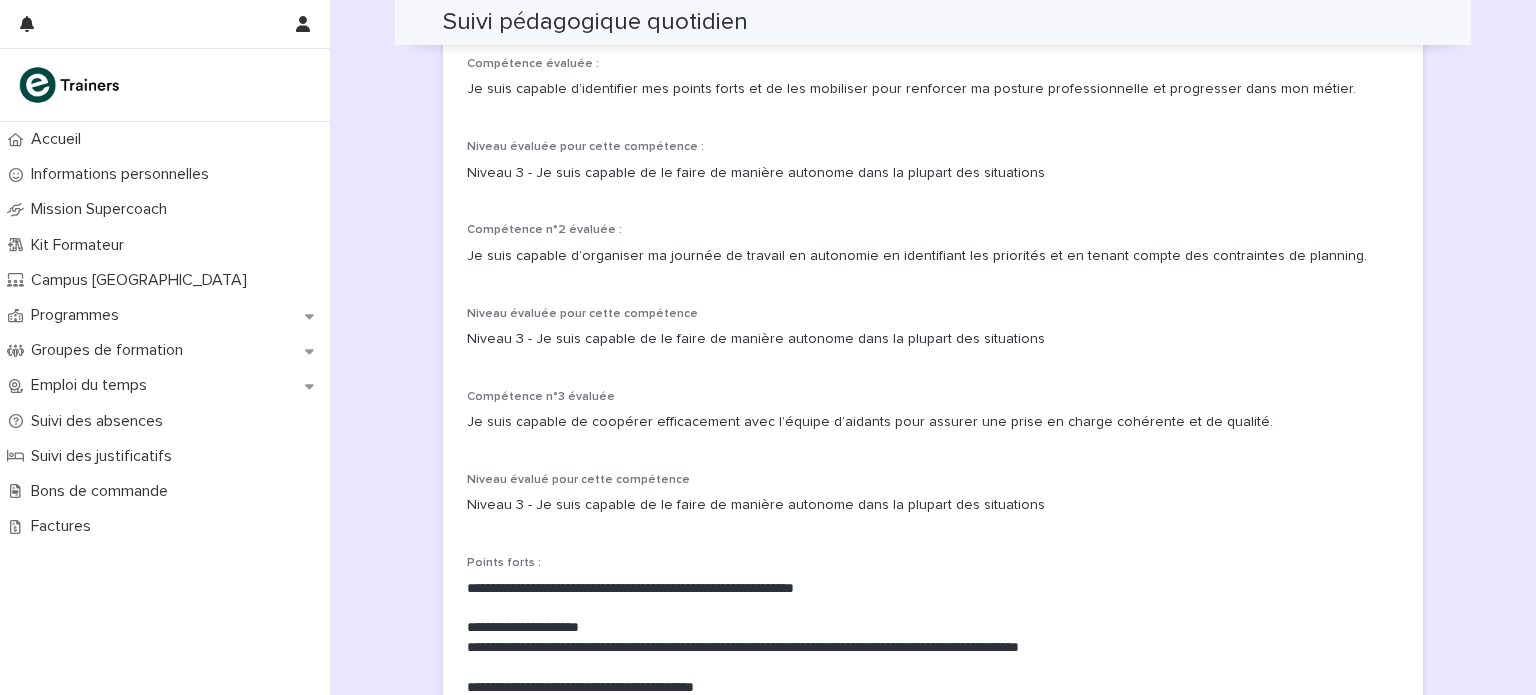 scroll, scrollTop: 0, scrollLeft: 0, axis: both 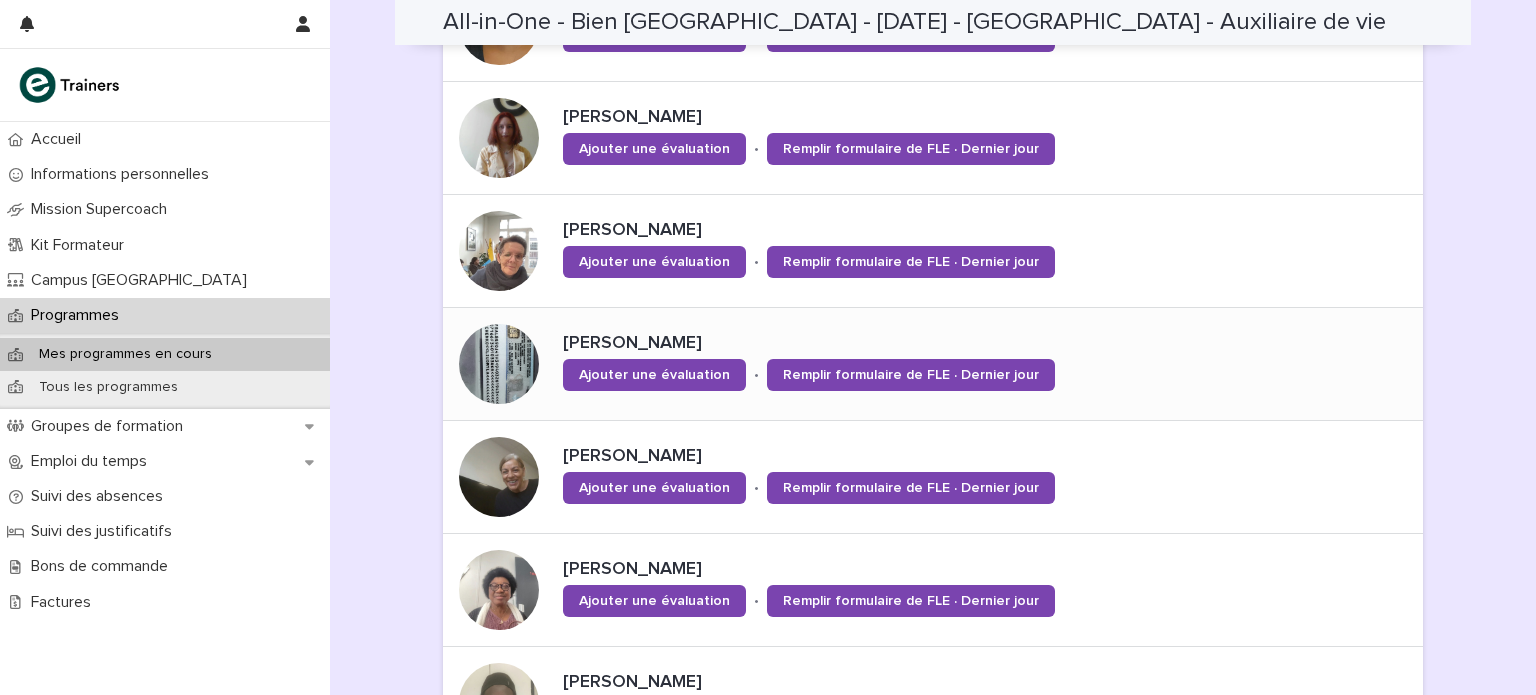 click on "Liudmila ADJAIMI" at bounding box center (878, 344) 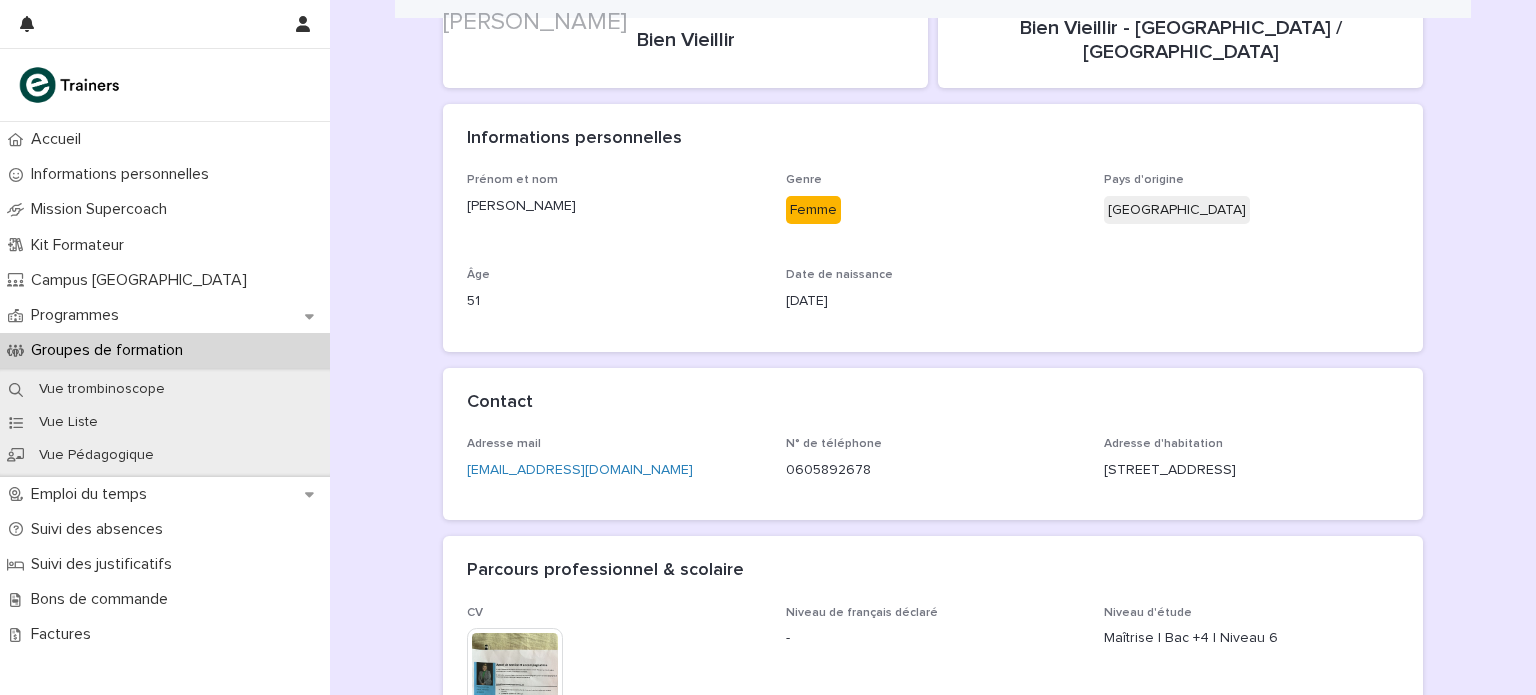 scroll, scrollTop: 0, scrollLeft: 0, axis: both 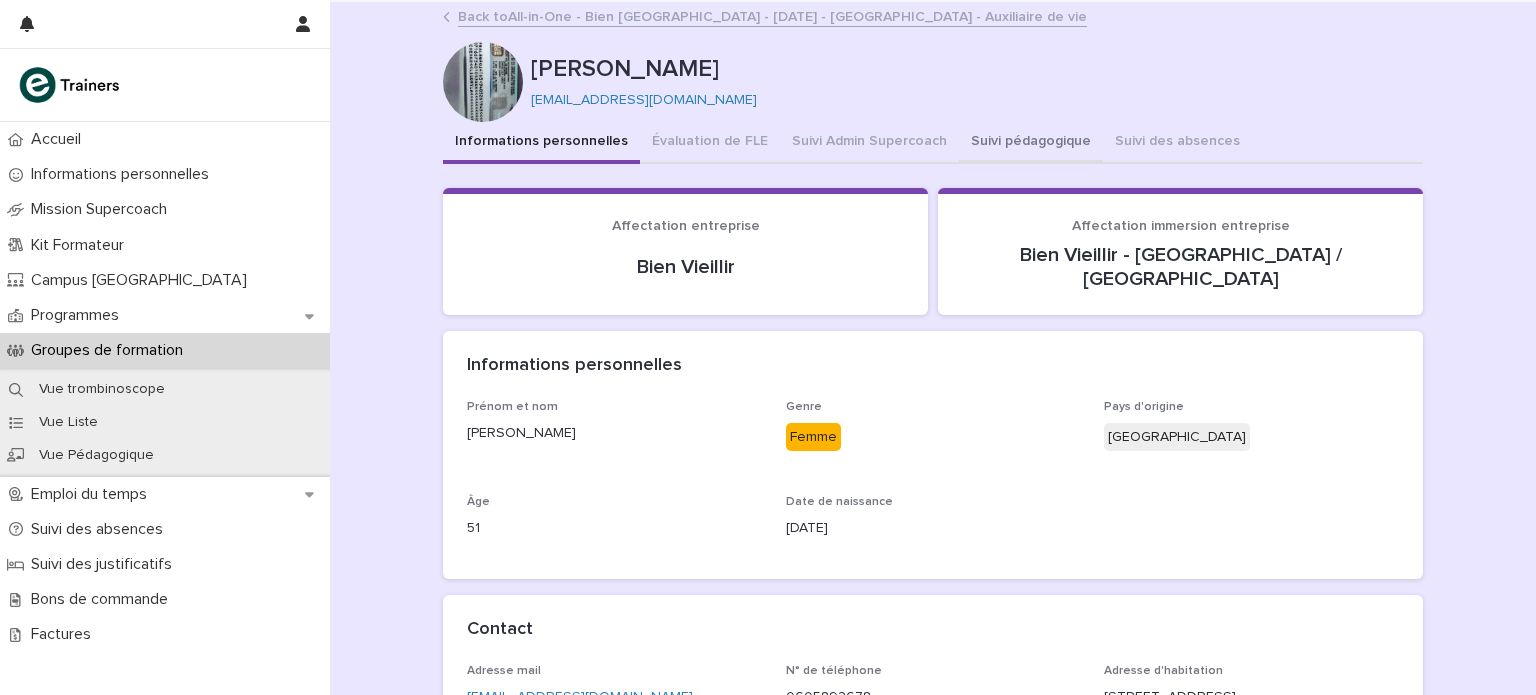 click on "Suivi pédagogique" at bounding box center [1031, 143] 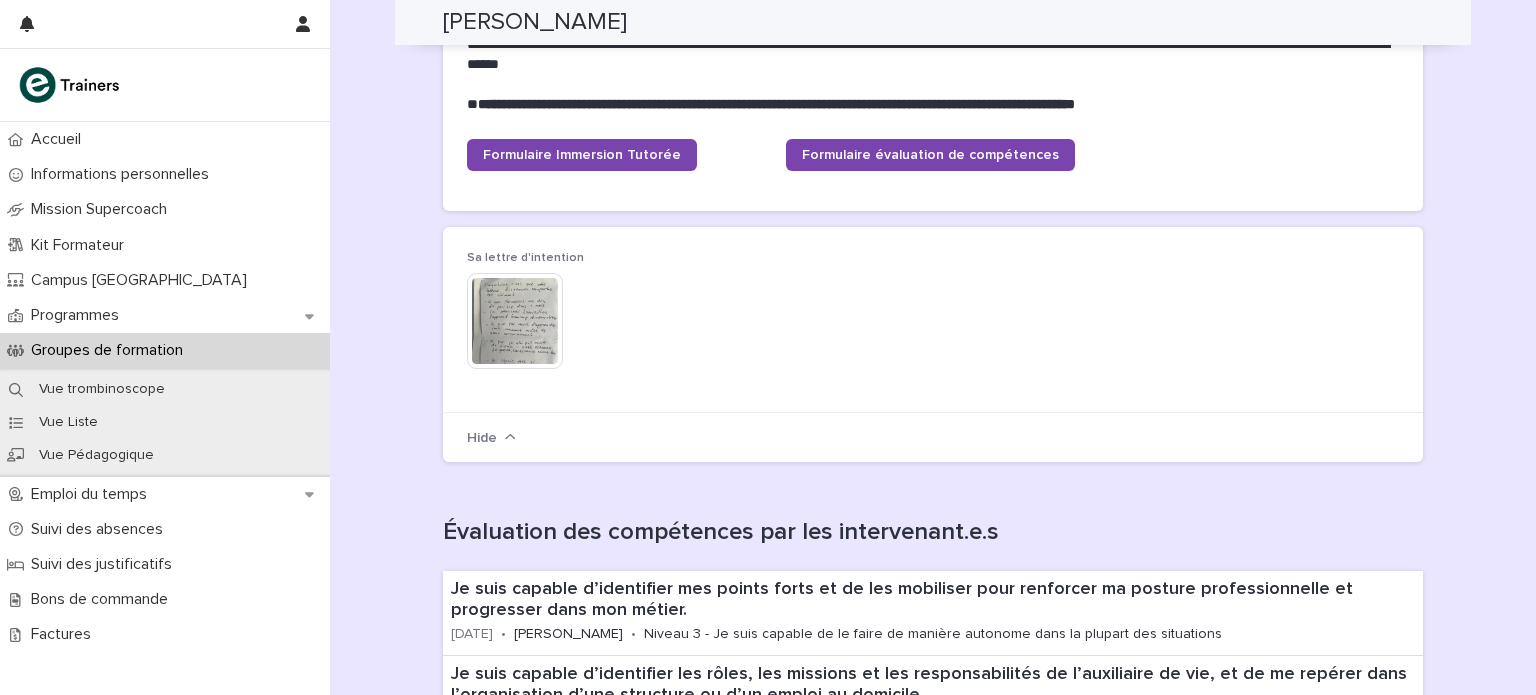 scroll, scrollTop: 0, scrollLeft: 0, axis: both 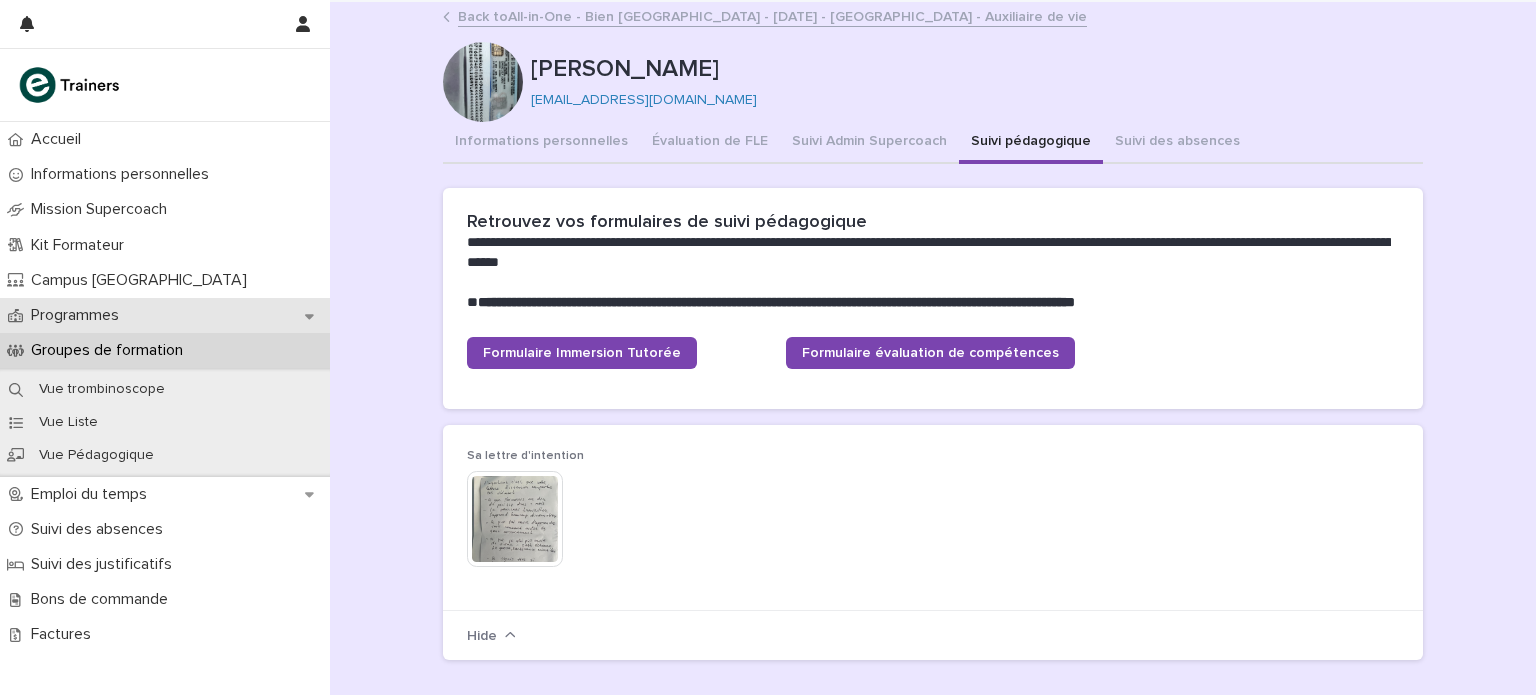 click on "Programmes" at bounding box center [165, 315] 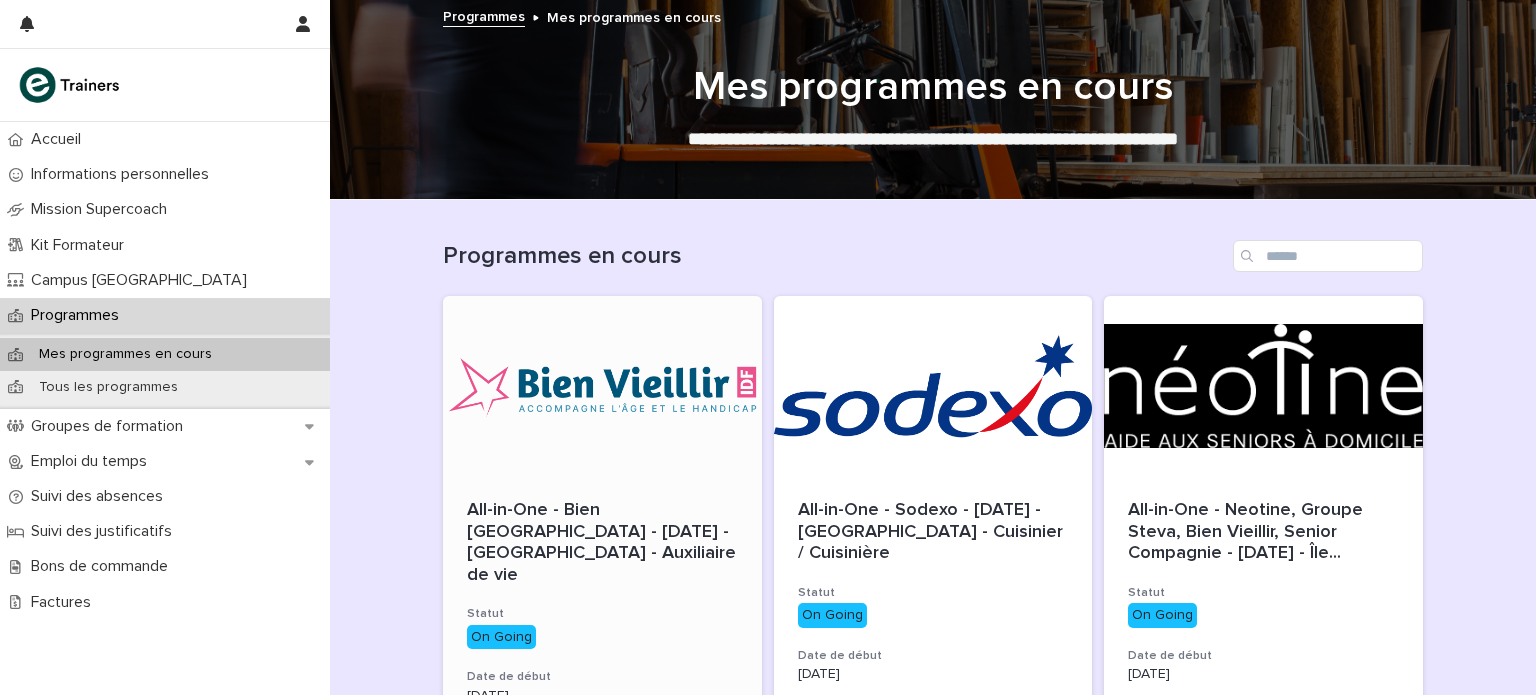 click on "All-in-One - Bien Vieillir - 16 - Mai 2025 - Île-de-France - Auxiliaire de vie" at bounding box center (602, 543) 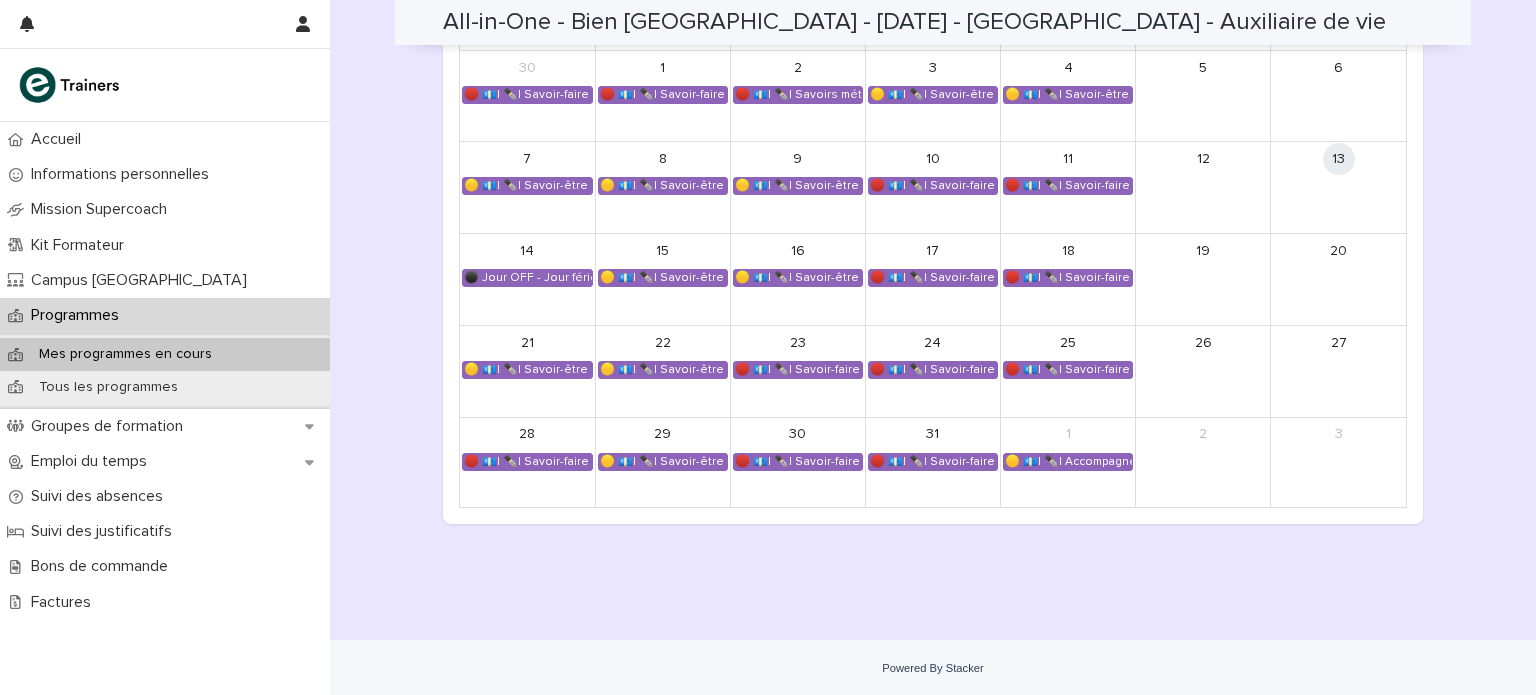 scroll, scrollTop: 0, scrollLeft: 0, axis: both 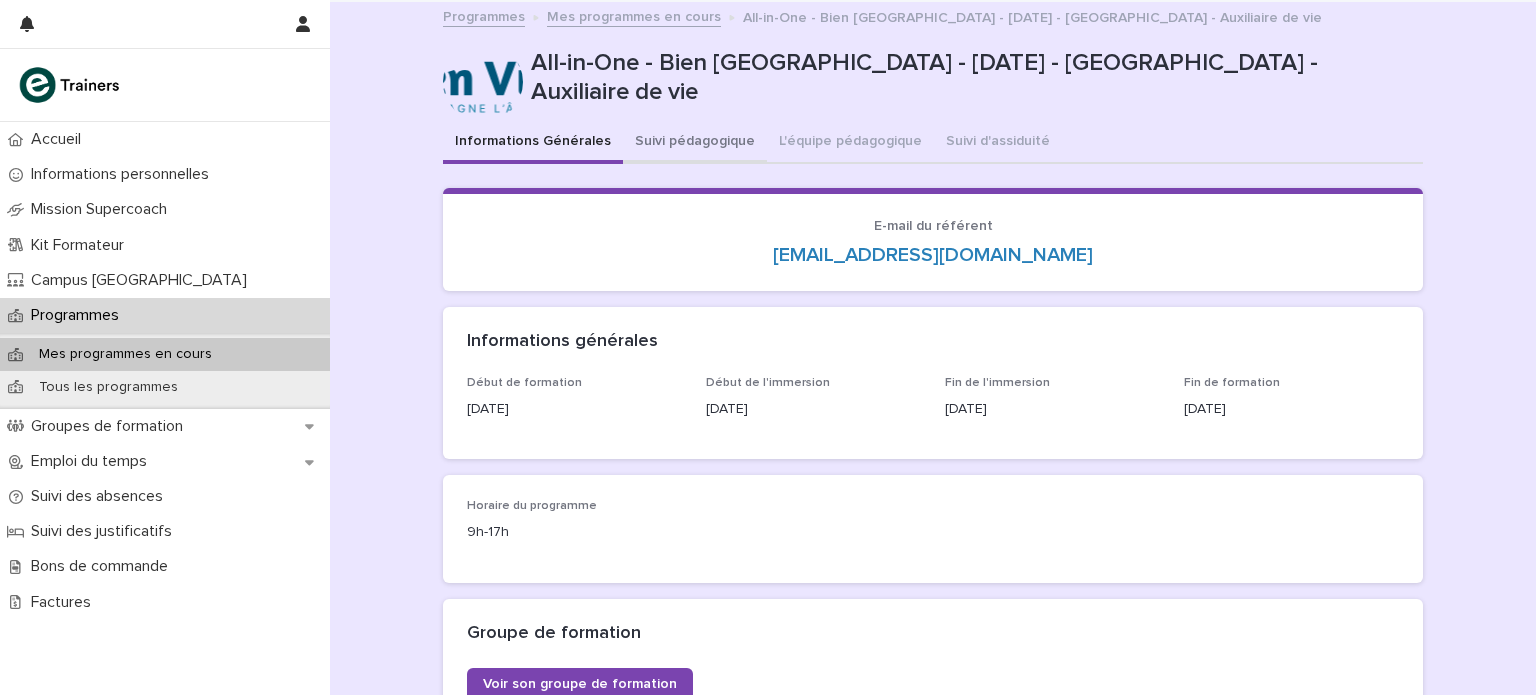 click on "Suivi pédagogique" at bounding box center [695, 143] 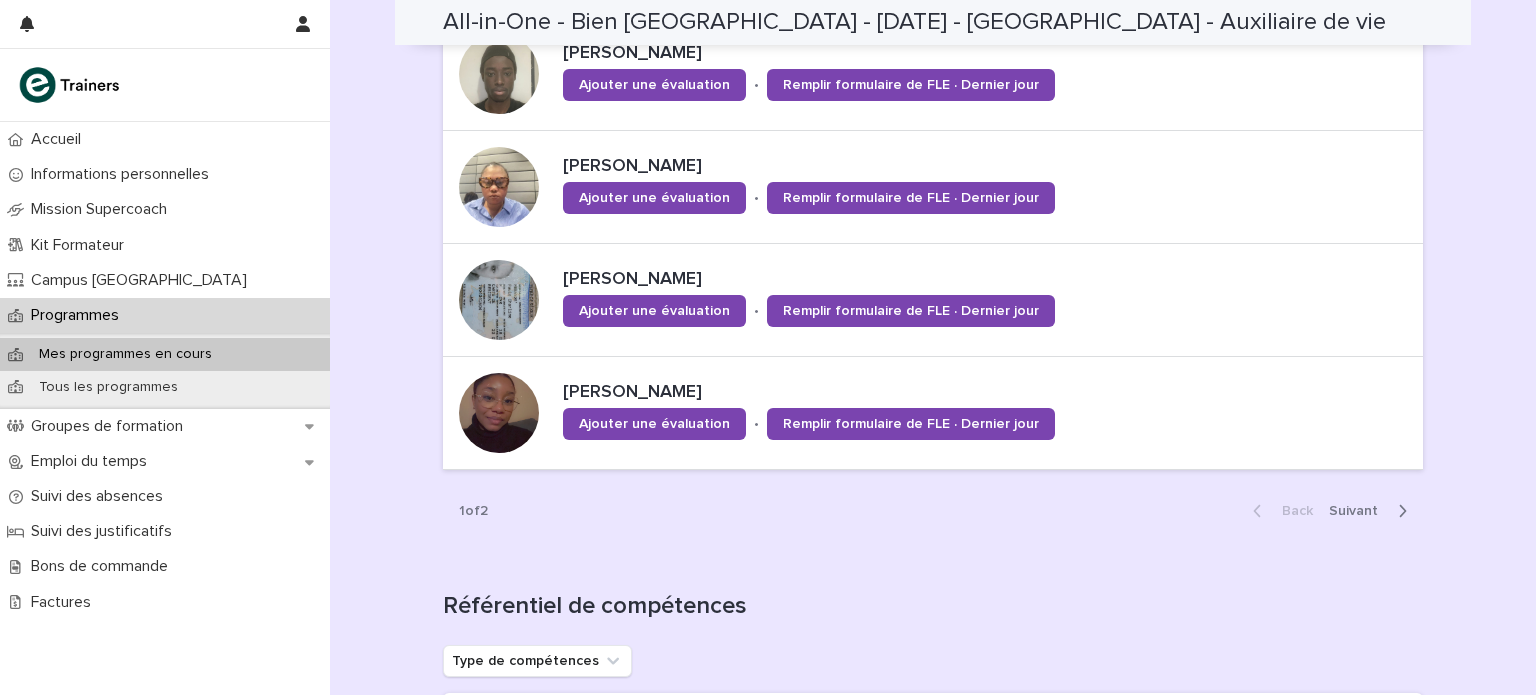 scroll, scrollTop: 1480, scrollLeft: 0, axis: vertical 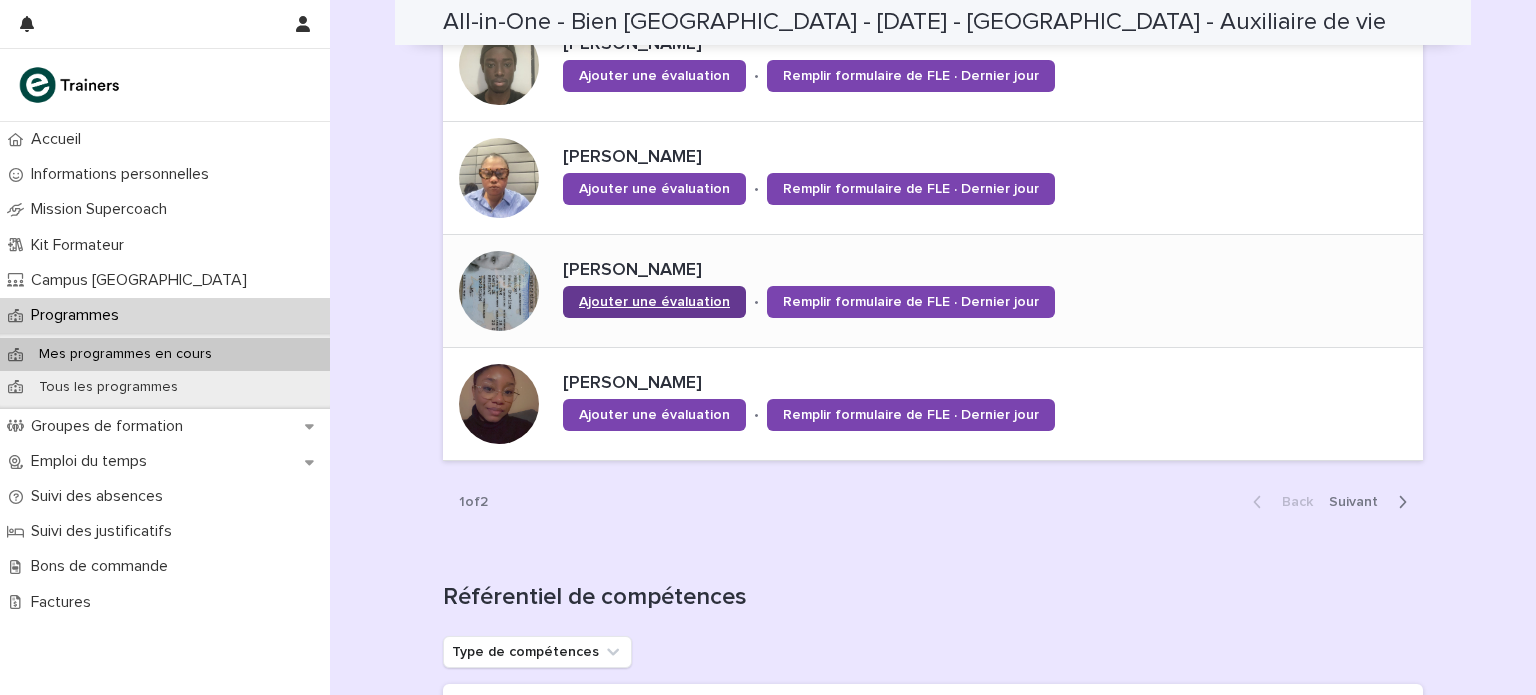click on "Ajouter une évaluation" at bounding box center [654, 302] 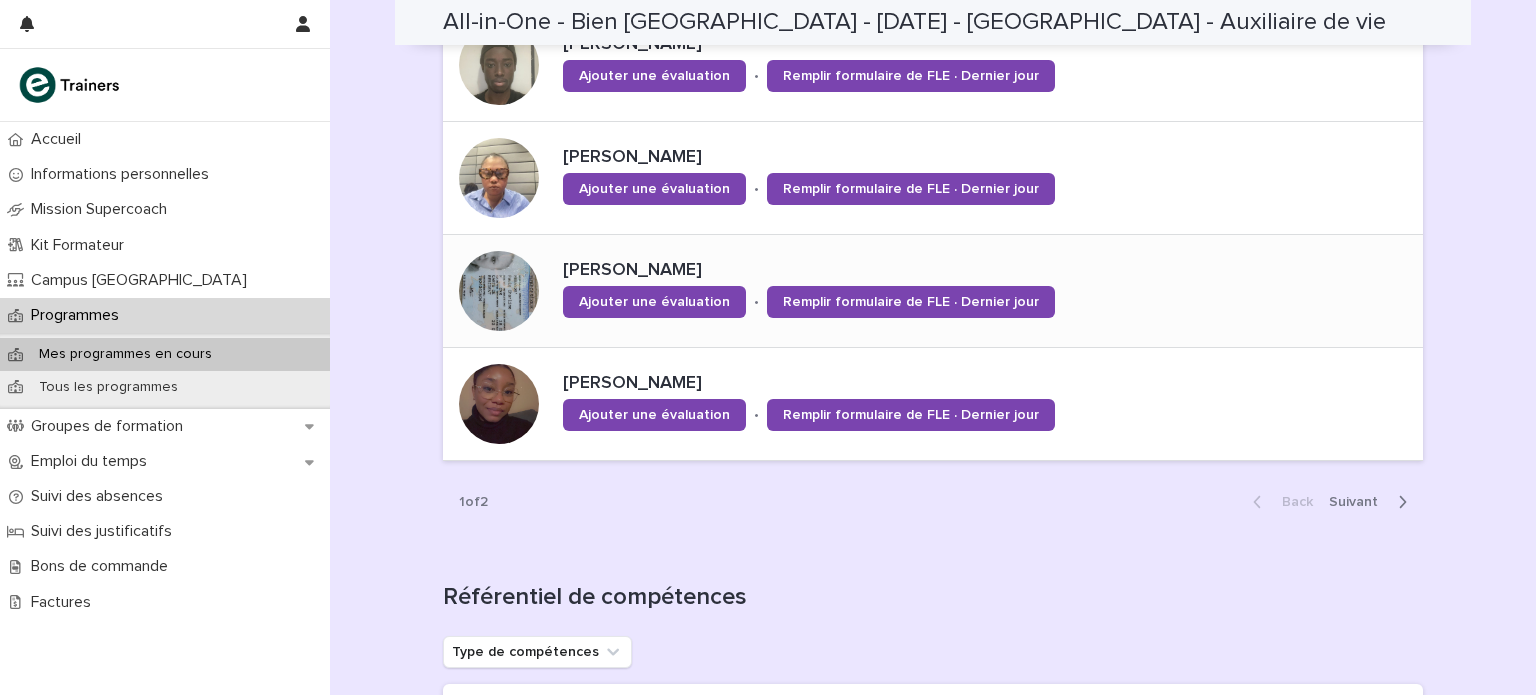 click on "Paule charline MEBANDA" at bounding box center [878, 271] 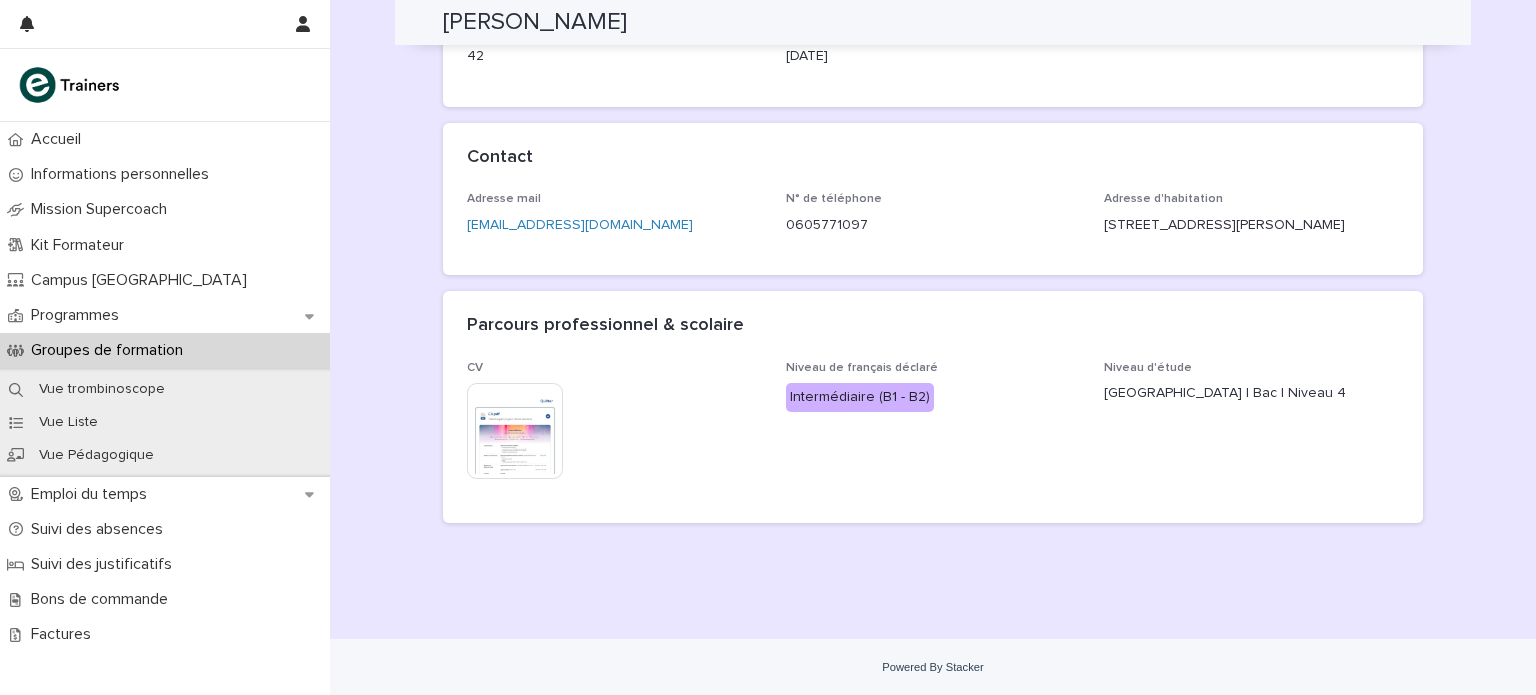 scroll, scrollTop: 0, scrollLeft: 0, axis: both 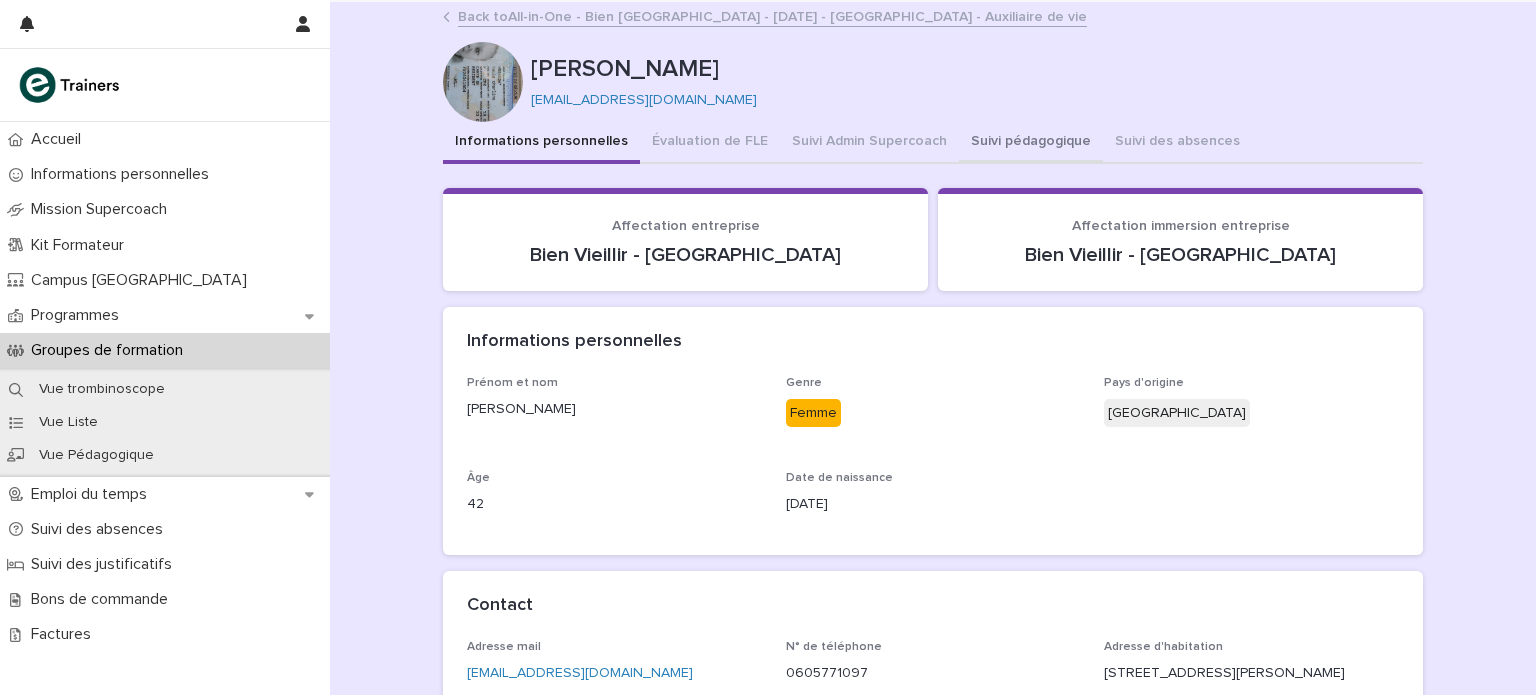 click on "Suivi pédagogique" at bounding box center [1031, 143] 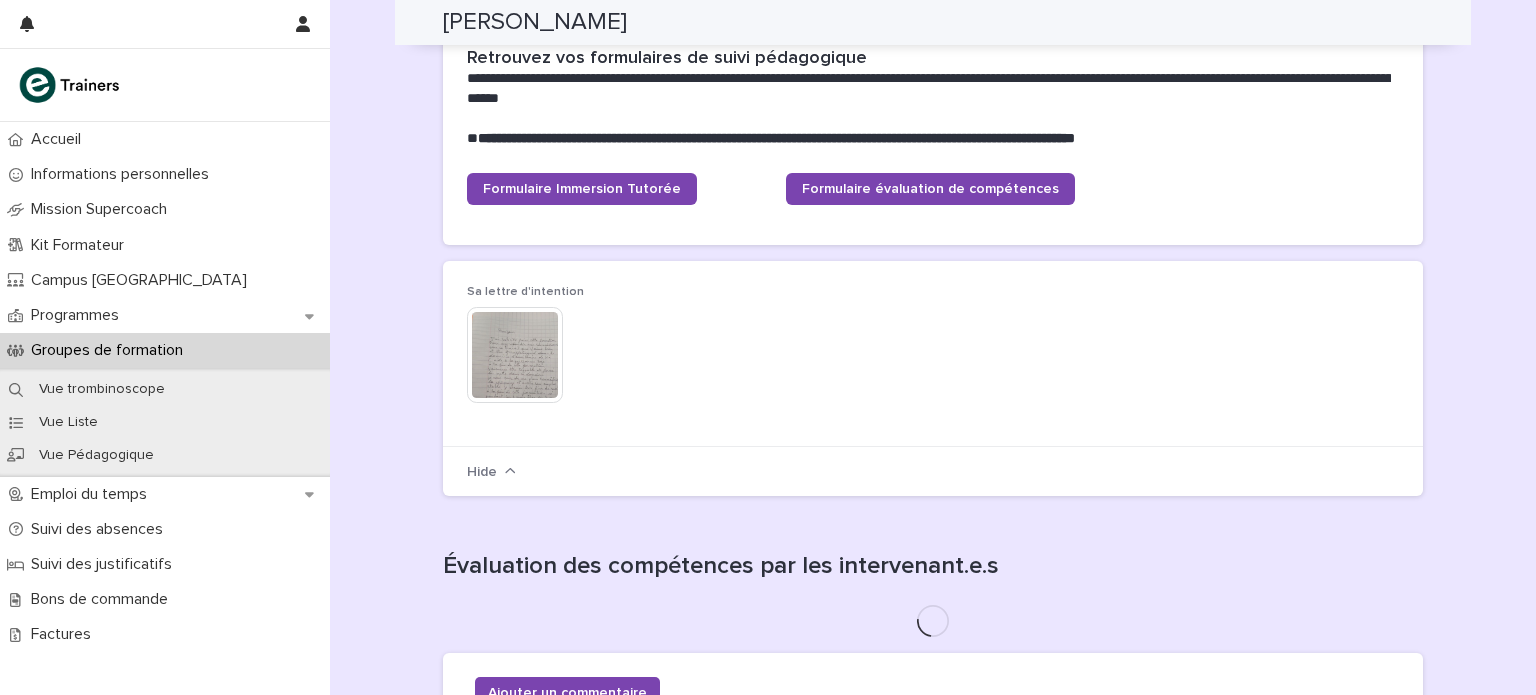 click on "**********" at bounding box center [933, 682] 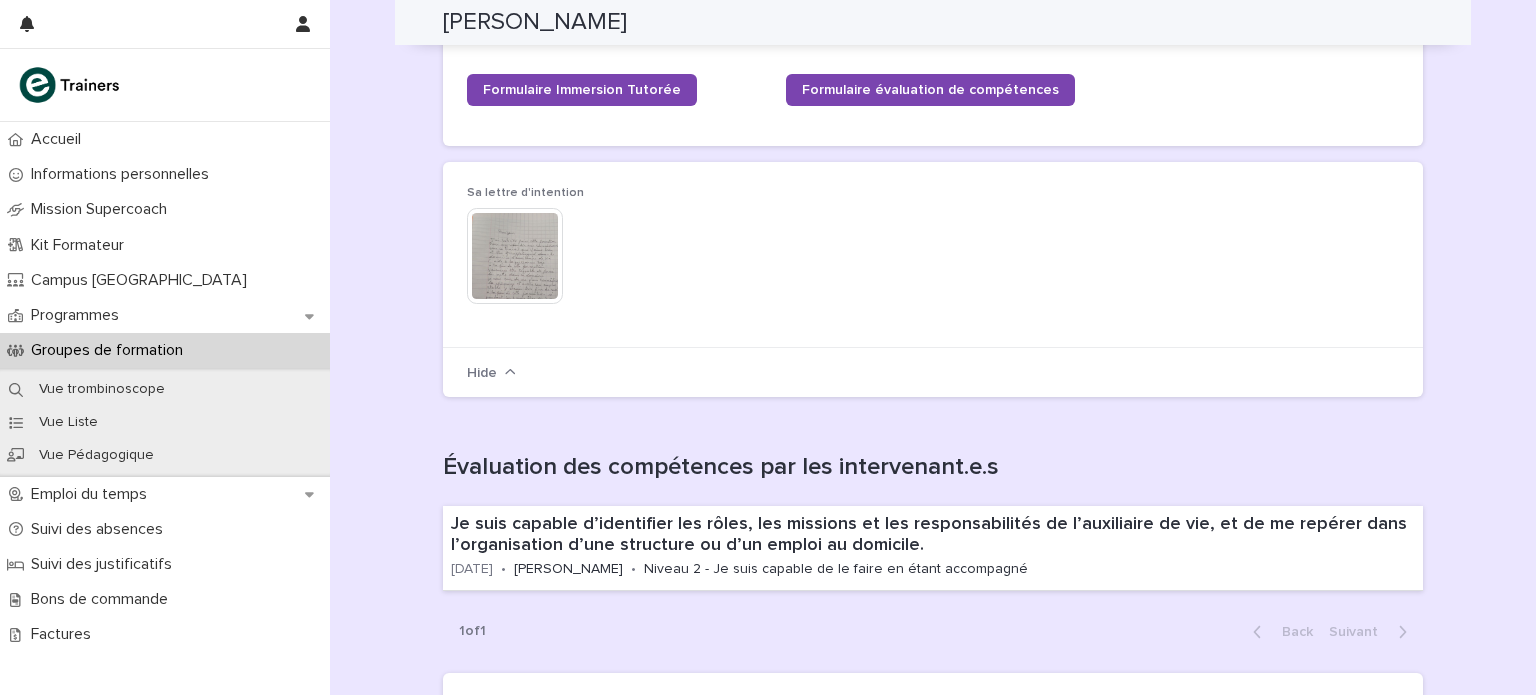 scroll, scrollTop: 250, scrollLeft: 0, axis: vertical 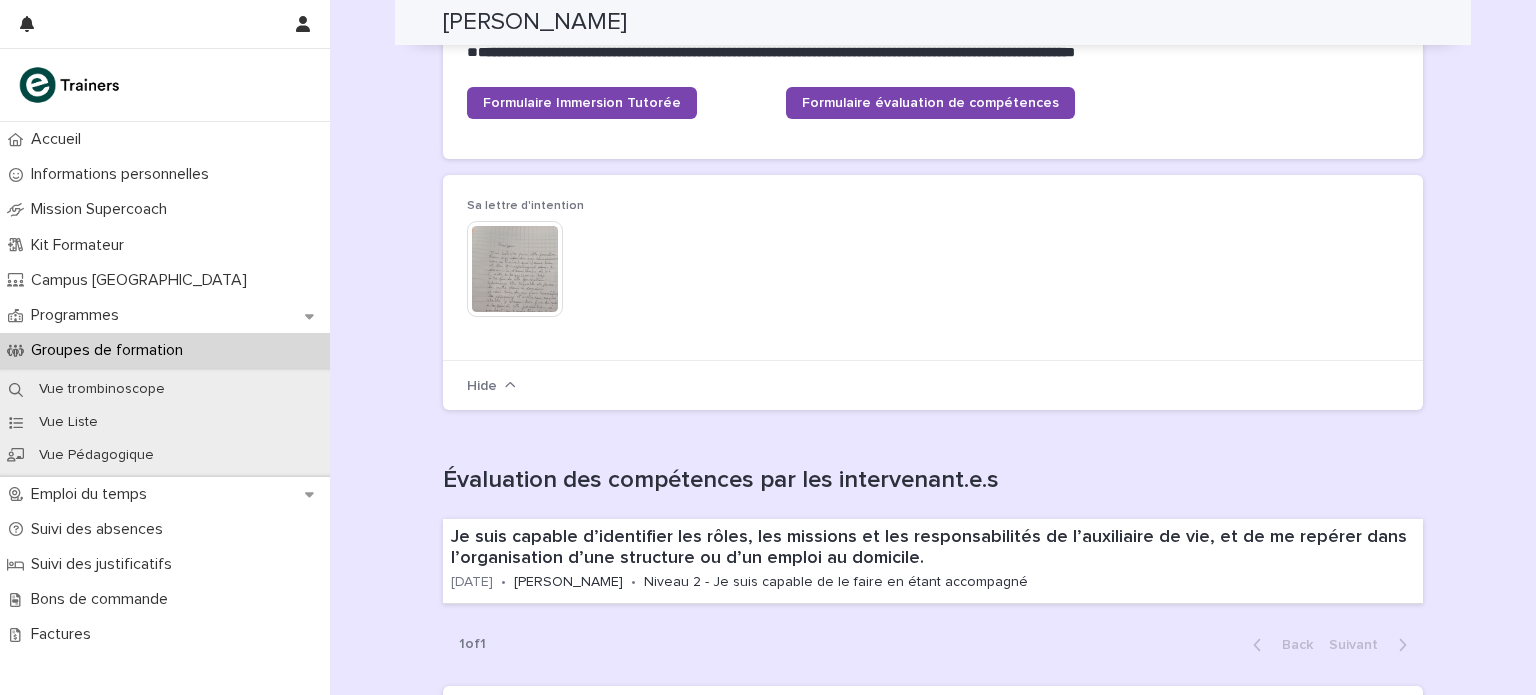 click at bounding box center (515, 269) 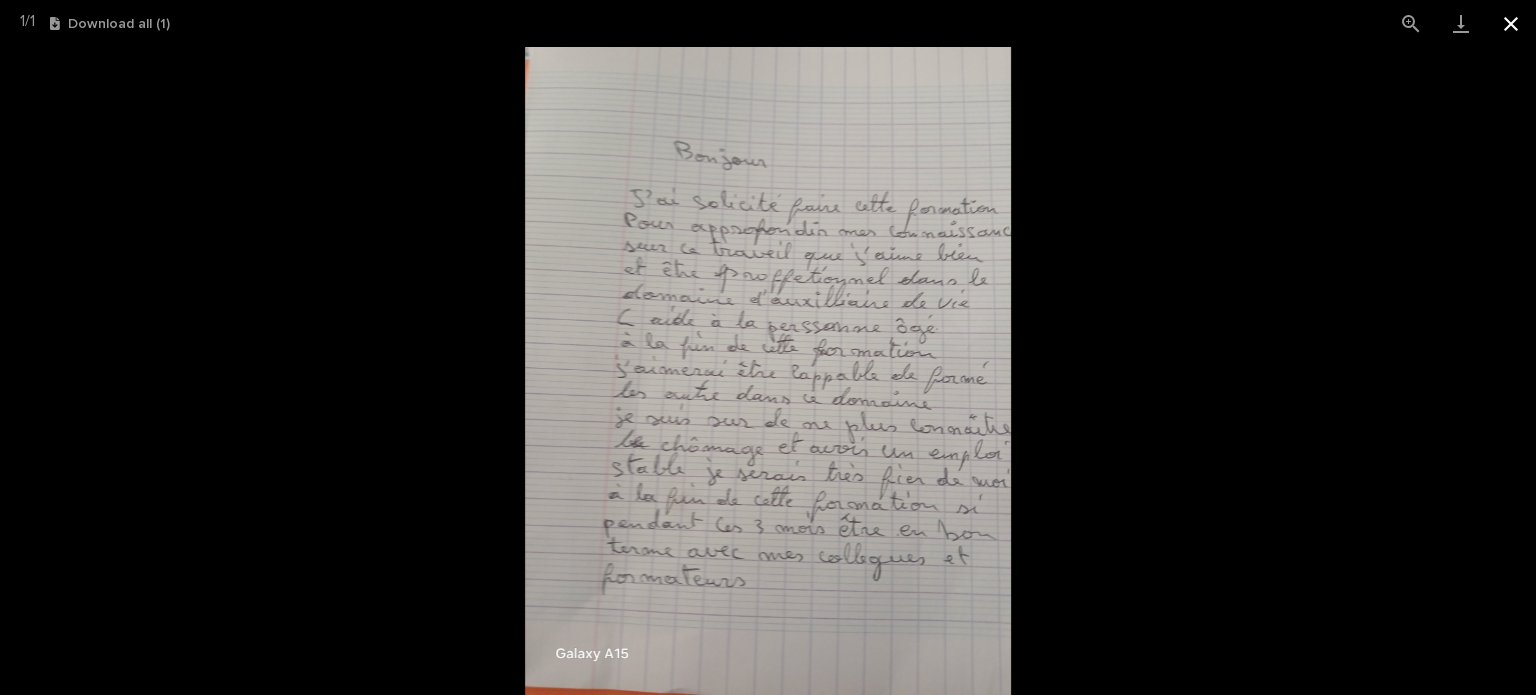 click at bounding box center (1511, 23) 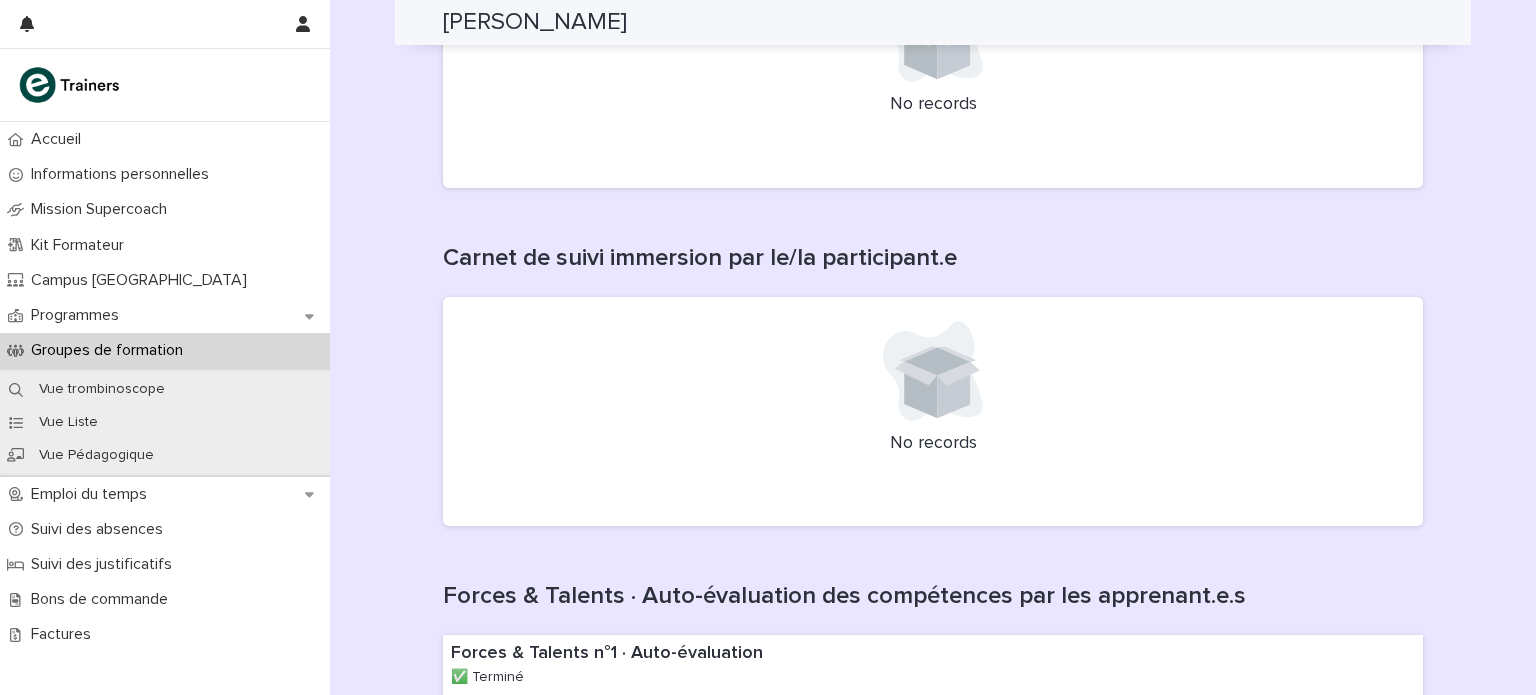 scroll, scrollTop: 1640, scrollLeft: 0, axis: vertical 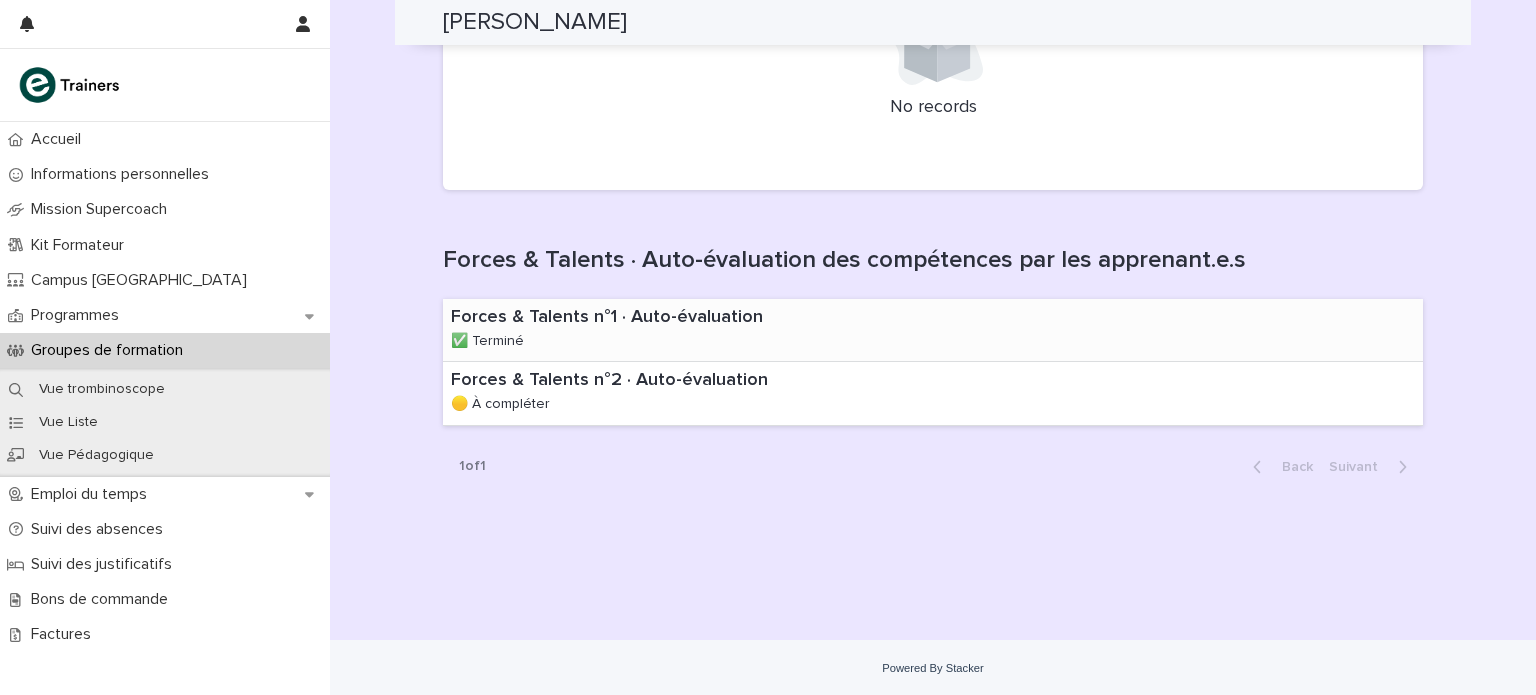 click on "Forces & Talents n°1 · Auto-évaluation" at bounding box center [643, 318] 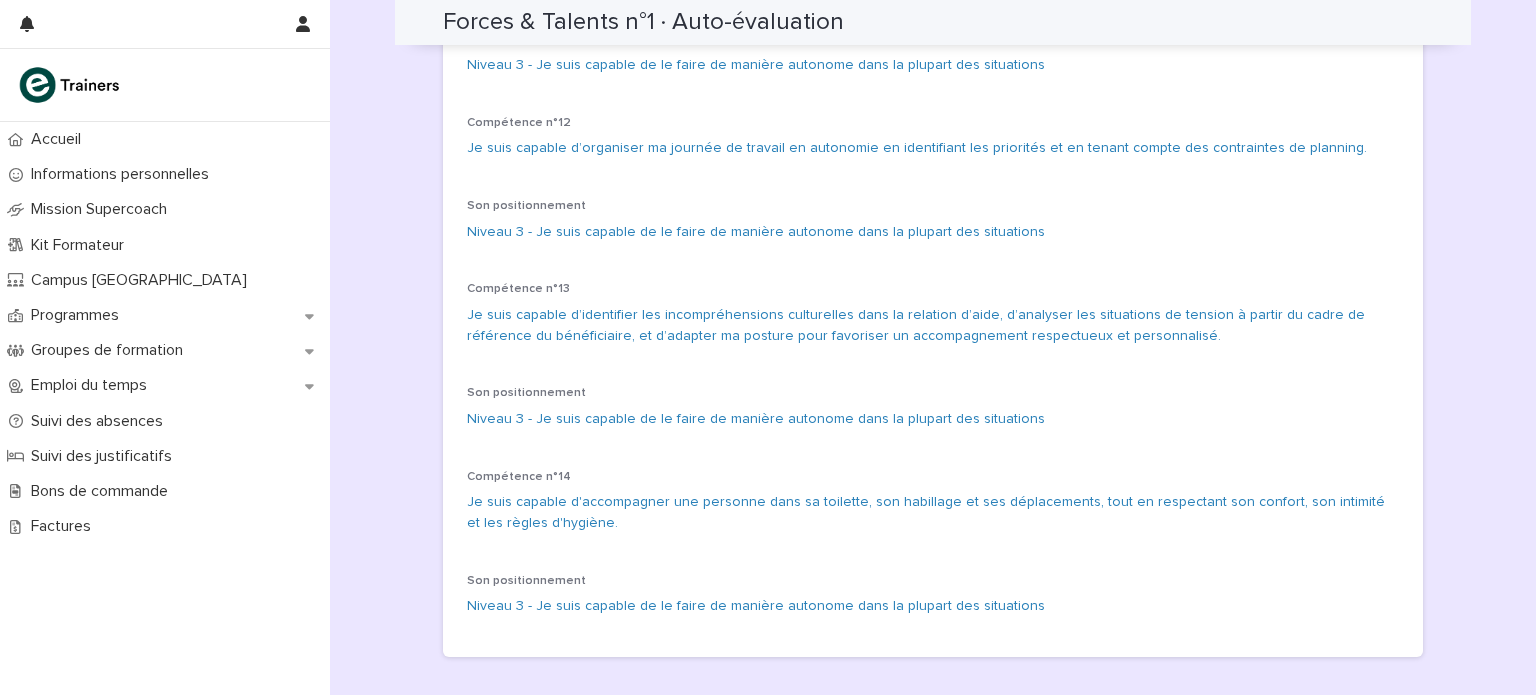 scroll, scrollTop: 2114, scrollLeft: 0, axis: vertical 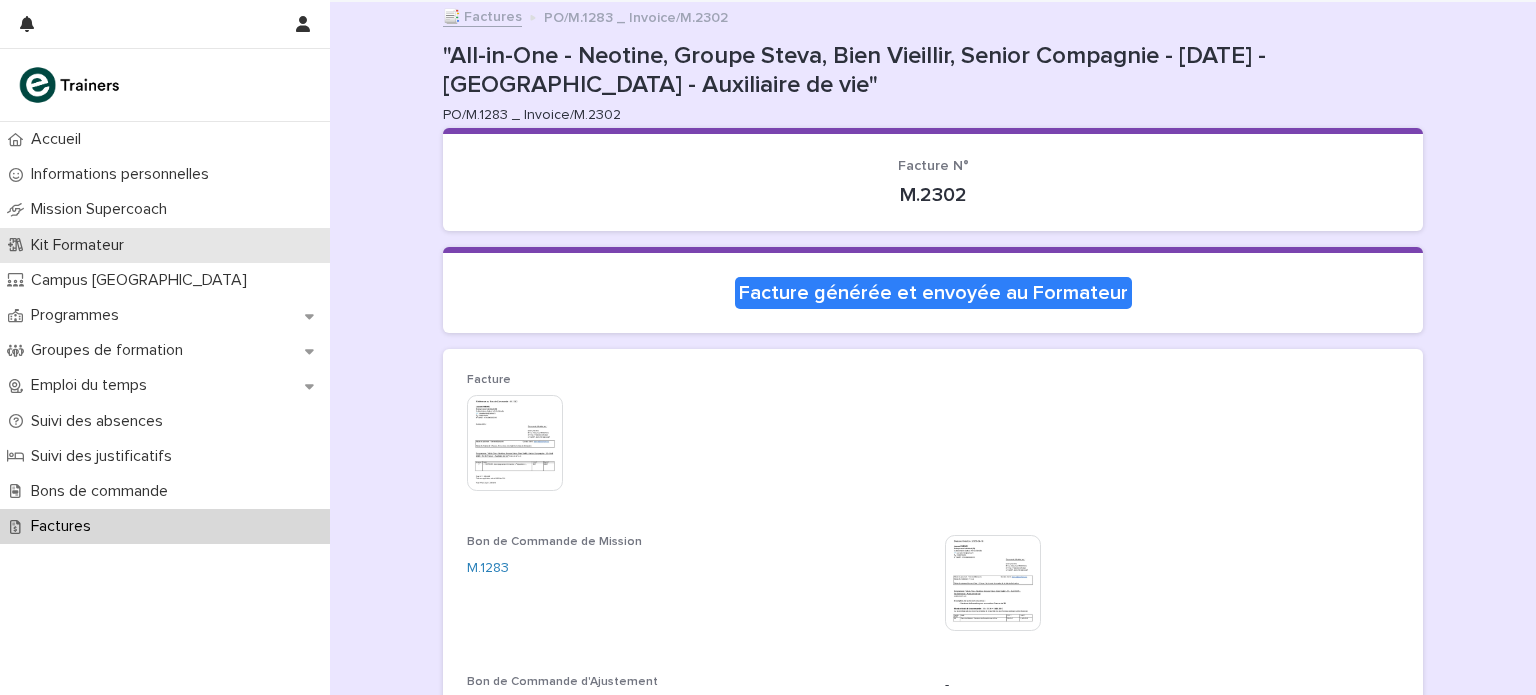 click on "Kit Formateur" at bounding box center (81, 245) 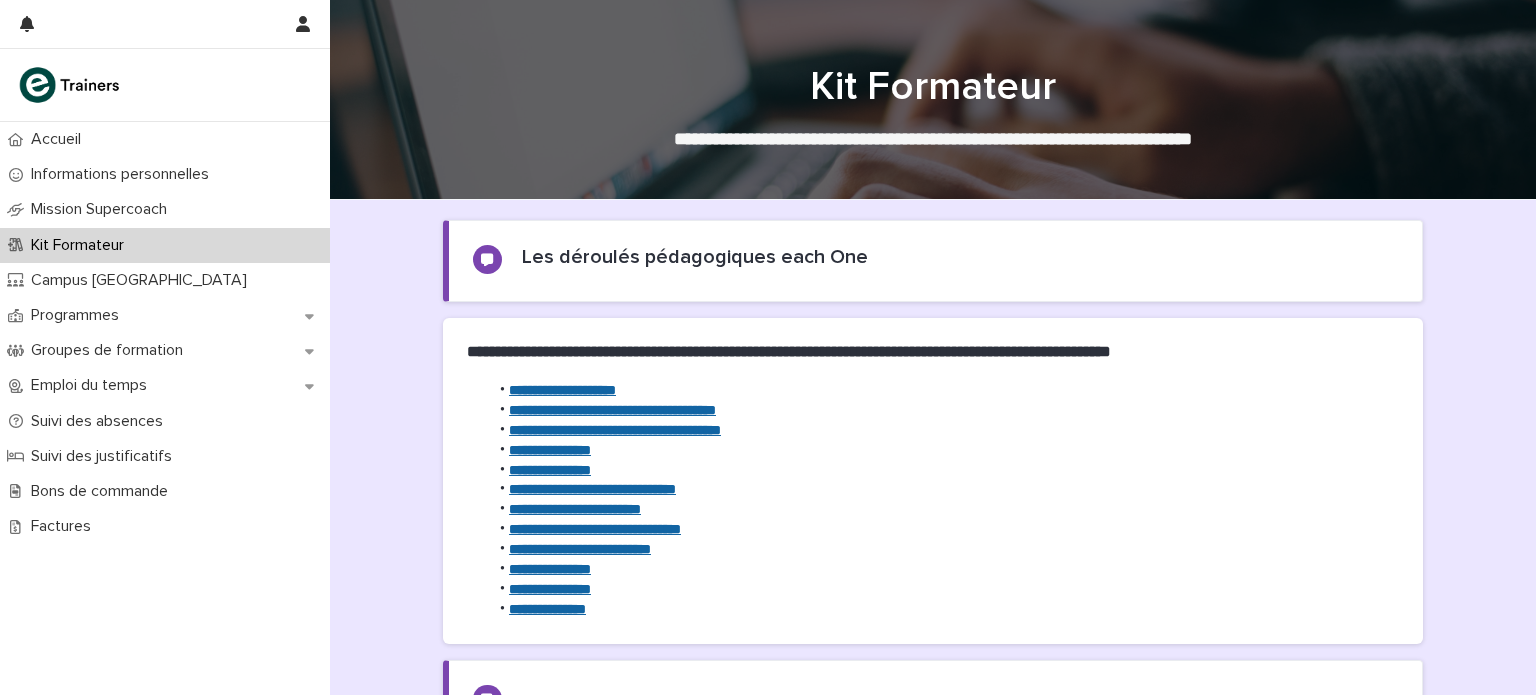 click on "**********" at bounding box center [550, 470] 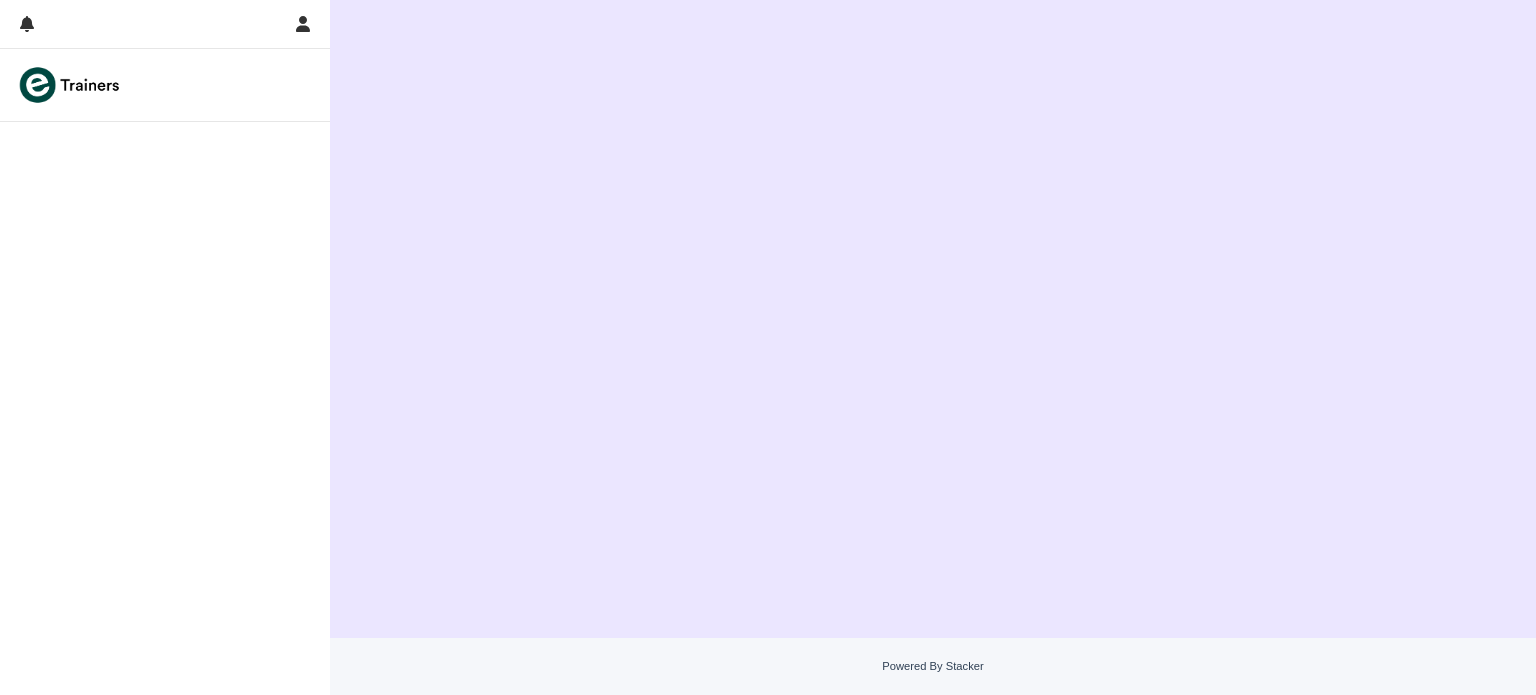 scroll, scrollTop: 0, scrollLeft: 0, axis: both 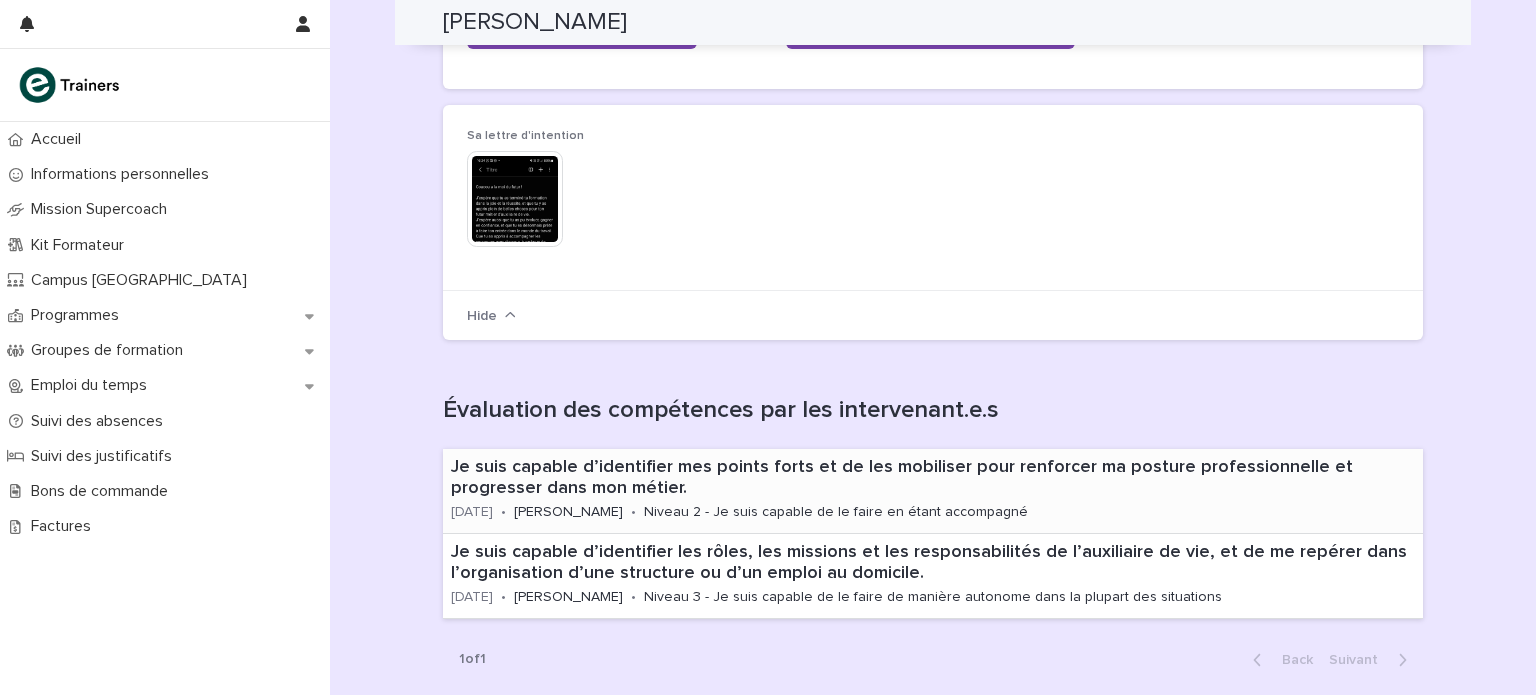 click on "Je suis capable d’identifier mes points forts et de les mobiliser pour renforcer ma posture professionnelle et progresser dans mon métier." at bounding box center (933, 478) 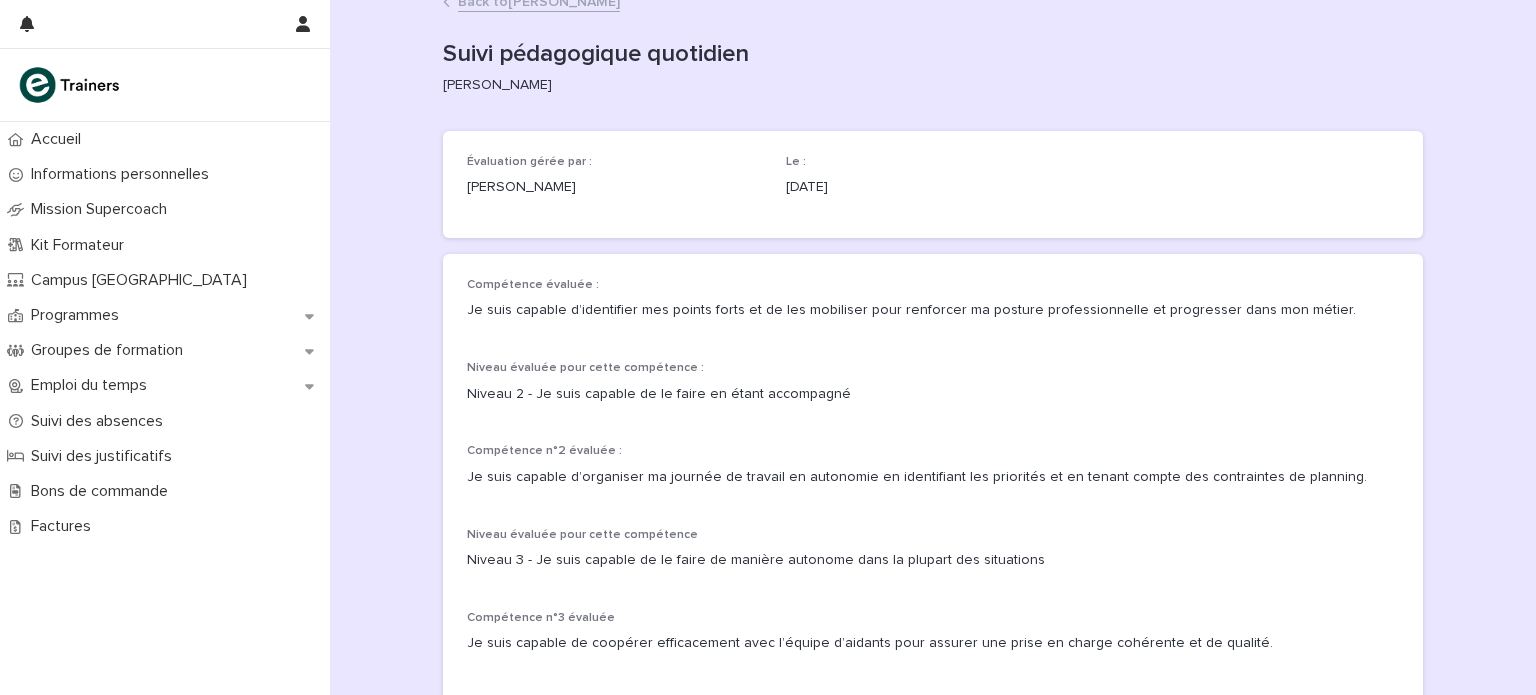 scroll, scrollTop: 0, scrollLeft: 0, axis: both 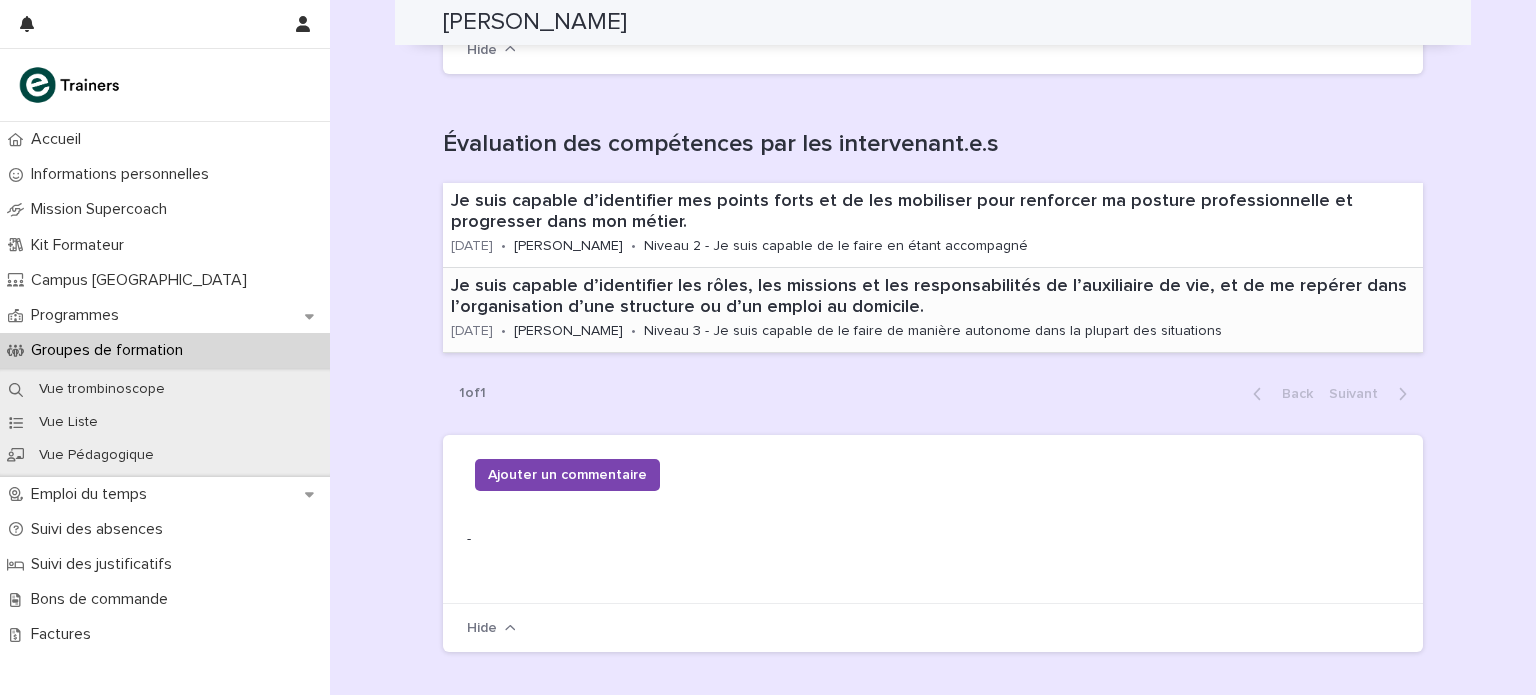 click on "Je suis capable d’identifier les rôles, les missions et les responsabilités de l’auxiliaire de vie, et de me repérer dans l’organisation d’une structure ou d’un emploi au domicile." at bounding box center (933, 297) 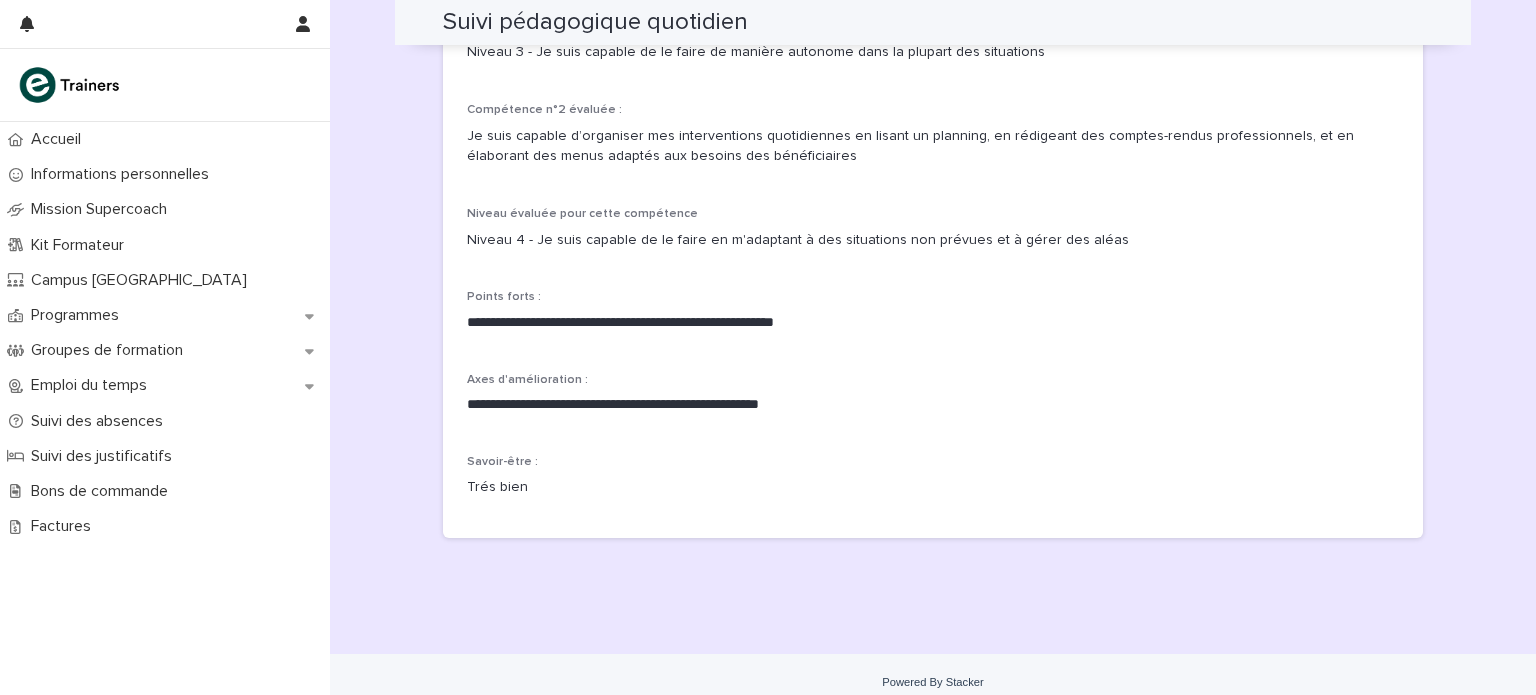 scroll, scrollTop: 383, scrollLeft: 0, axis: vertical 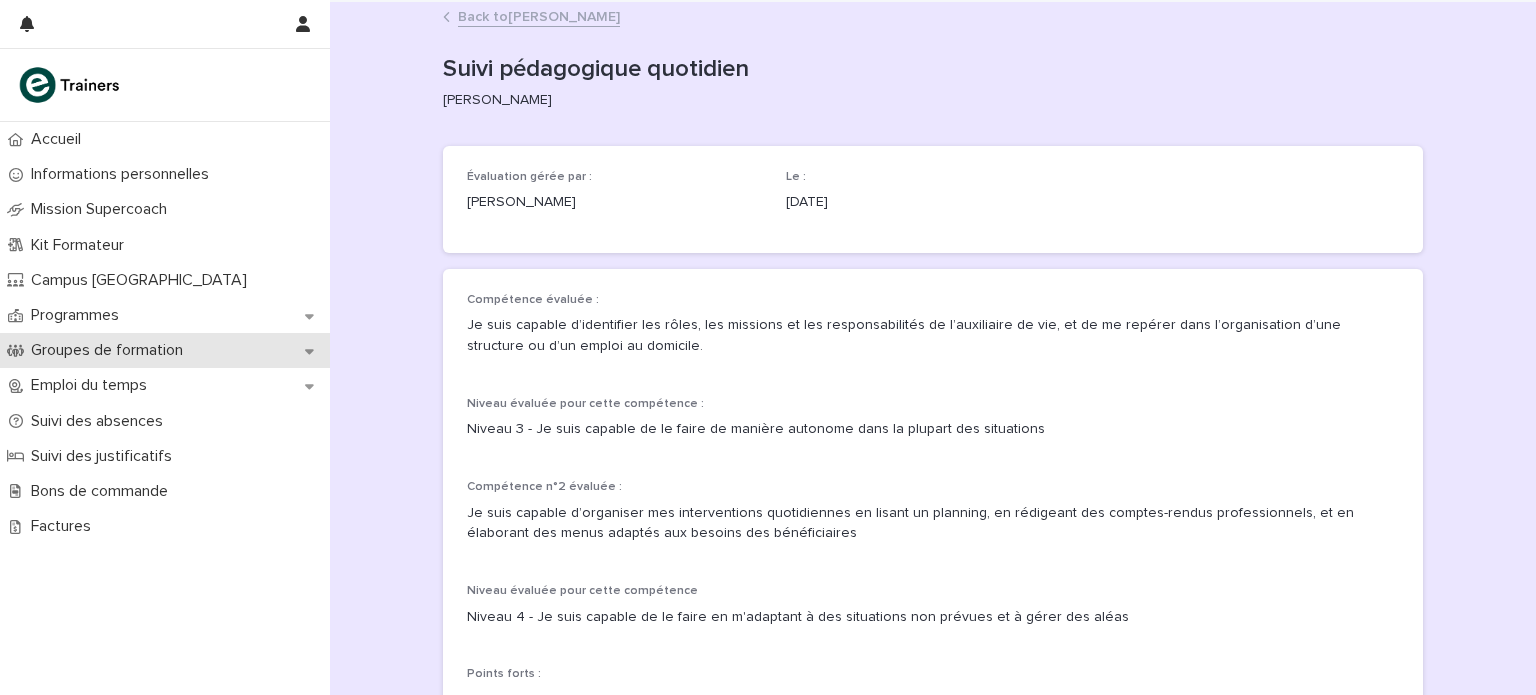 click on "Groupes de formation" at bounding box center (111, 350) 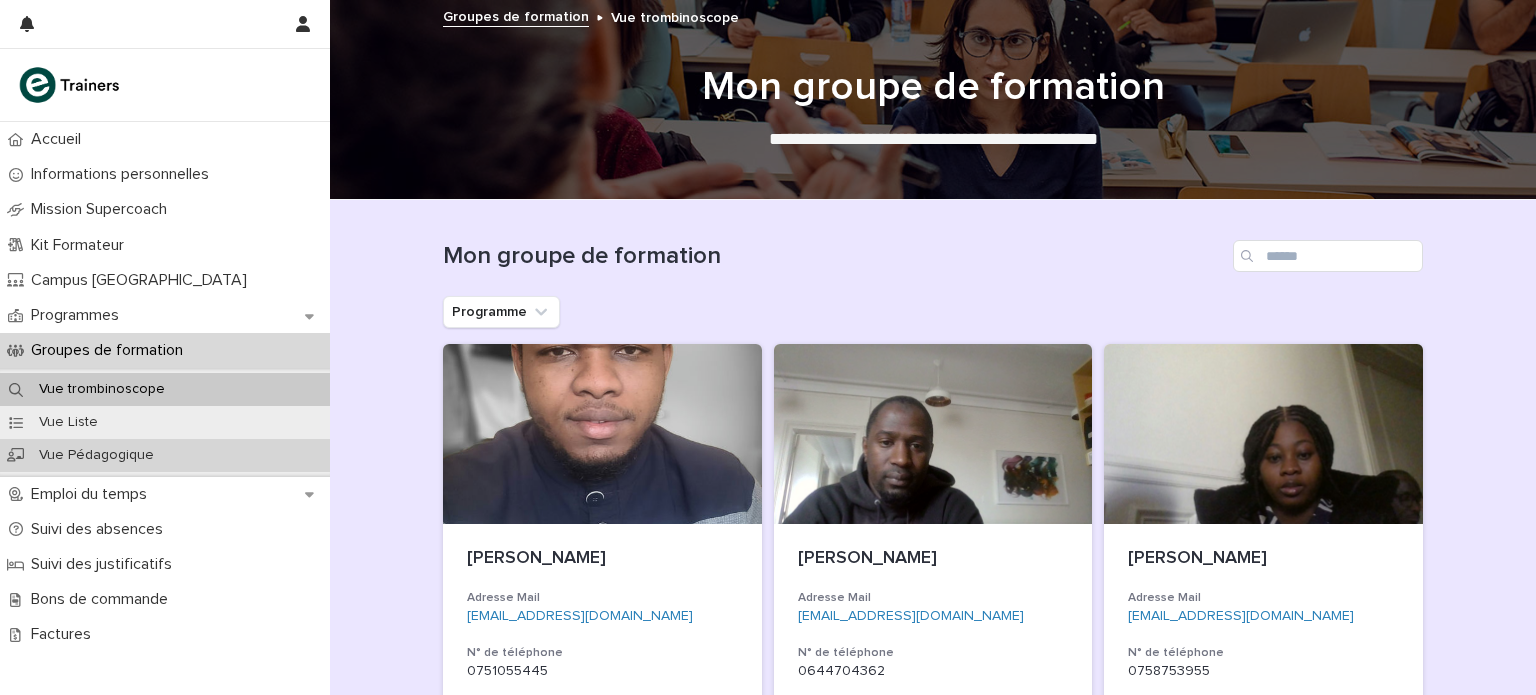 click on "Vue Pédagogique" at bounding box center (96, 455) 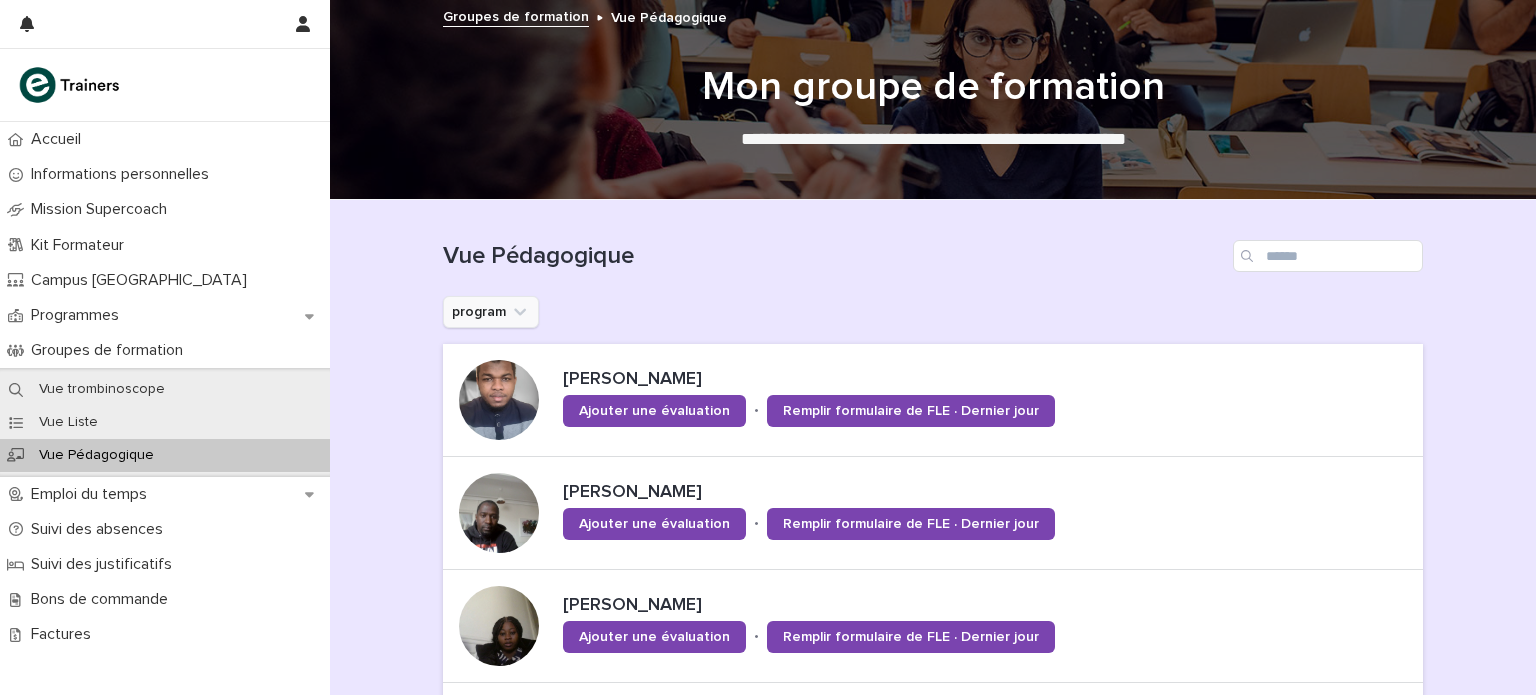 click 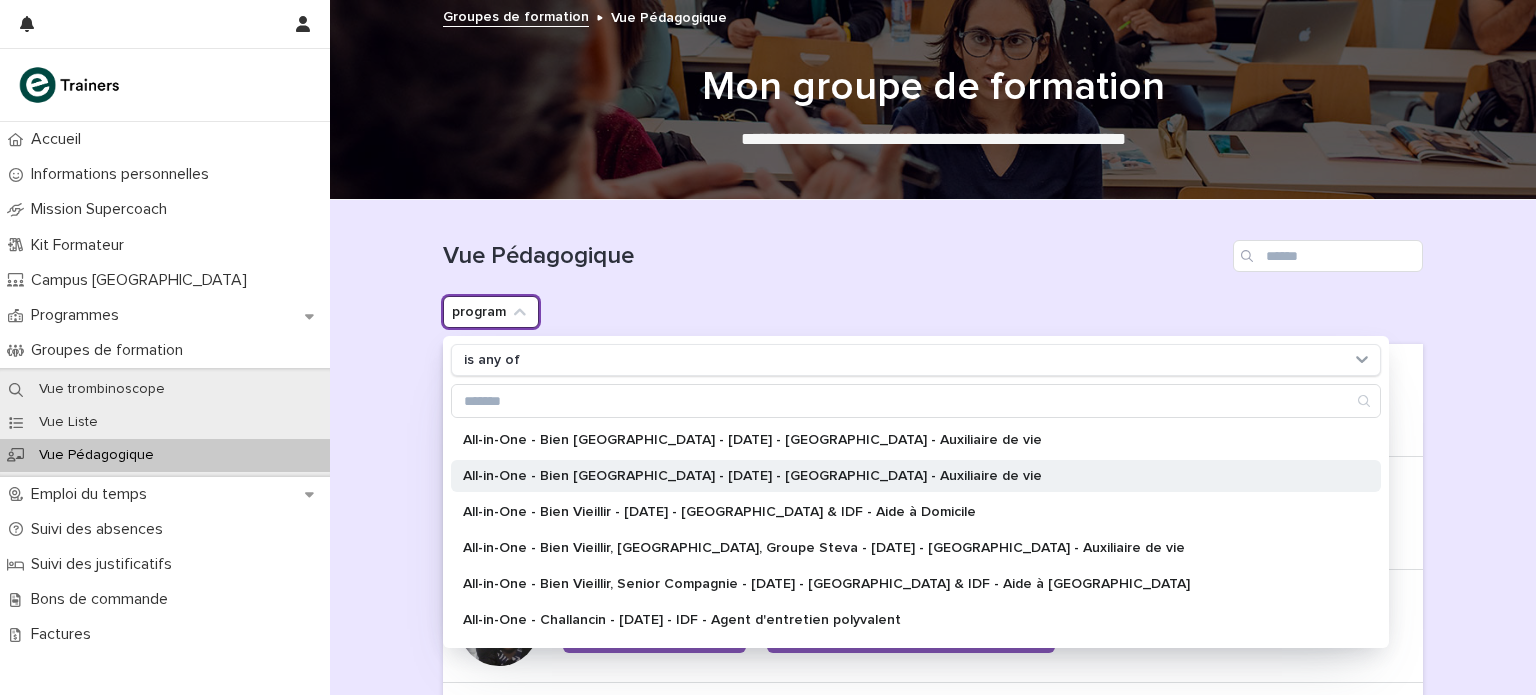 click on "All-in-One - Bien Vieillir - 16 - Mai 2025 - Île-de-France - Auxiliaire de vie" at bounding box center (916, 476) 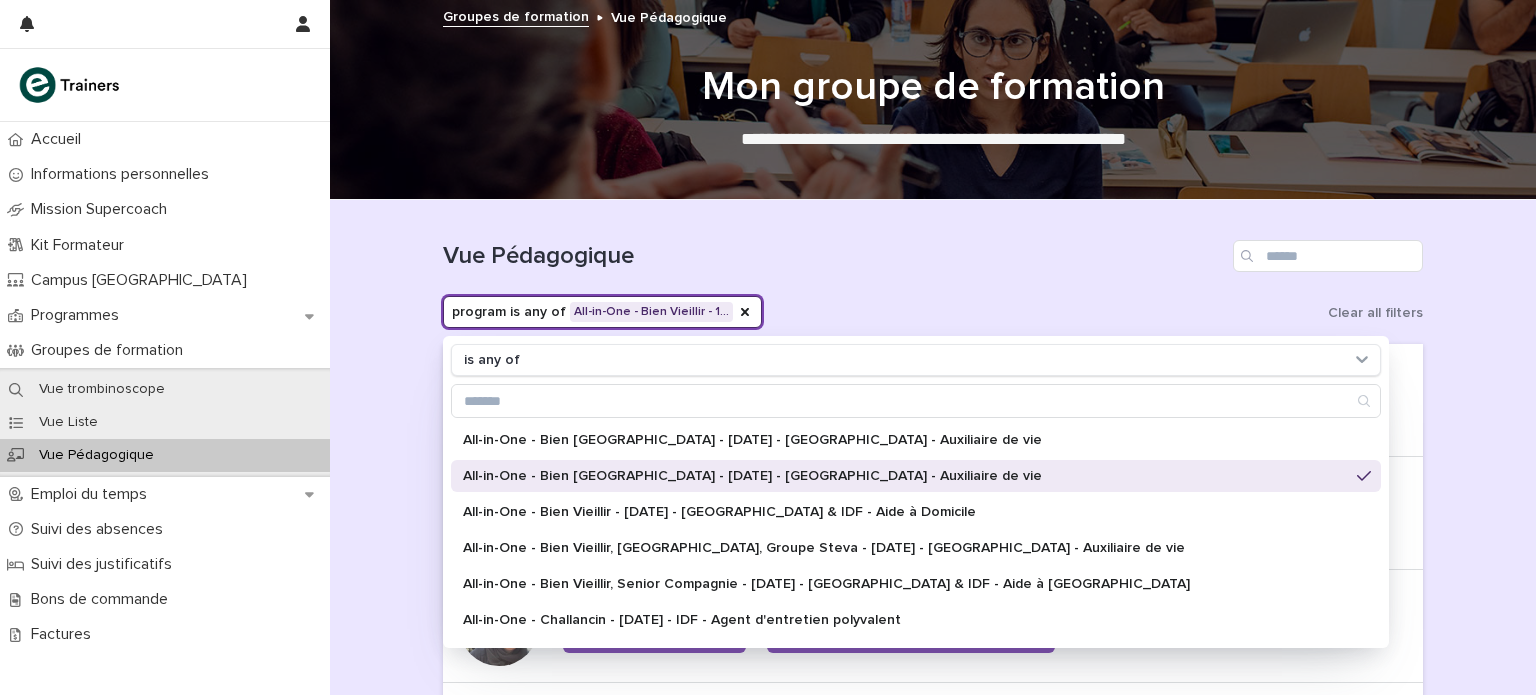 click on "program is any of All-in-One - Bien Vieillir - 1… is any of All-in-One - Bien Vieillir - 11 - Janvier 2025 - Île-de-France - Auxiliaire de vie All-in-One - Bien Vieillir - 16 - Mai 2025 - Île-de-France - Auxiliaire de vie All-in-One - Bien Vieillir - 3 - Juin 2024 - Paris & IDF - Aide à Domicile All-in-One - Bien Vieillir, Neotine, Groupe Steva - 14 - Avril 2025 - Île-de-France - Auxiliaire de vie All-in-One - Bien Vieillir, Senior Compagnie - 4 - Juillet 2024 - Paris & IDF - Aide à Domicile All-in-One - Challancin - 1 - Septembre 2024 - IDF - Agent d'entretien polyvalent All-in-One - Franprix, So.bio - 1 - Décembre 2024 - IDF - Employé.e libre-service All-in-One - Leroy Merlin - 1 - Février 2024 - Paris & Ile-de-France  - Logisticien magasin  All-in-One - Leroy Merlin - 3 - Novembre 2024 - Île-de-France - Agent Logistique All-in-One - Leroy Merlin, Galeries Lafayette - Mars 2025 - Île-de-France - Employé logistique All-in-One - Pierre Hermé - 1 - Juin 2024 - Paris & Ile-de-France - Vendeur.euse" at bounding box center (933, 312) 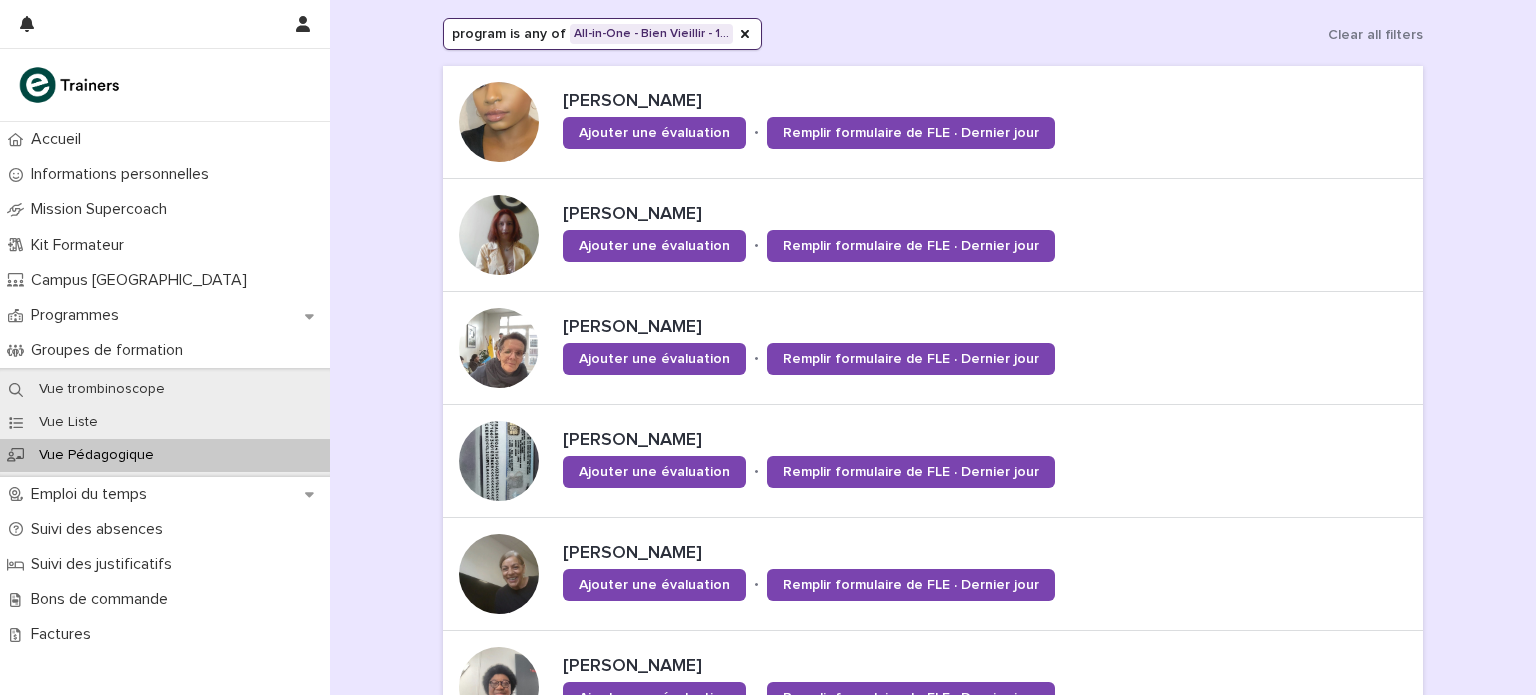 scroll, scrollTop: 321, scrollLeft: 0, axis: vertical 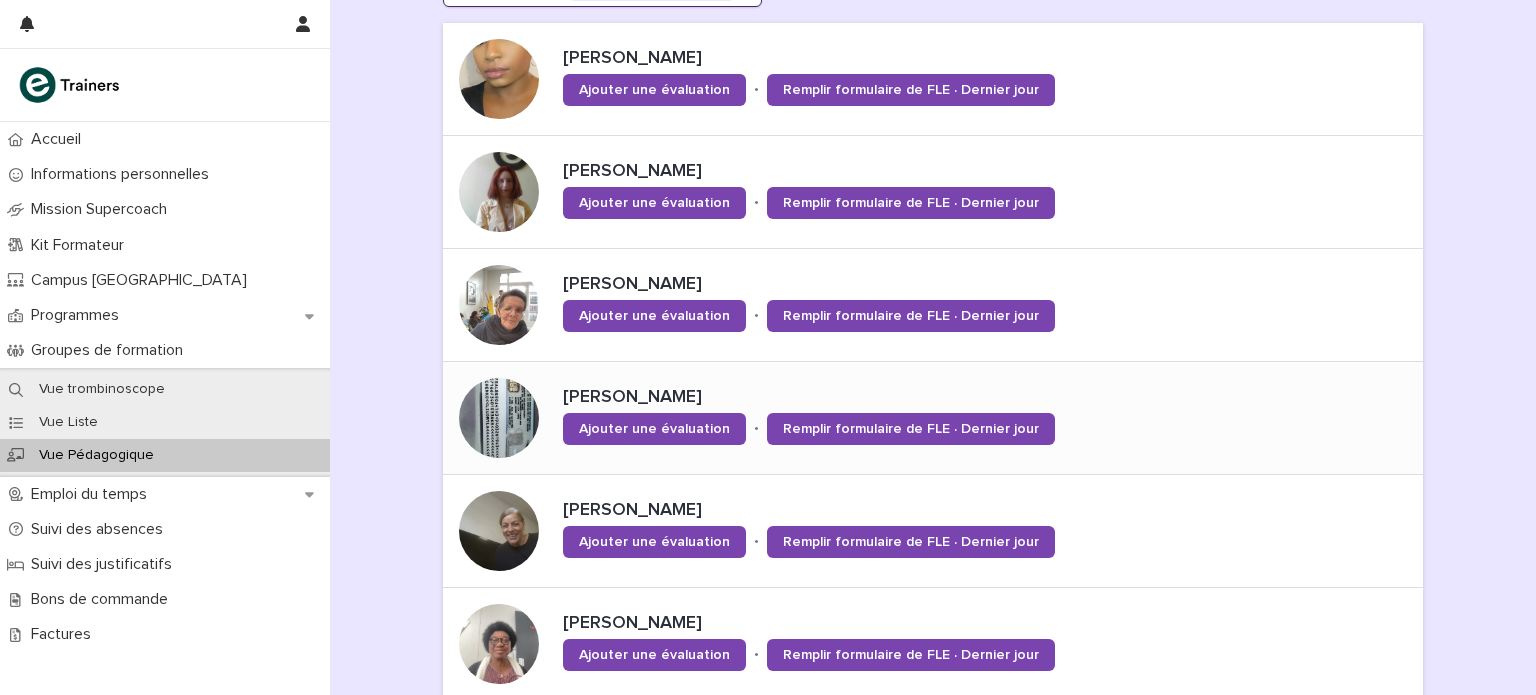 click on "Liudmila ADJAIMI" at bounding box center (878, 398) 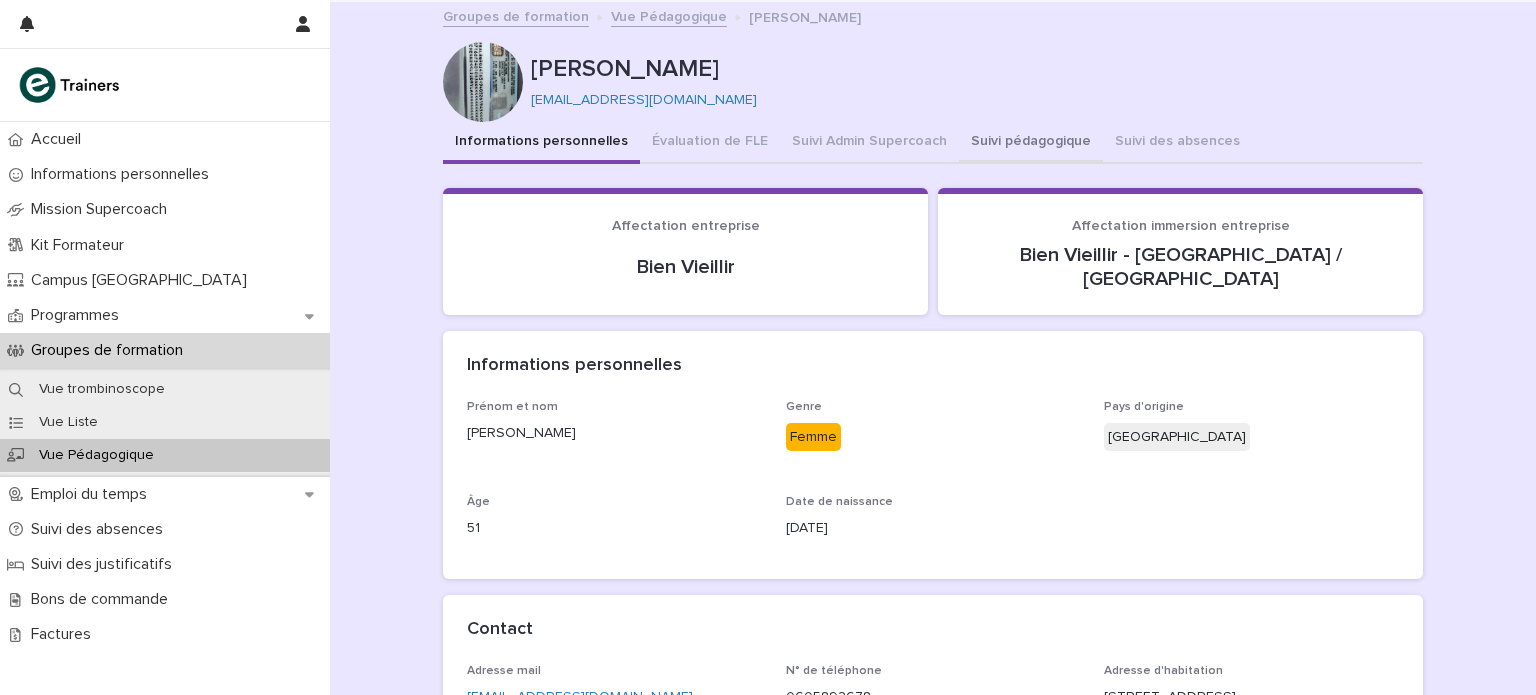 click on "Suivi pédagogique" at bounding box center [1031, 143] 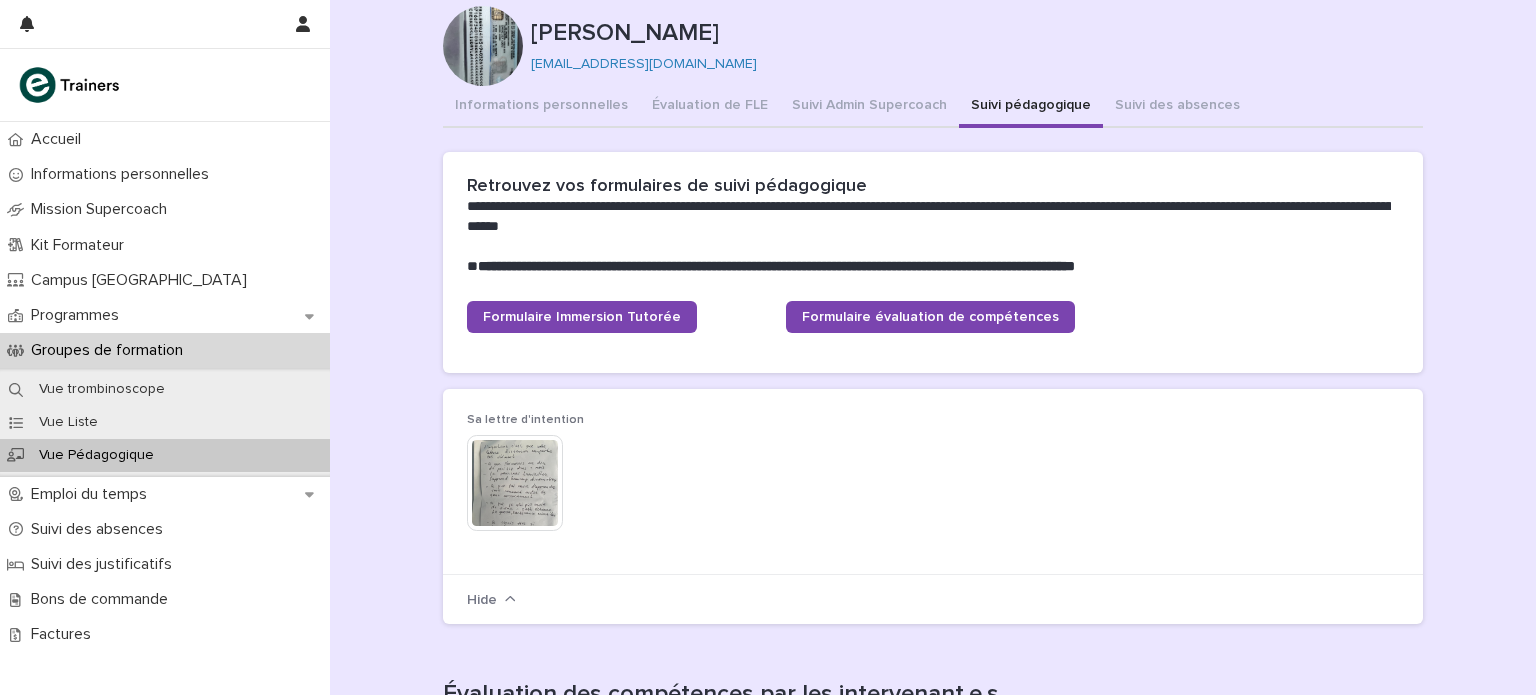 scroll, scrollTop: 41, scrollLeft: 0, axis: vertical 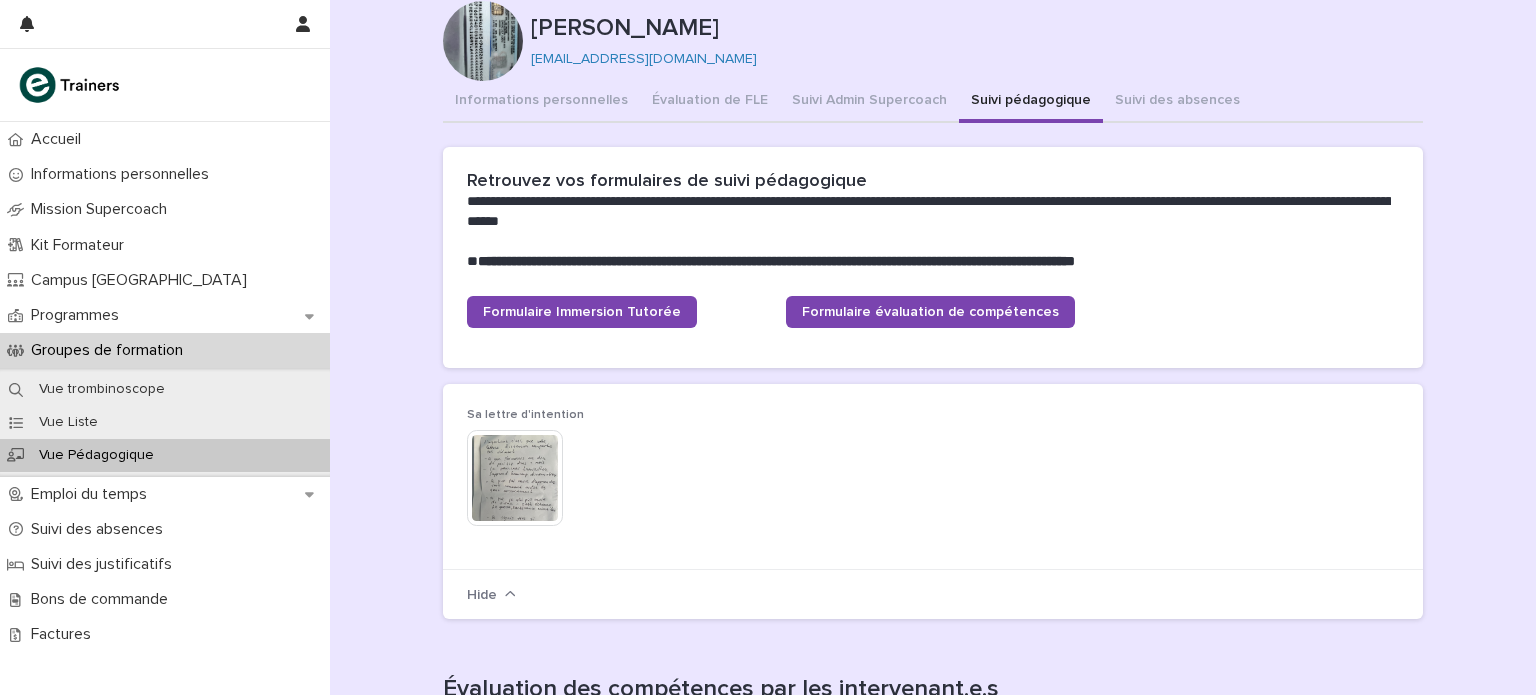 click at bounding box center (515, 478) 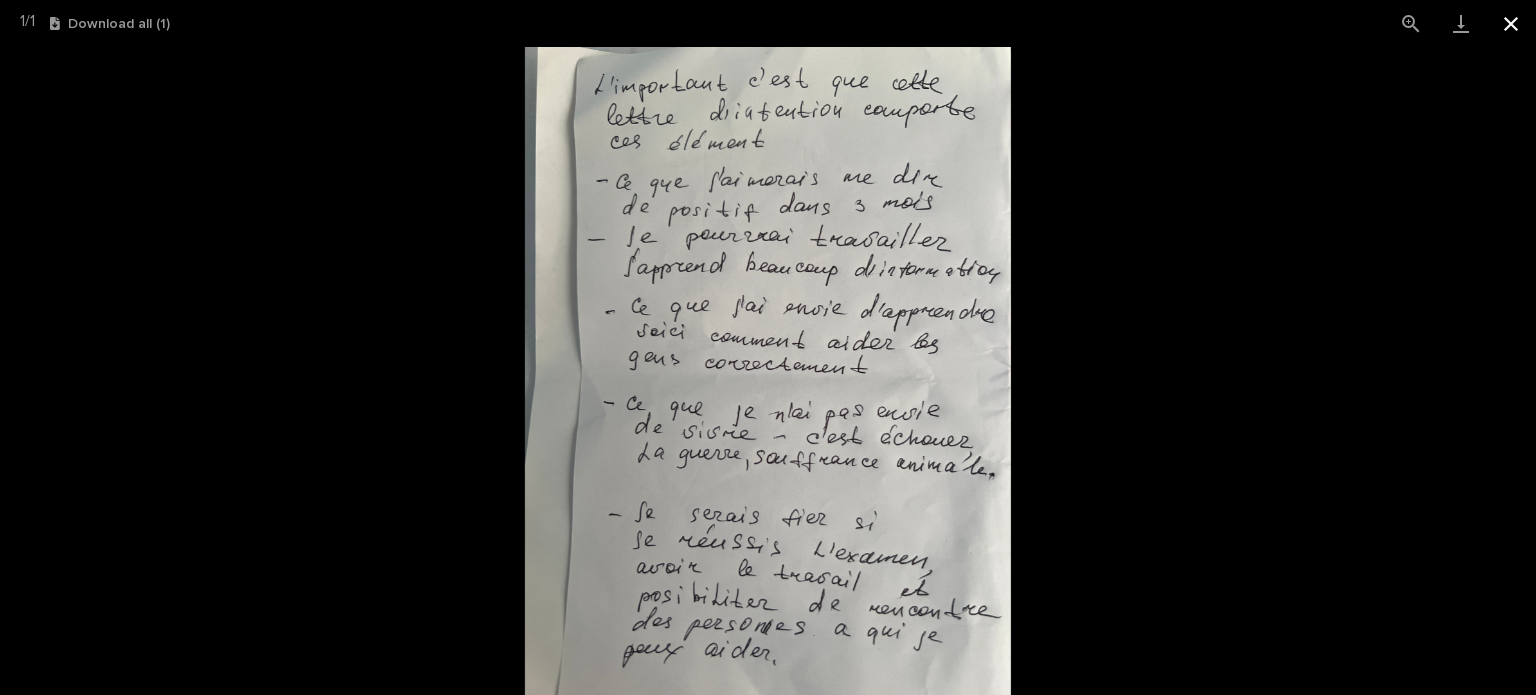 click at bounding box center (1511, 23) 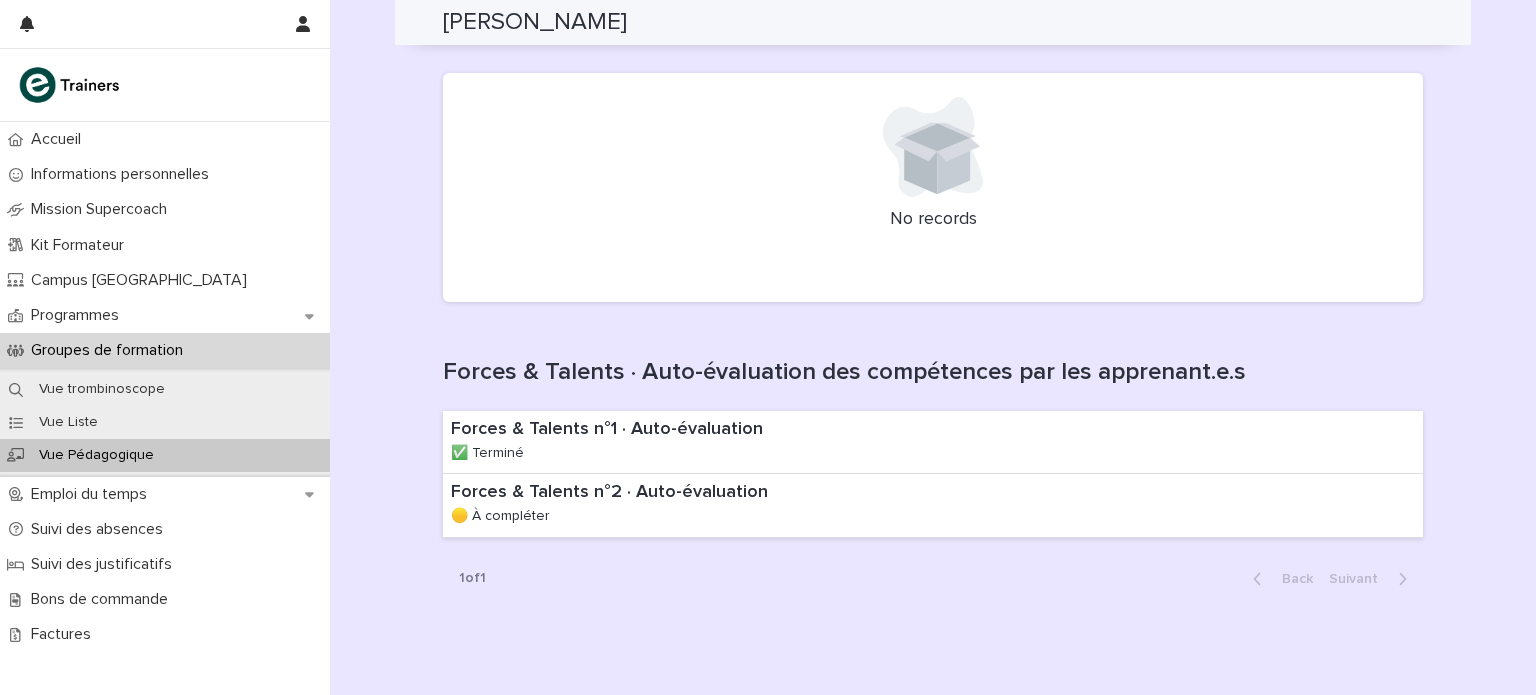 scroll, scrollTop: 1532, scrollLeft: 0, axis: vertical 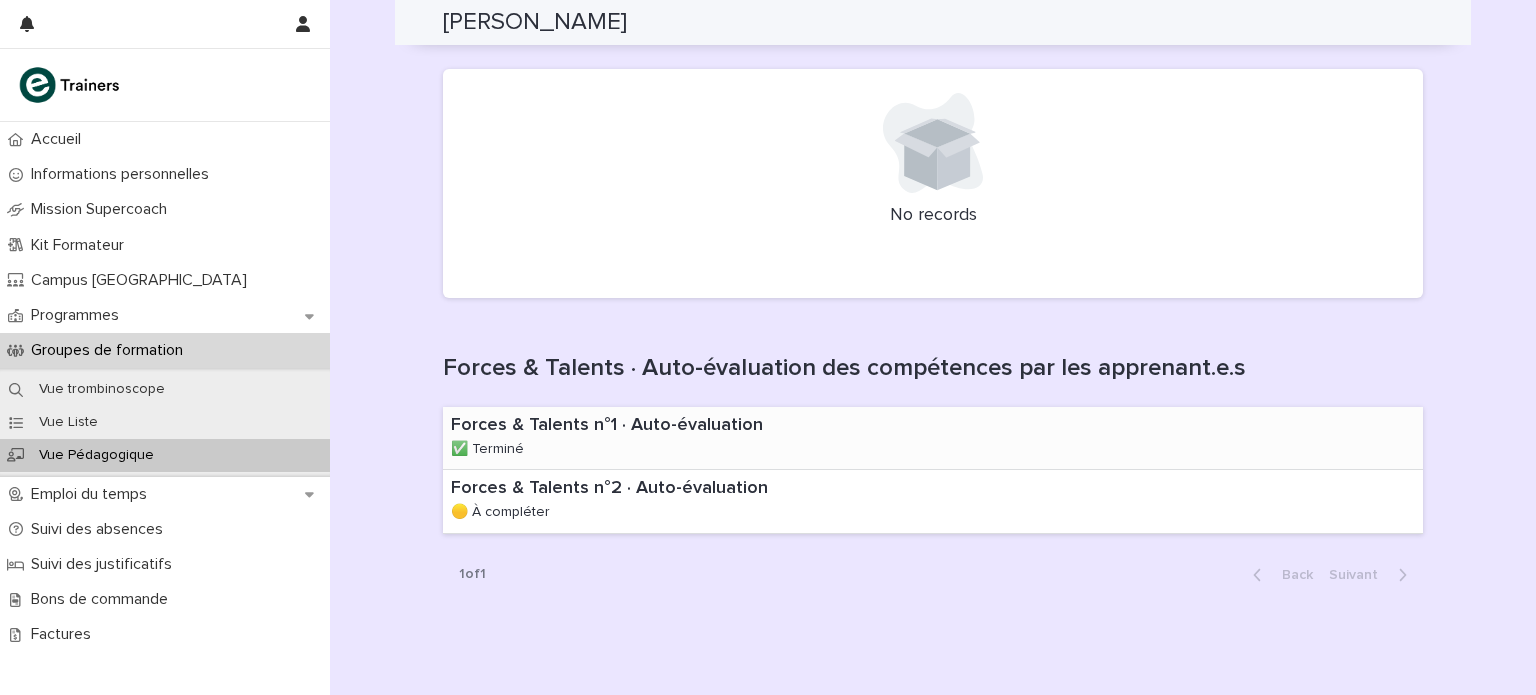 click on "Forces & Talents n°1 · Auto-évaluation" at bounding box center [643, 426] 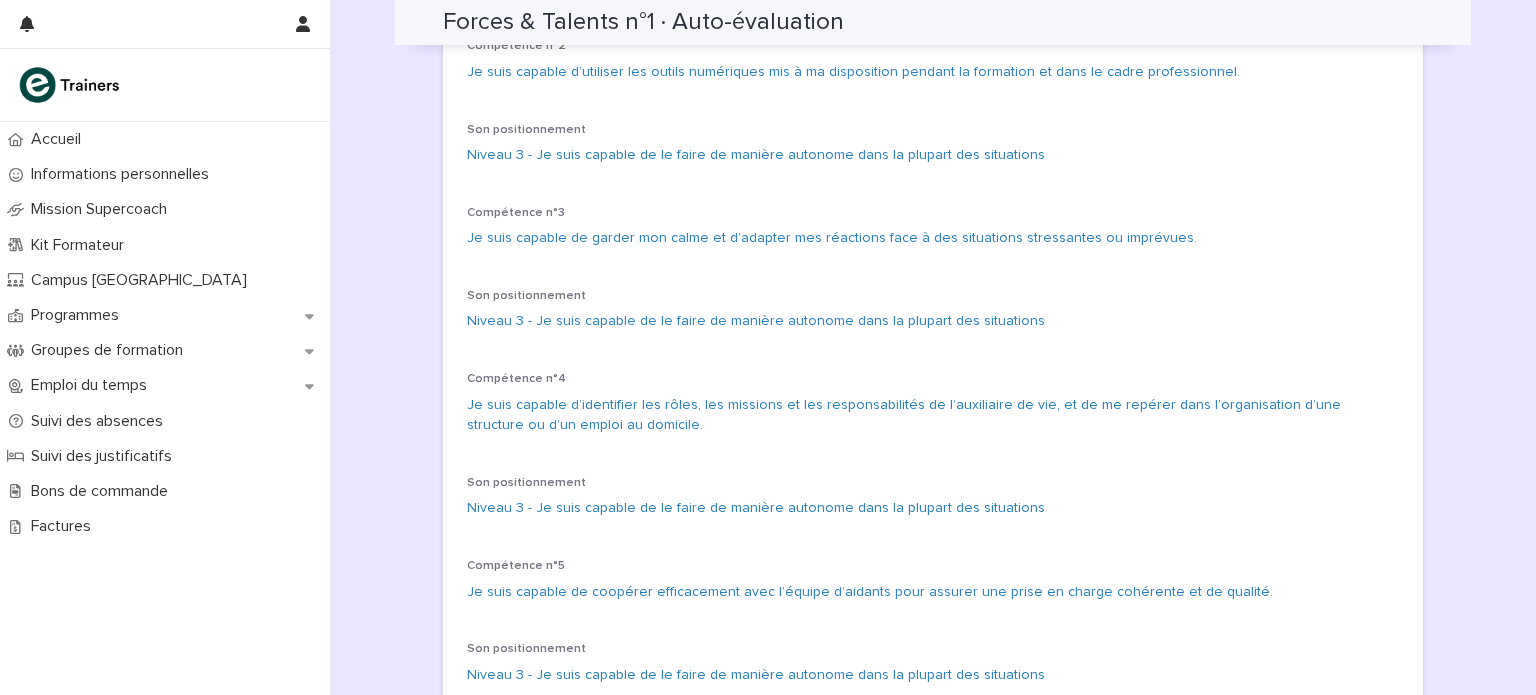 scroll, scrollTop: 0, scrollLeft: 0, axis: both 